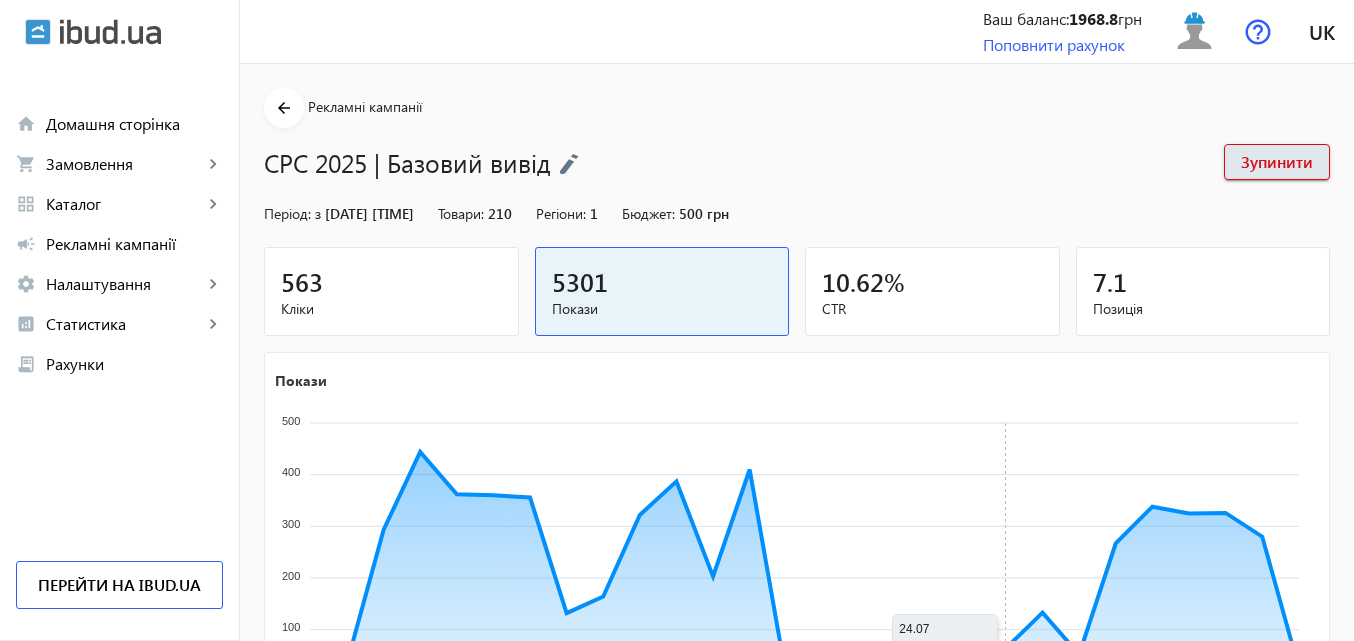 scroll, scrollTop: 400, scrollLeft: 0, axis: vertical 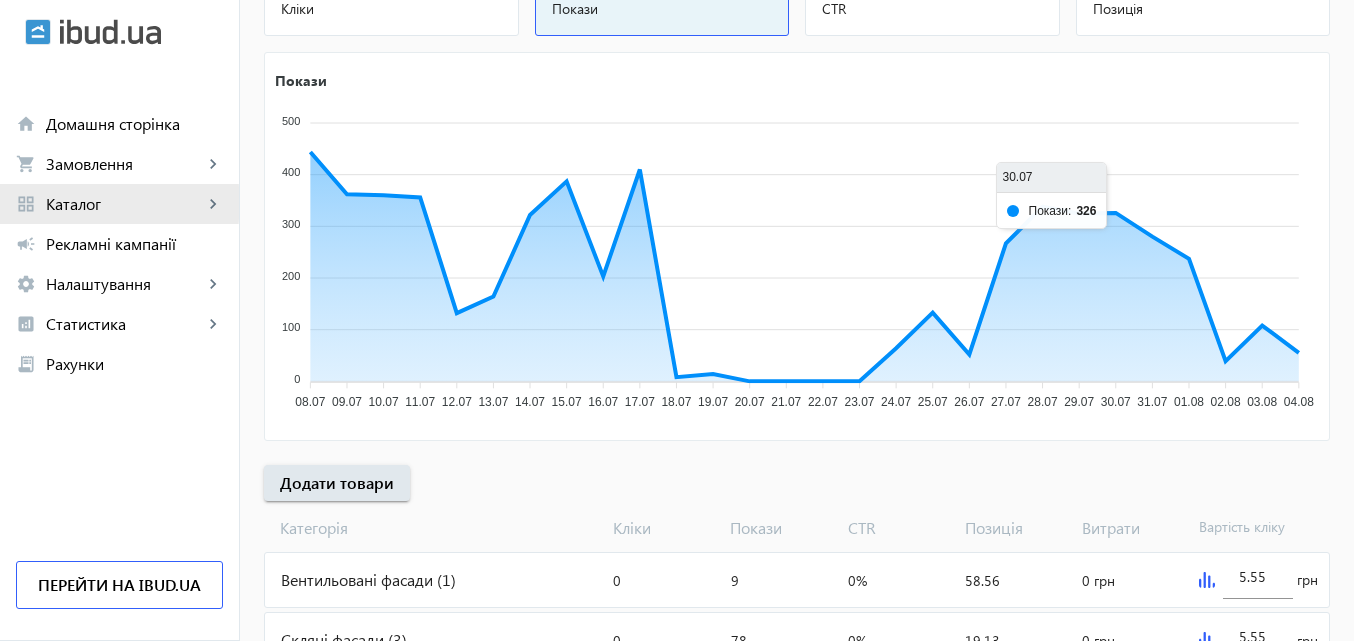 click on "Каталог" 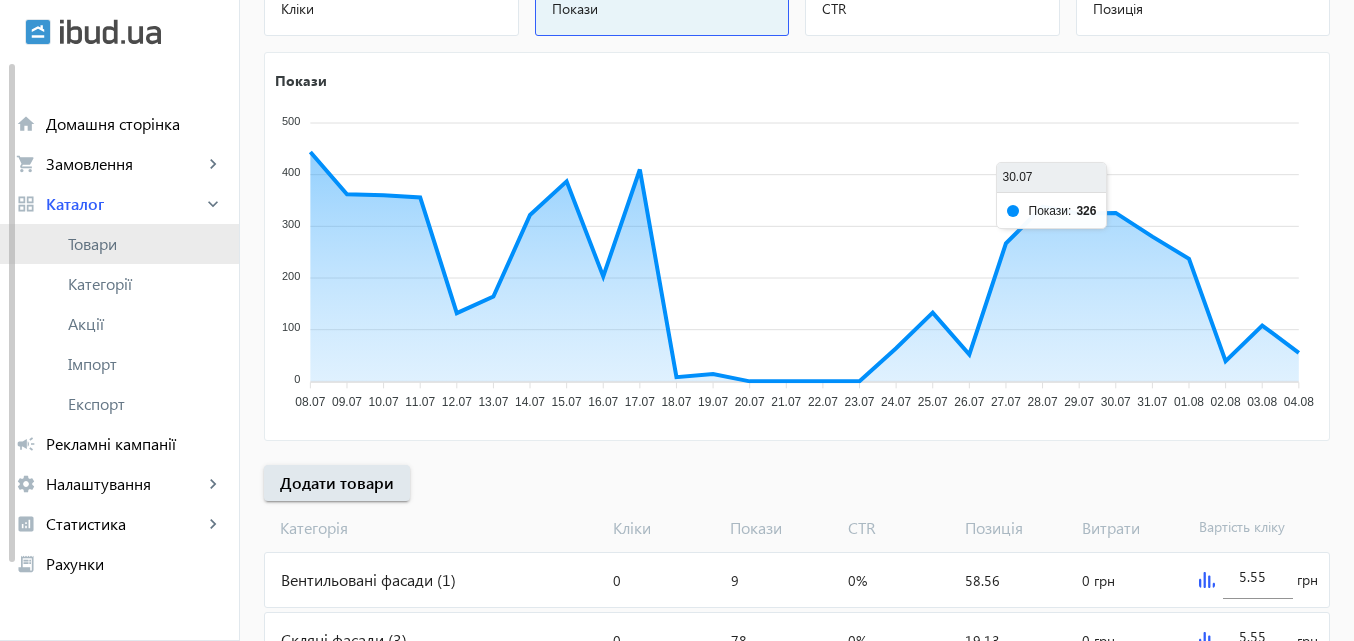 click on "Товари" 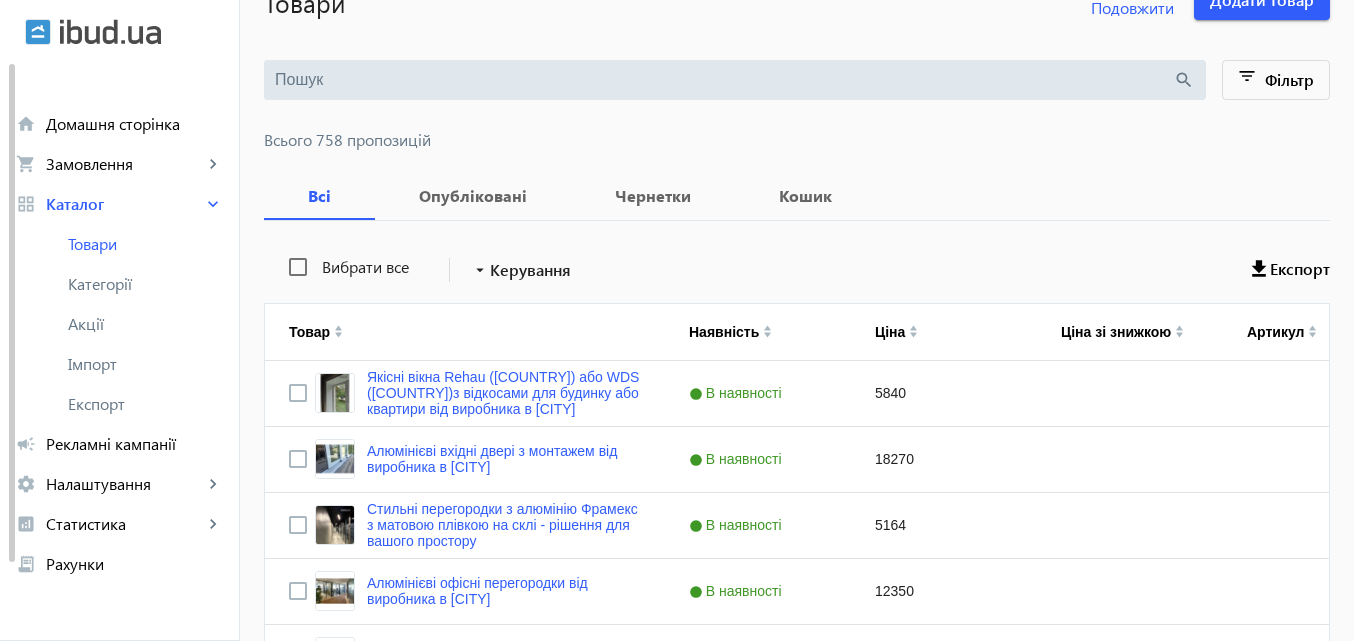 scroll, scrollTop: 300, scrollLeft: 0, axis: vertical 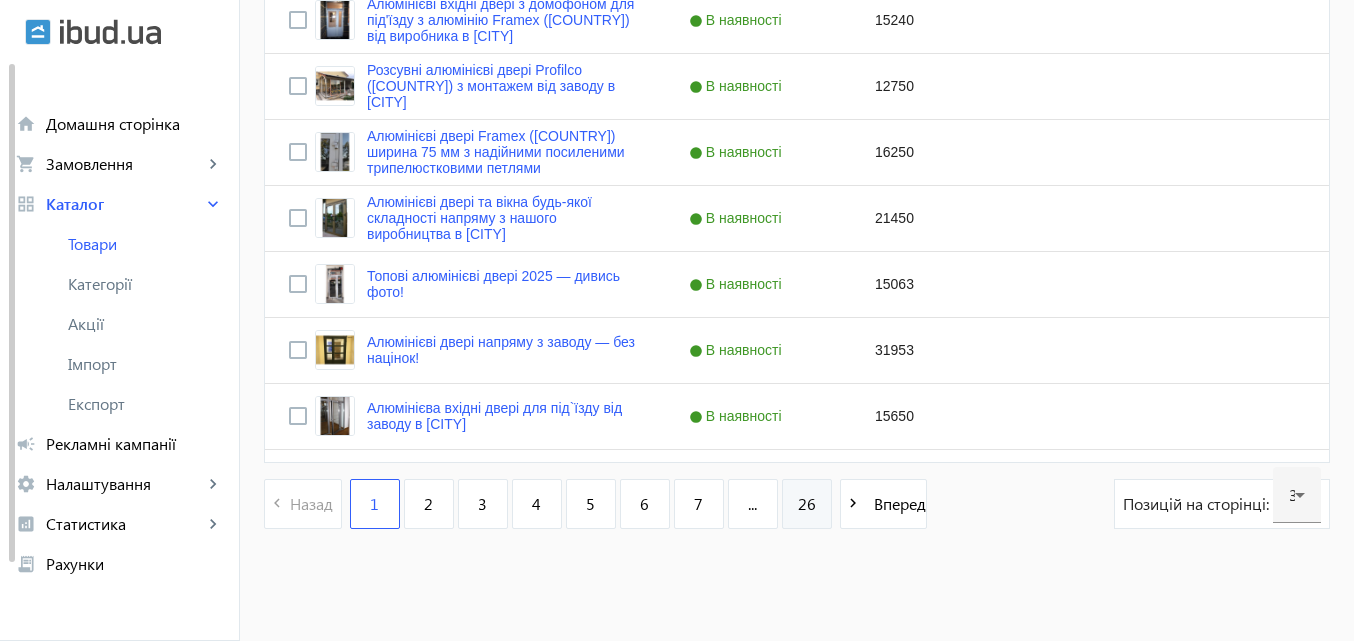 click on "26" 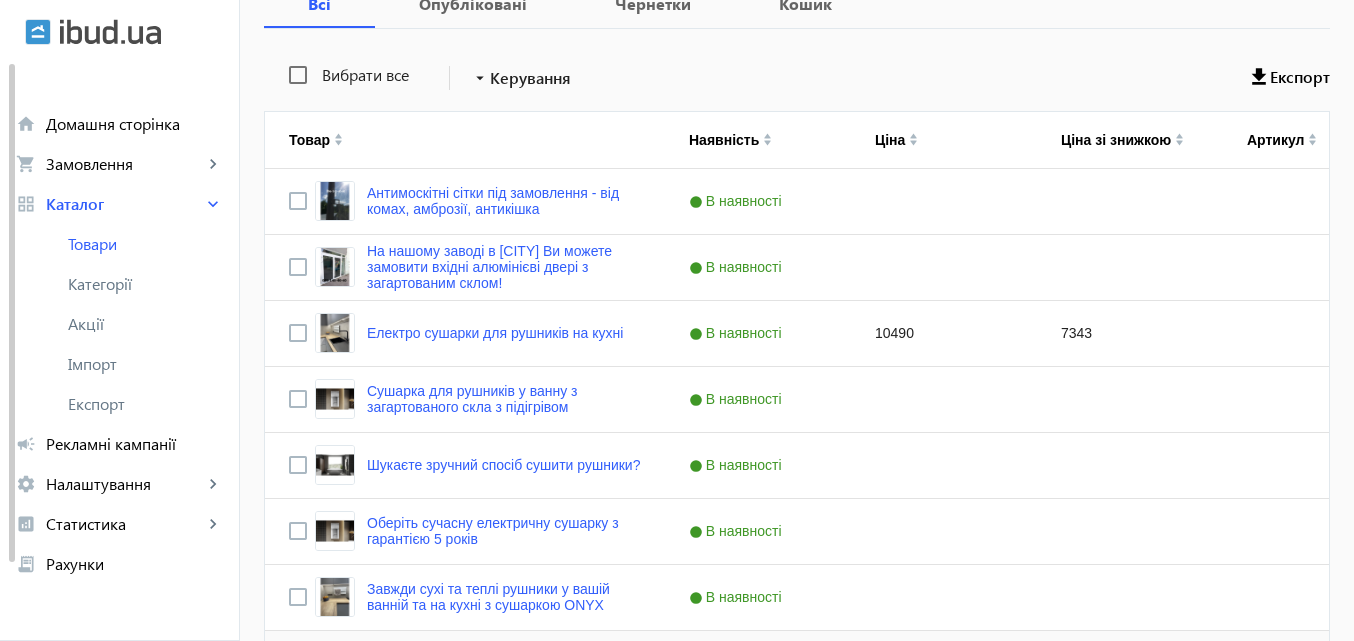 scroll, scrollTop: 299, scrollLeft: 0, axis: vertical 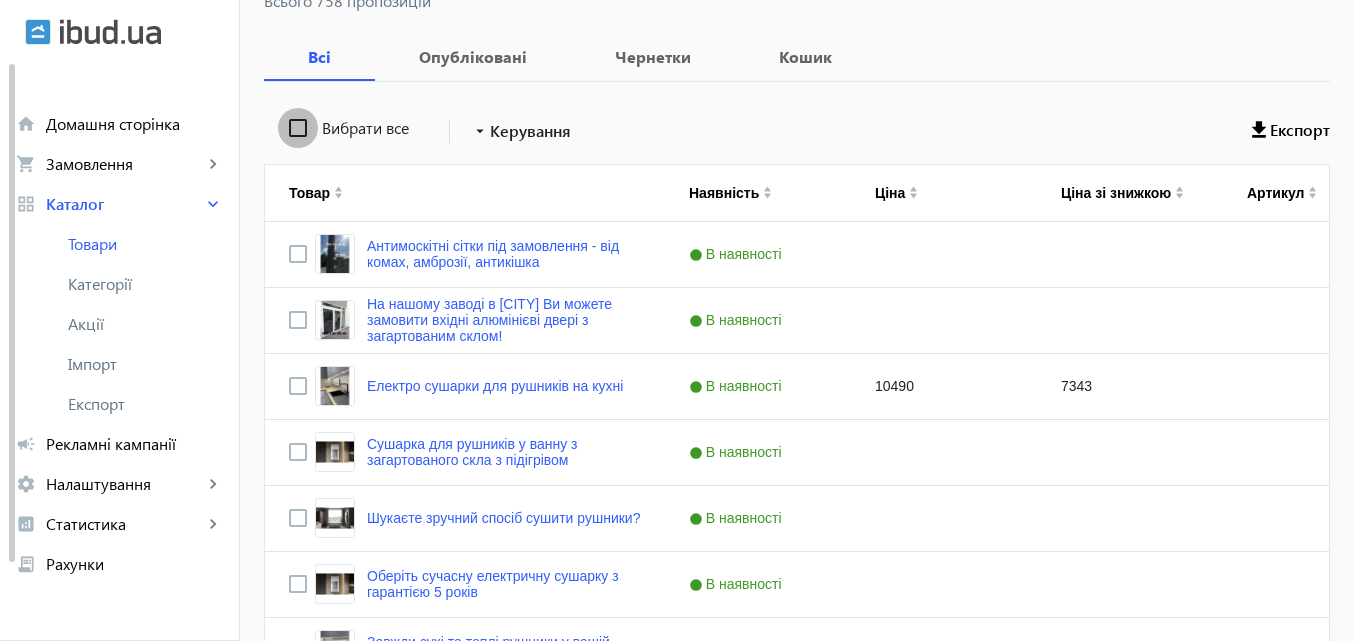 click on "Вибрати все" at bounding box center (298, 128) 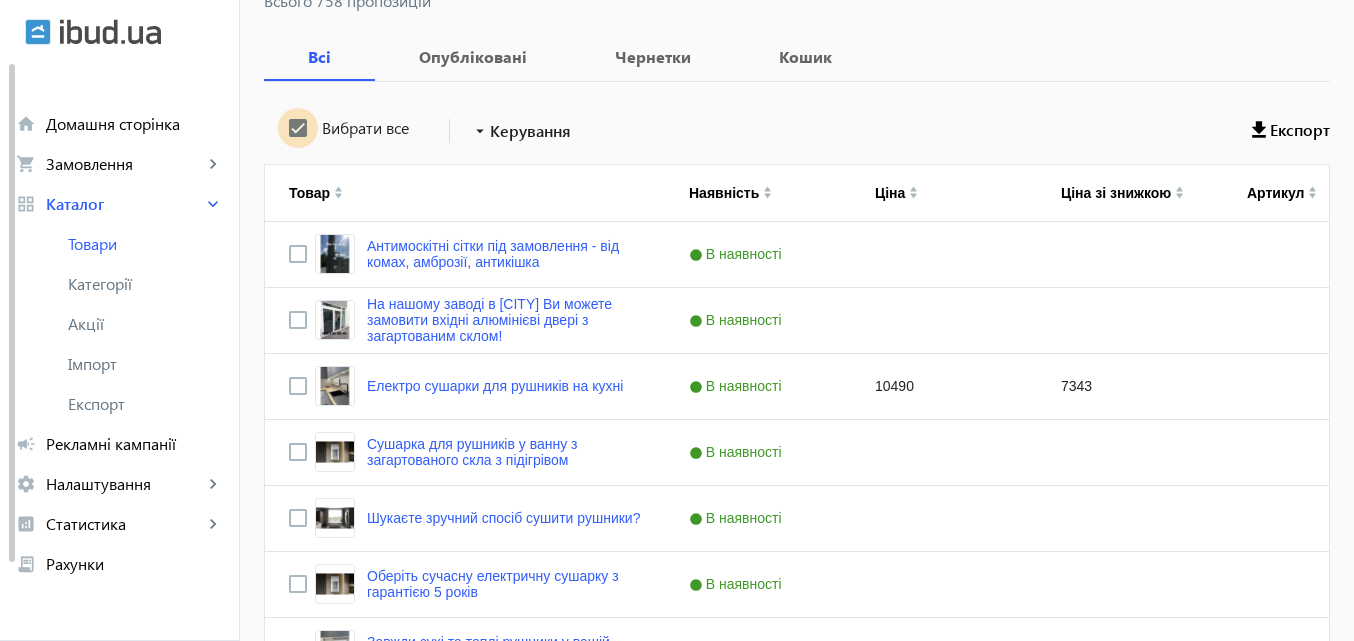 checkbox on "true" 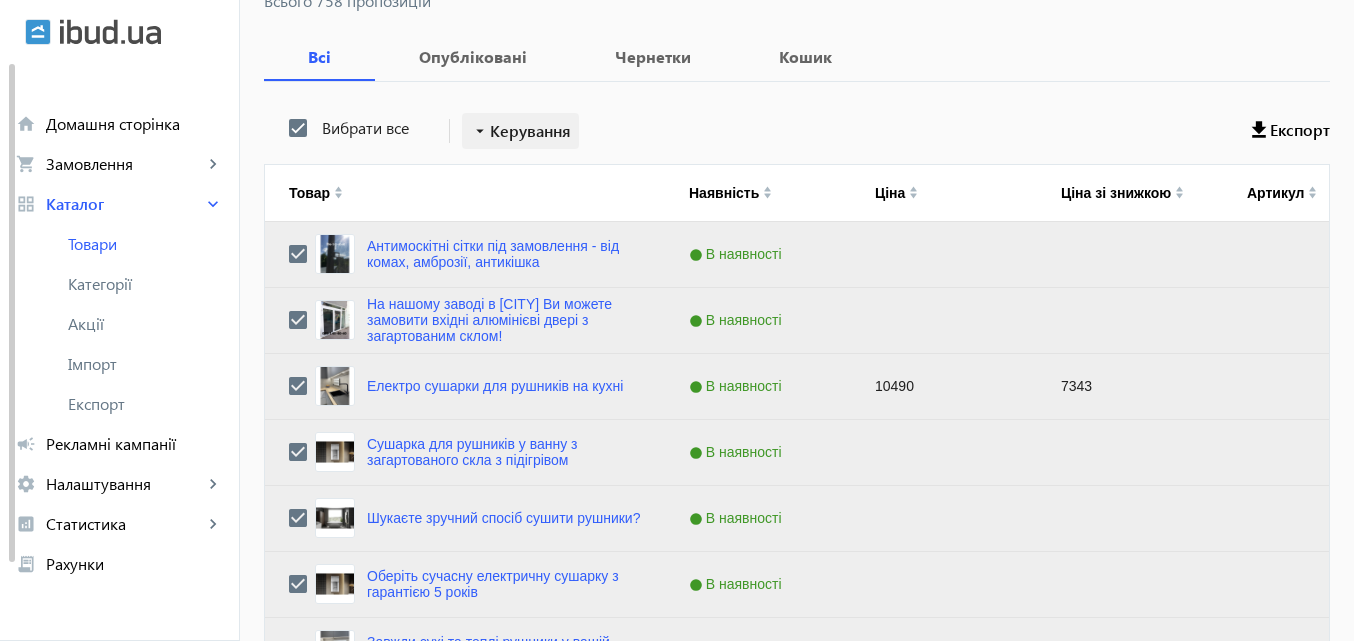 click on "Керування" 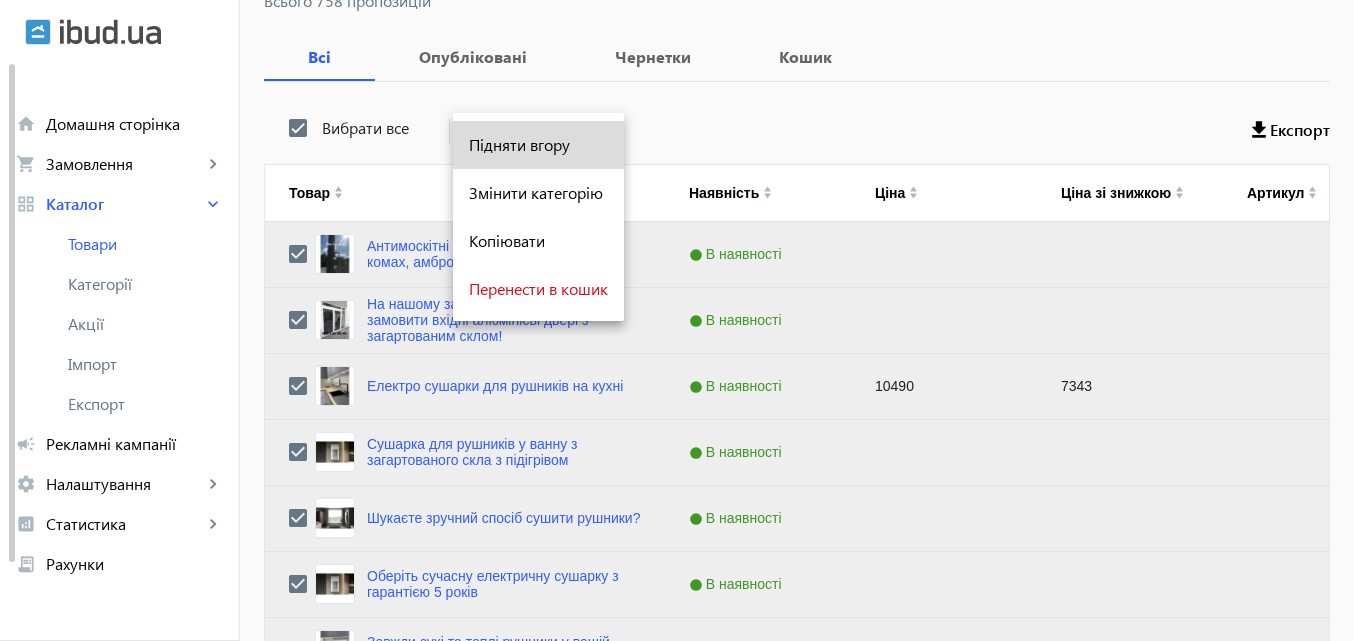 click on "Підняти вгору" at bounding box center [538, 145] 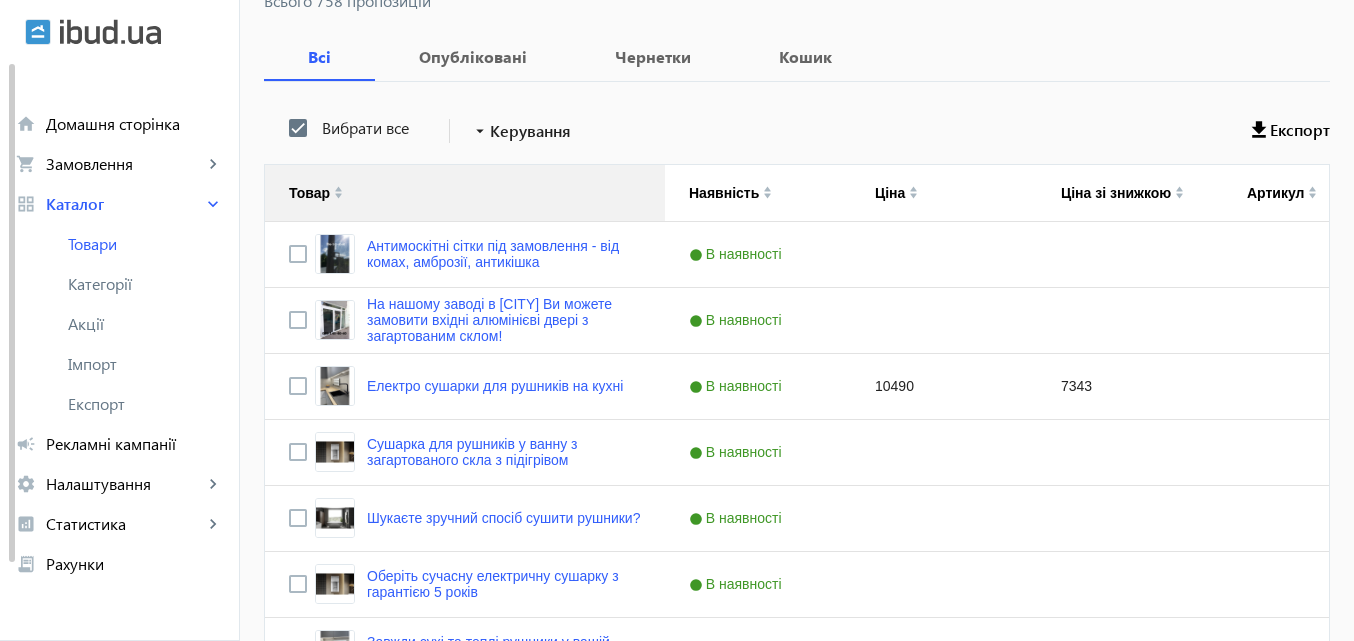 type 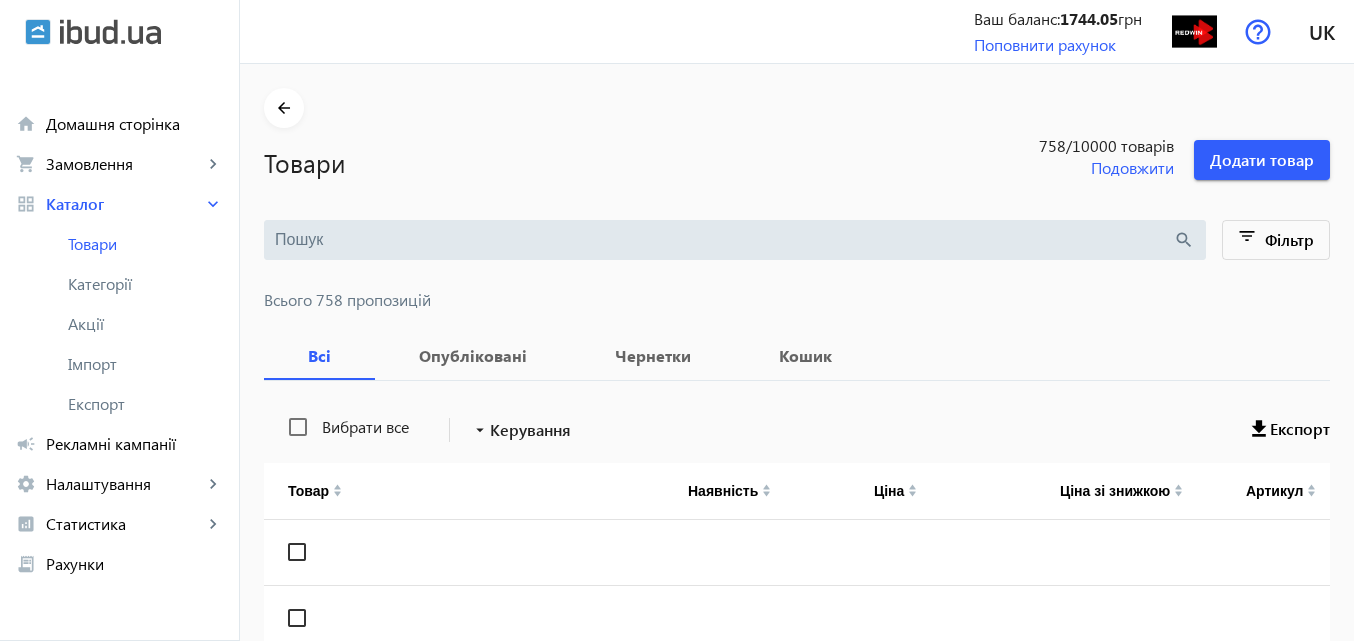 scroll, scrollTop: 0, scrollLeft: 0, axis: both 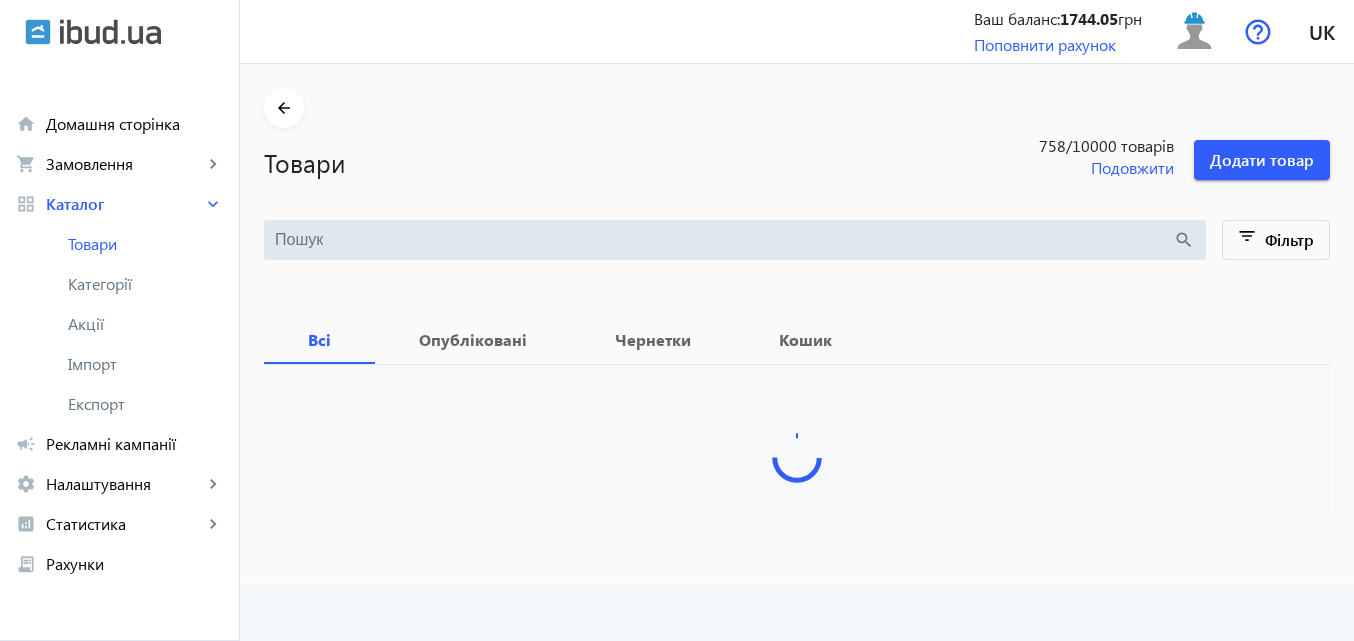 type 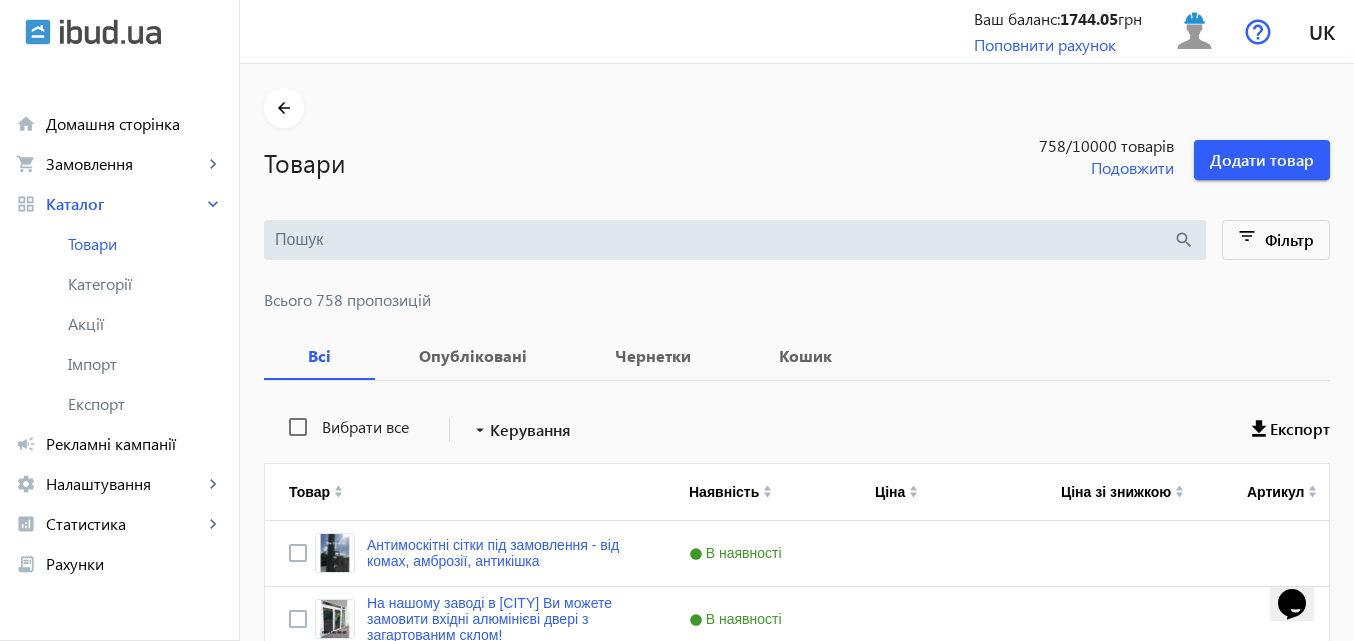 scroll, scrollTop: 0, scrollLeft: 0, axis: both 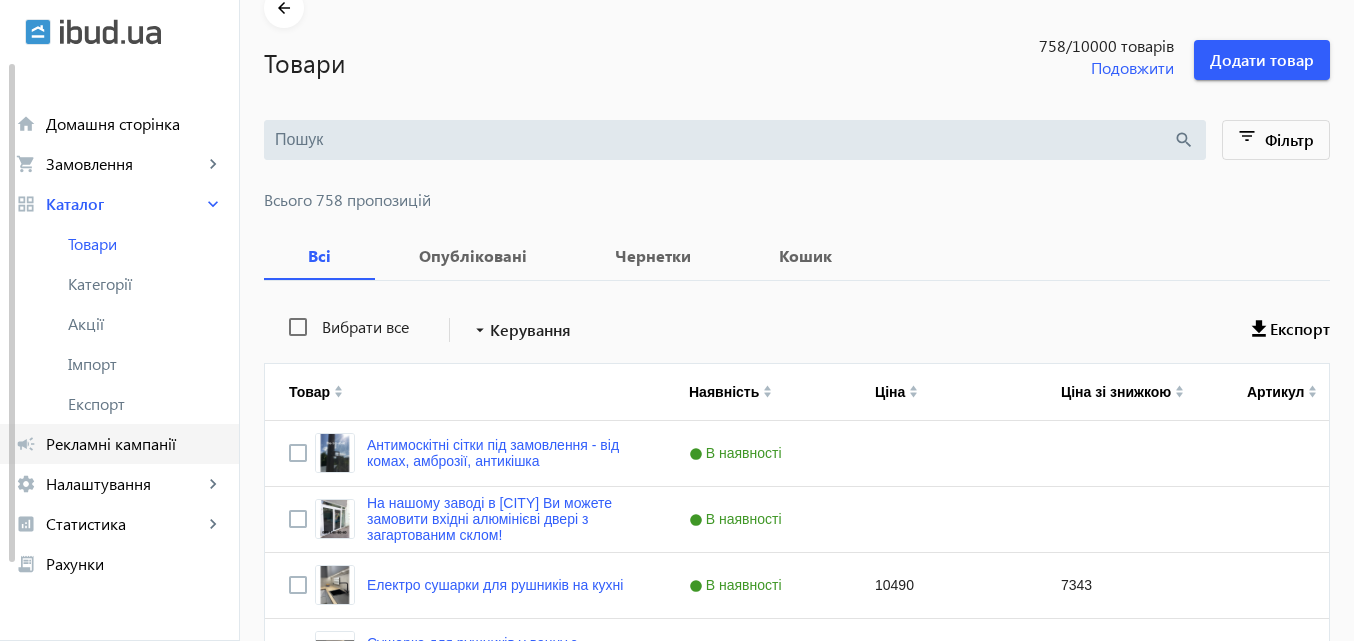 click on "Рекламні кампанії" 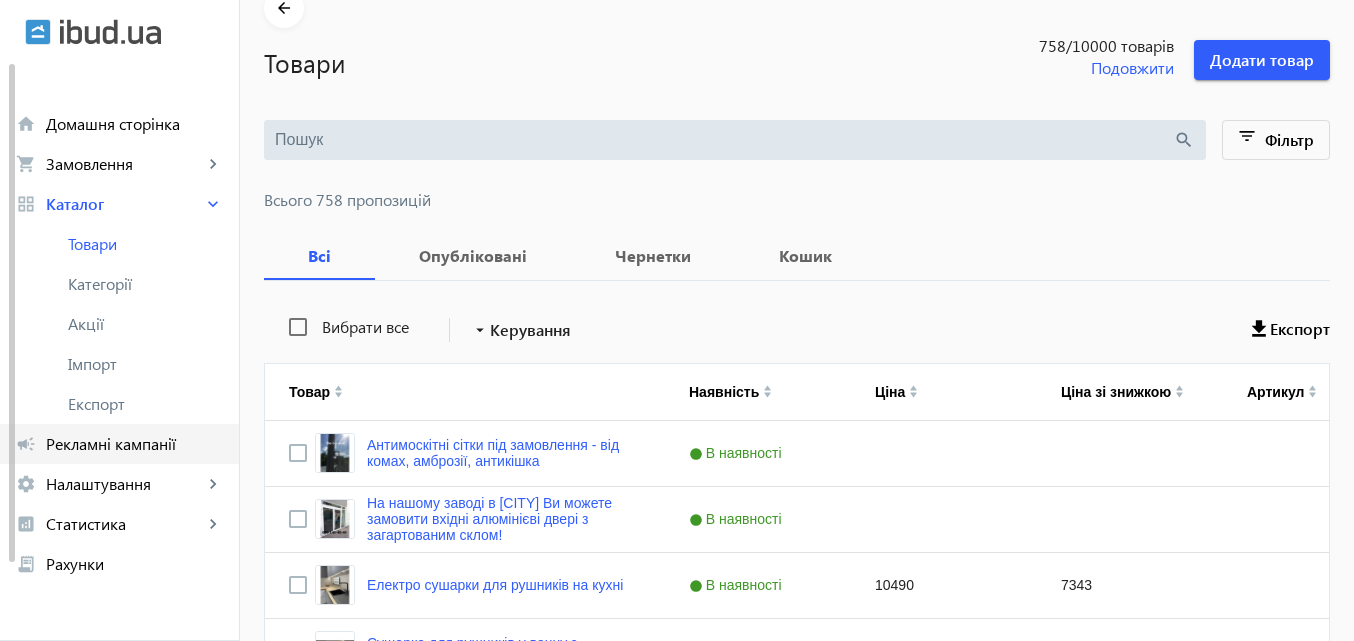 scroll, scrollTop: 0, scrollLeft: 0, axis: both 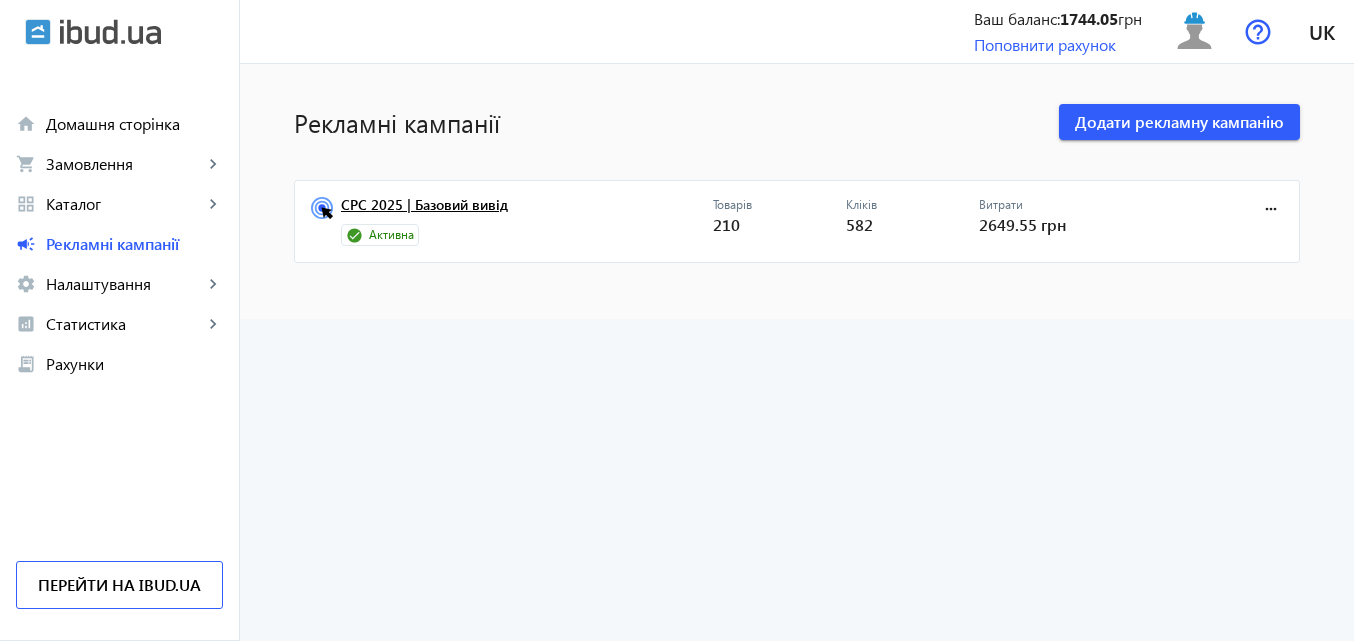 click on "CPC 2025 | Базовий вивід" at bounding box center [527, 211] 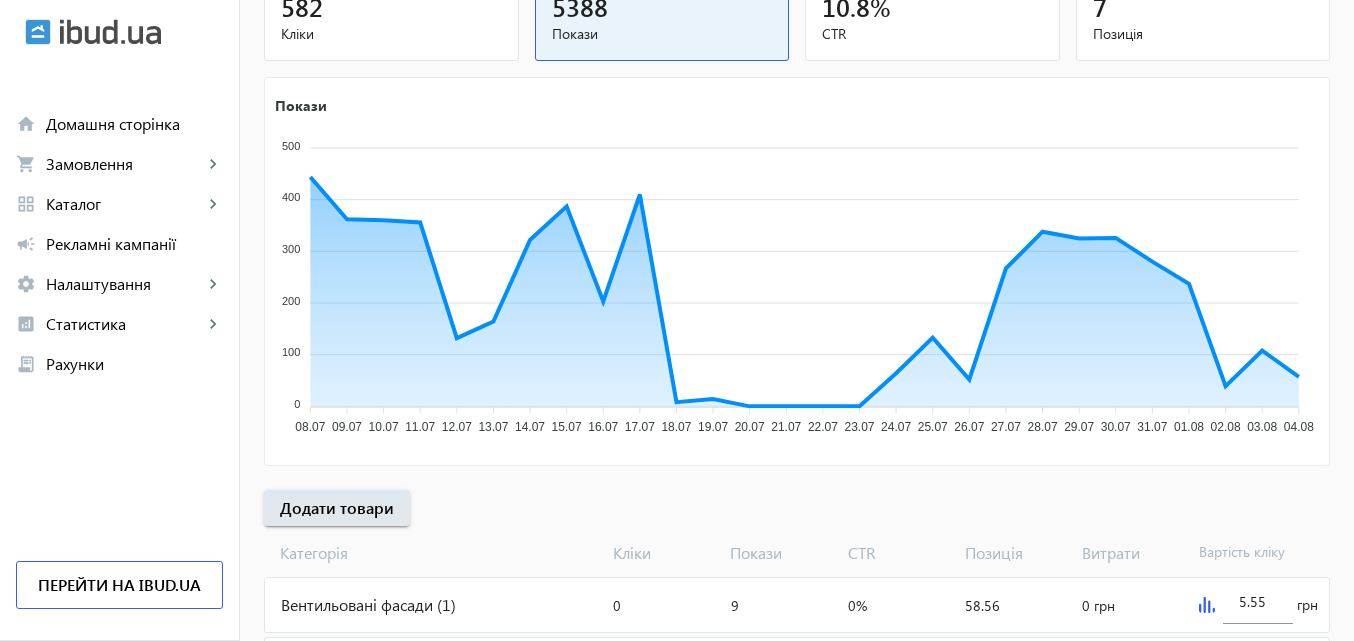 scroll, scrollTop: 300, scrollLeft: 0, axis: vertical 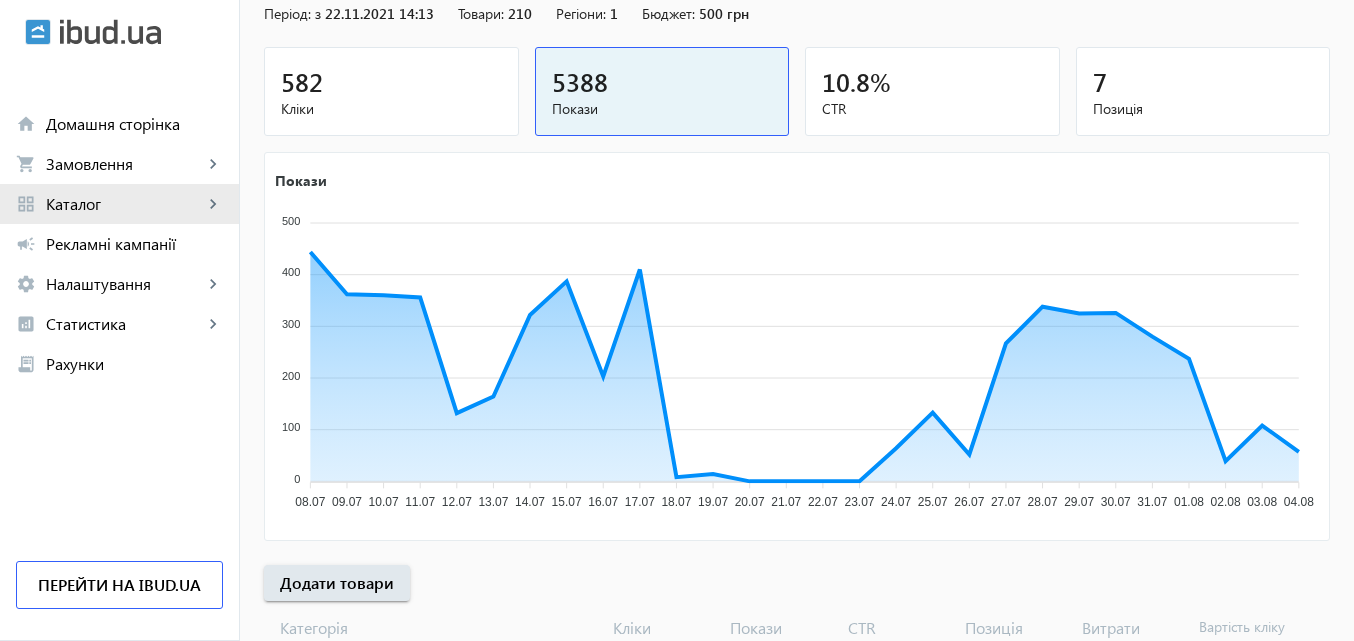 click on "Каталог" 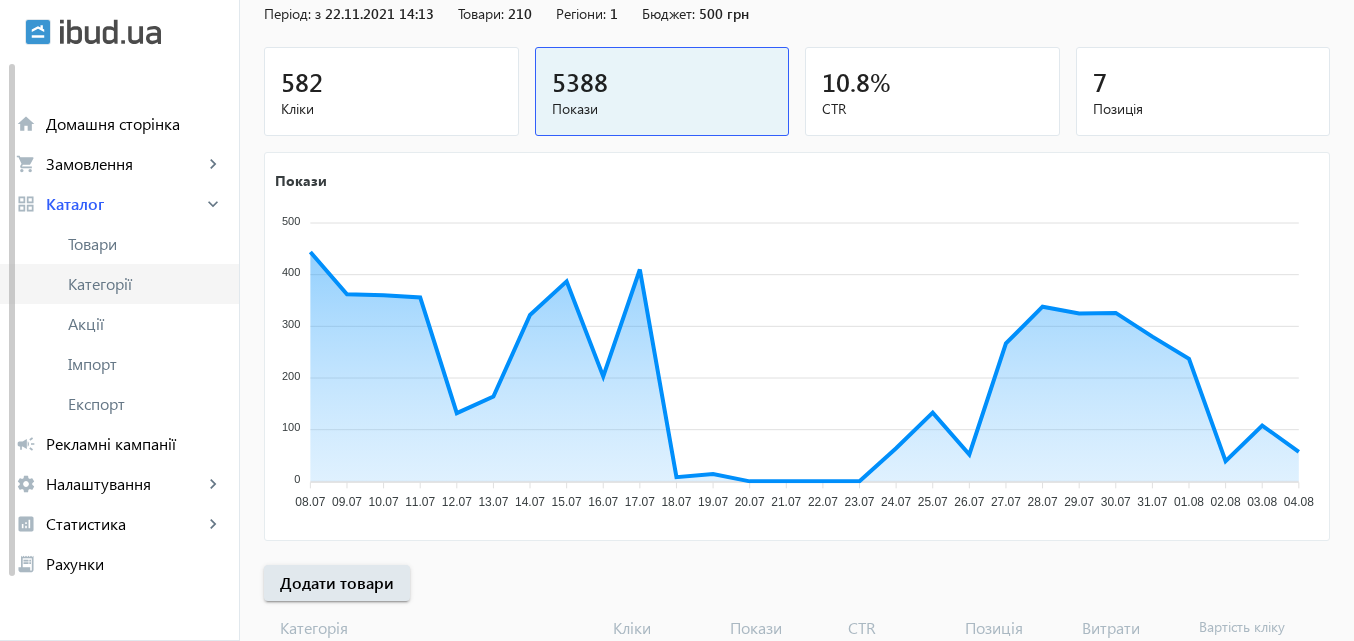 click on "Категорії" 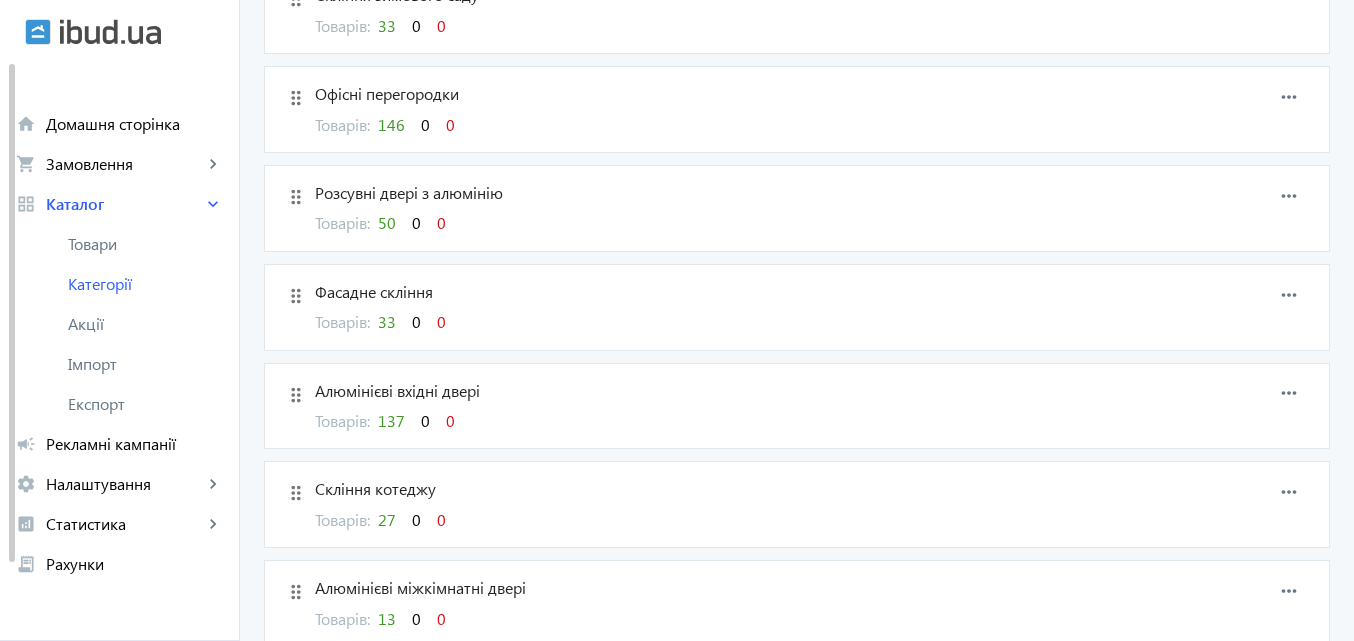 scroll, scrollTop: 600, scrollLeft: 0, axis: vertical 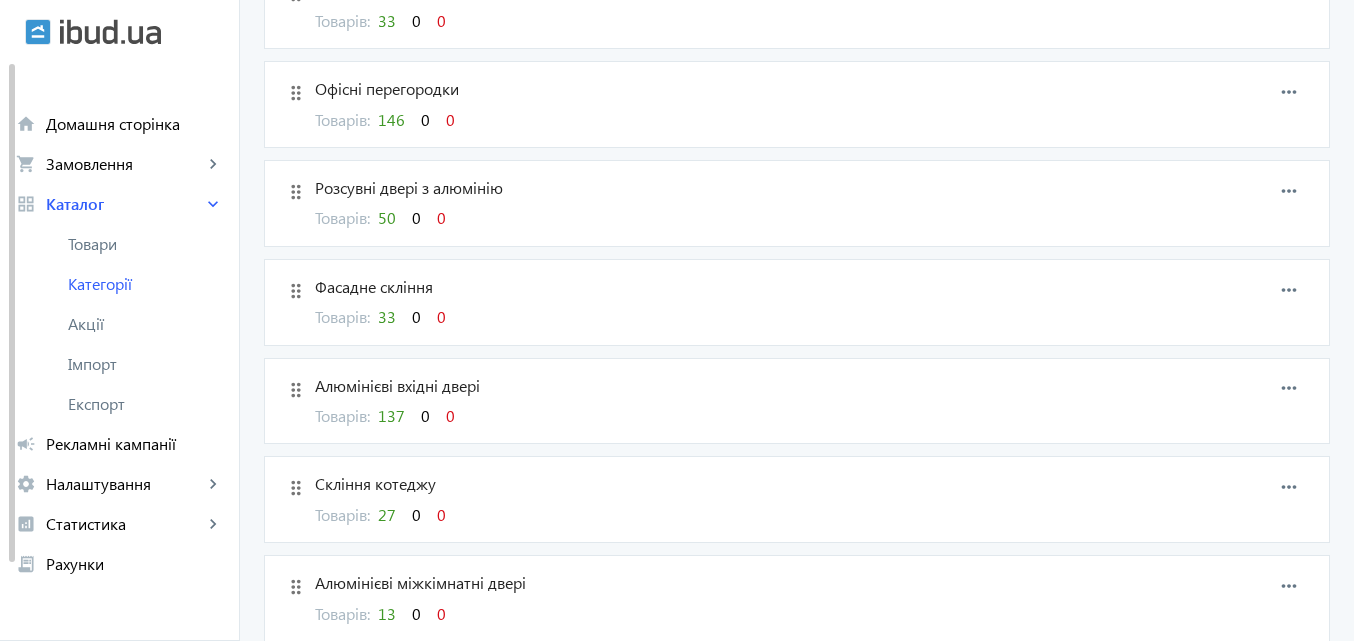 click on "137" at bounding box center [391, 415] 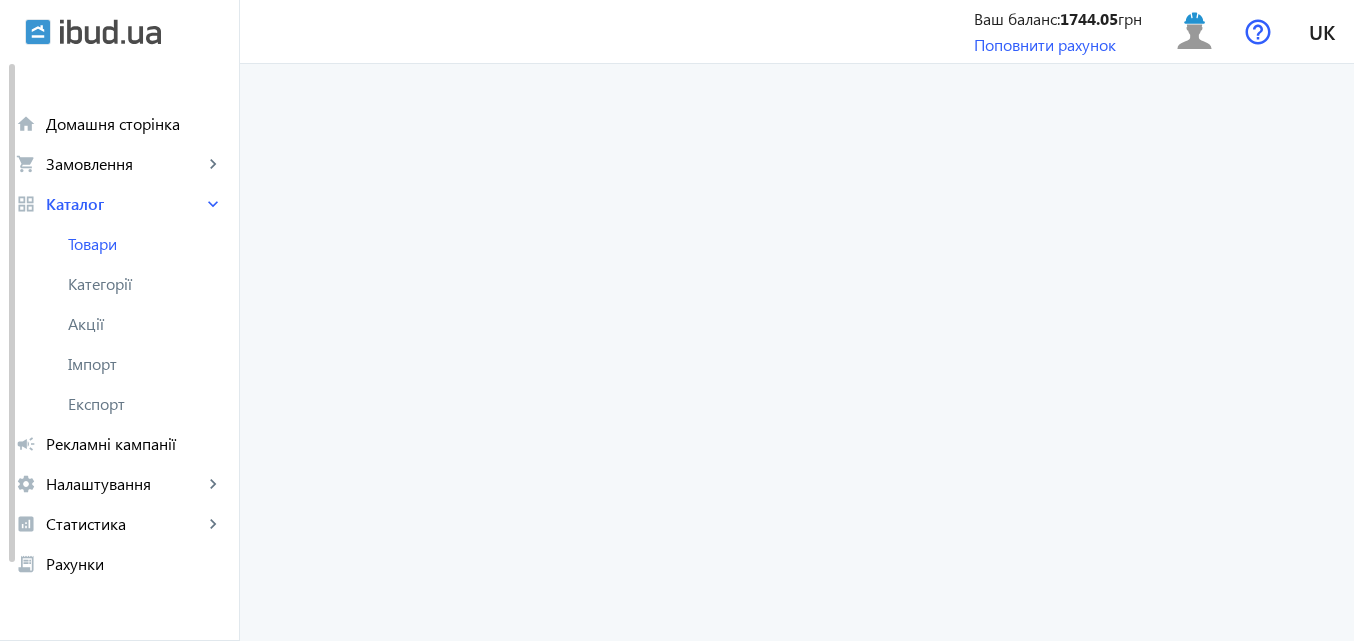 scroll, scrollTop: 0, scrollLeft: 0, axis: both 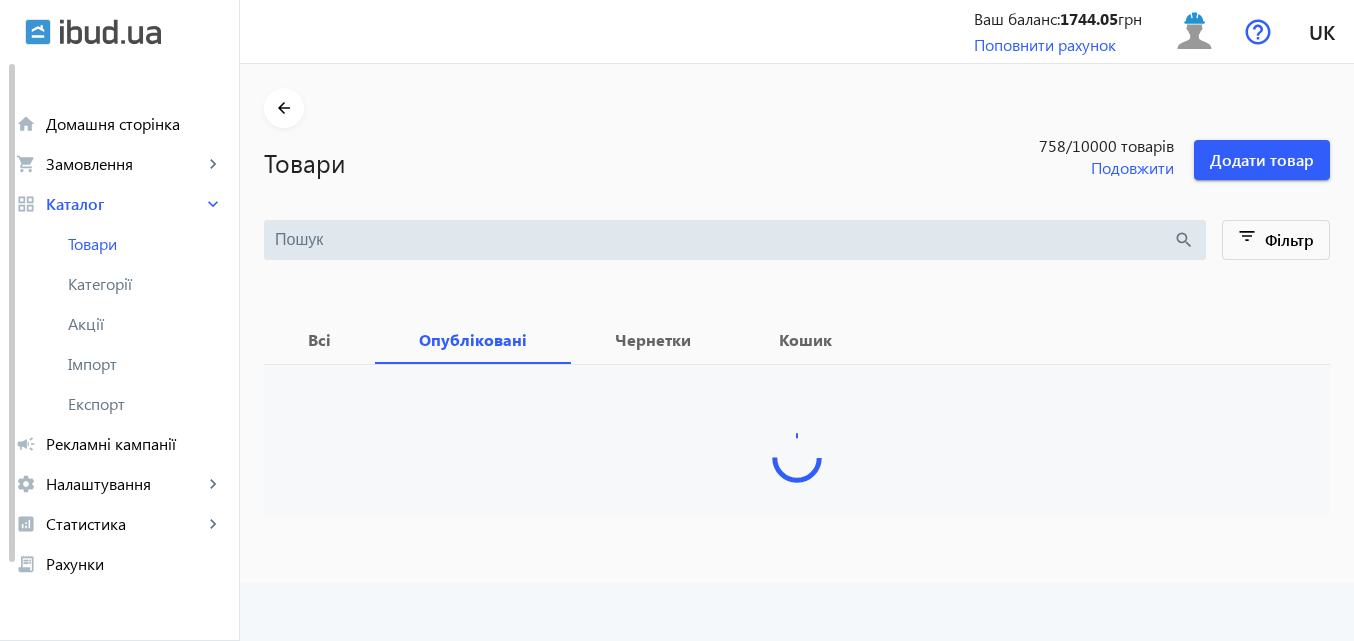 type 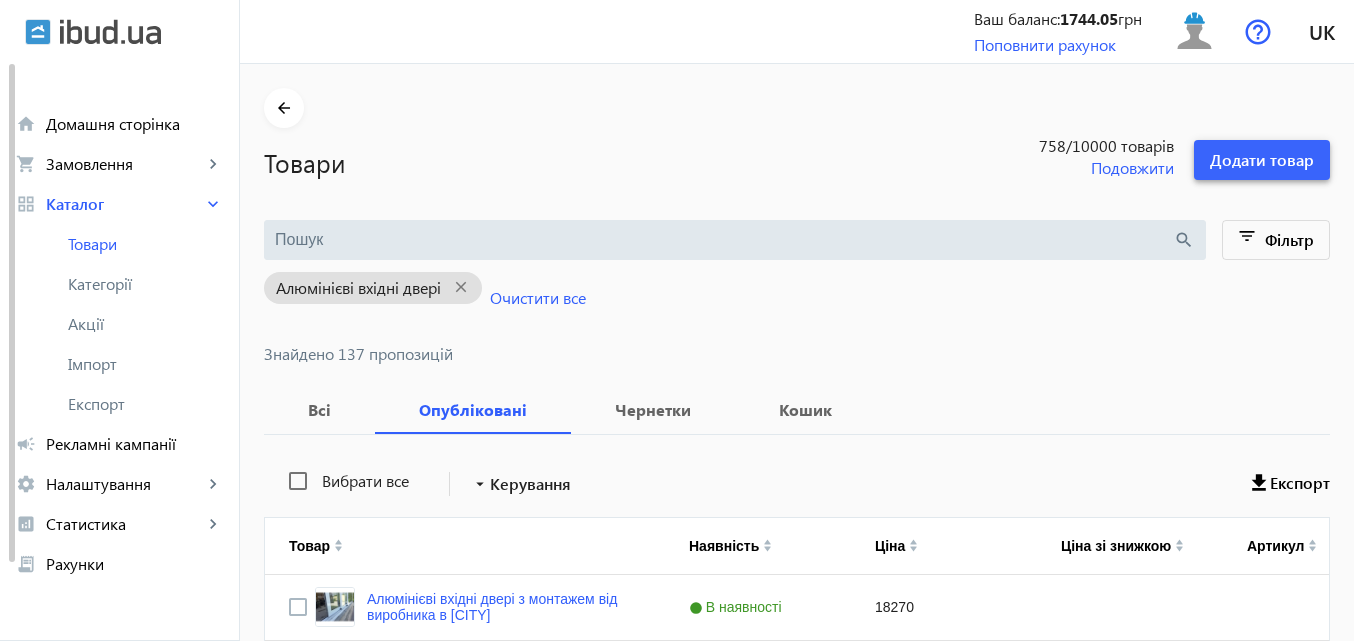 click on "Додати товар" 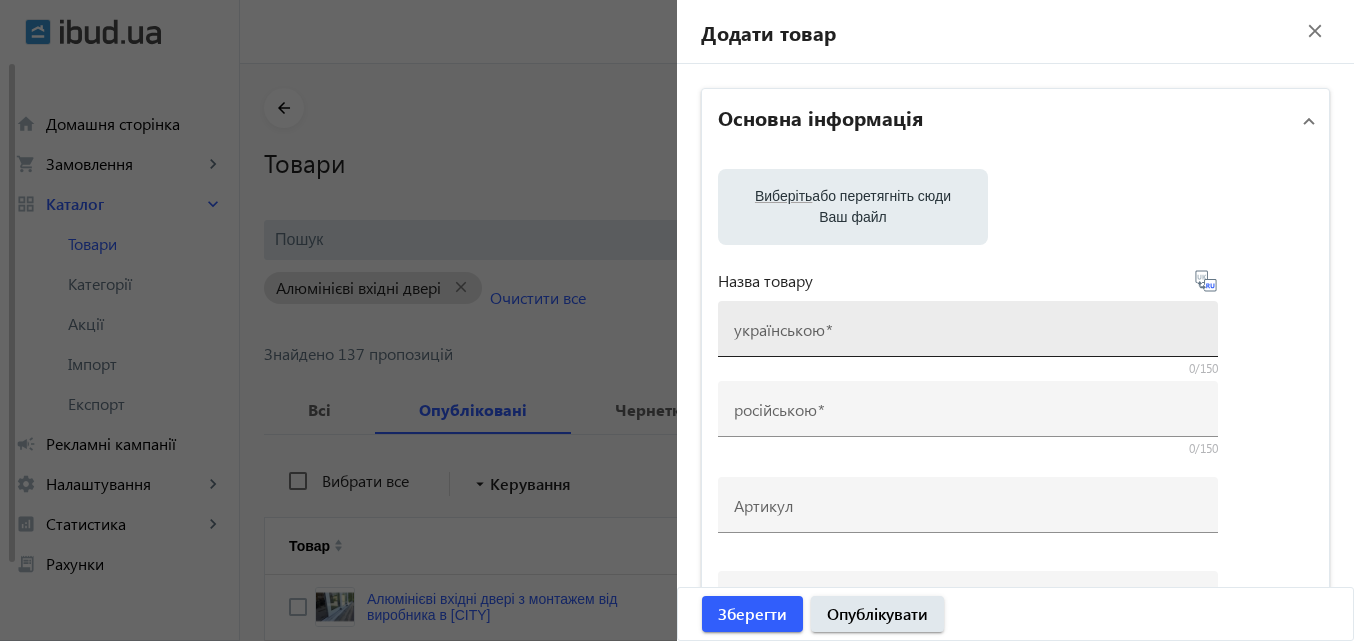 click on "українською" at bounding box center [968, 335] 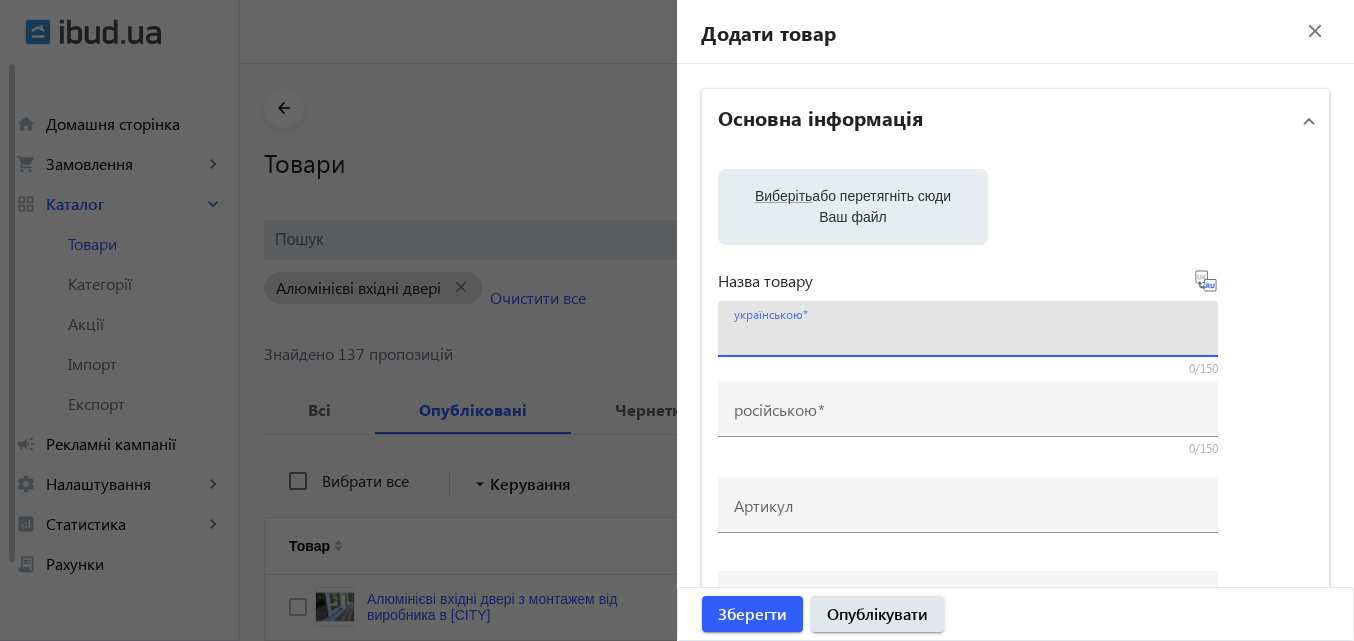 paste on "Алюмінієві двері та вікна для новобудов — напряму від заводу в [CITY]!" 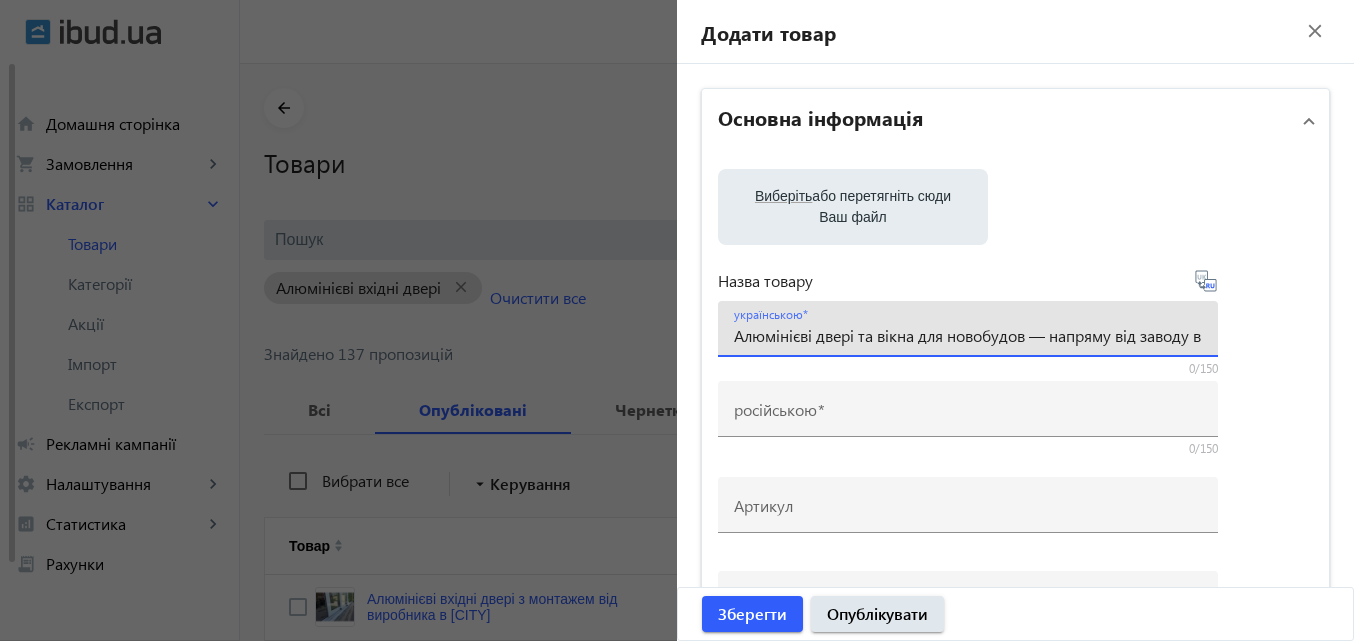 scroll, scrollTop: 0, scrollLeft: 57, axis: horizontal 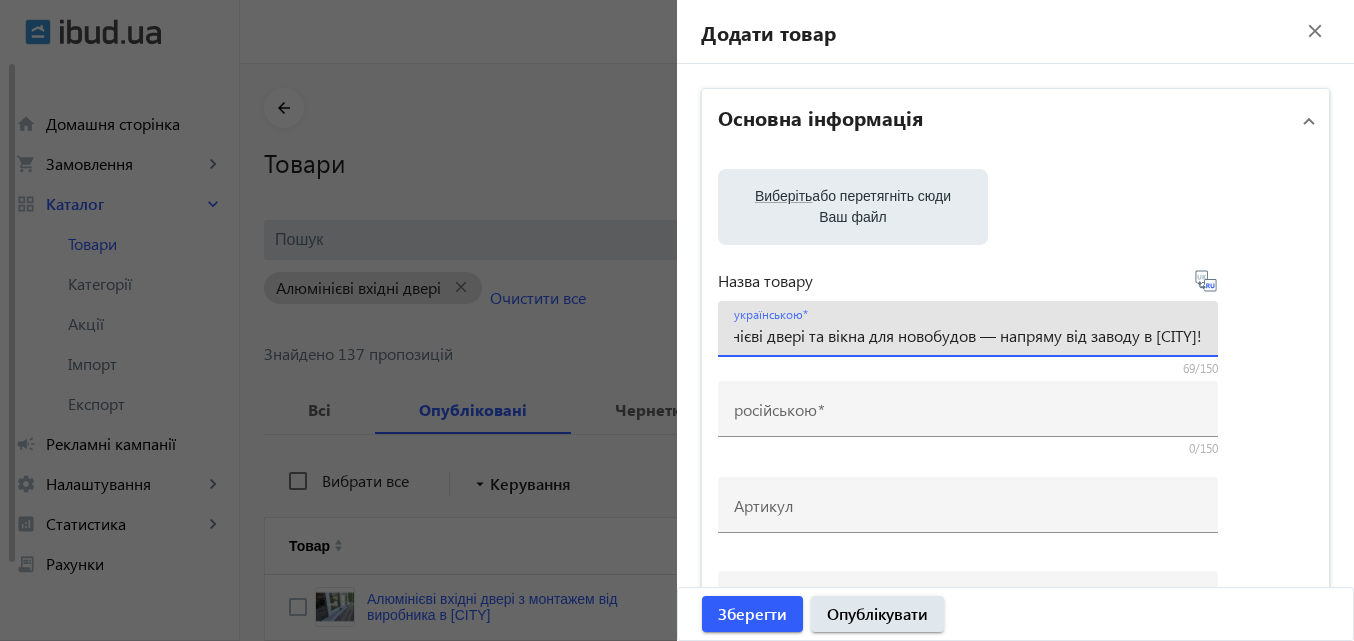 type on "Алюмінієві двері та вікна для новобудов — напряму від заводу в [CITY]!" 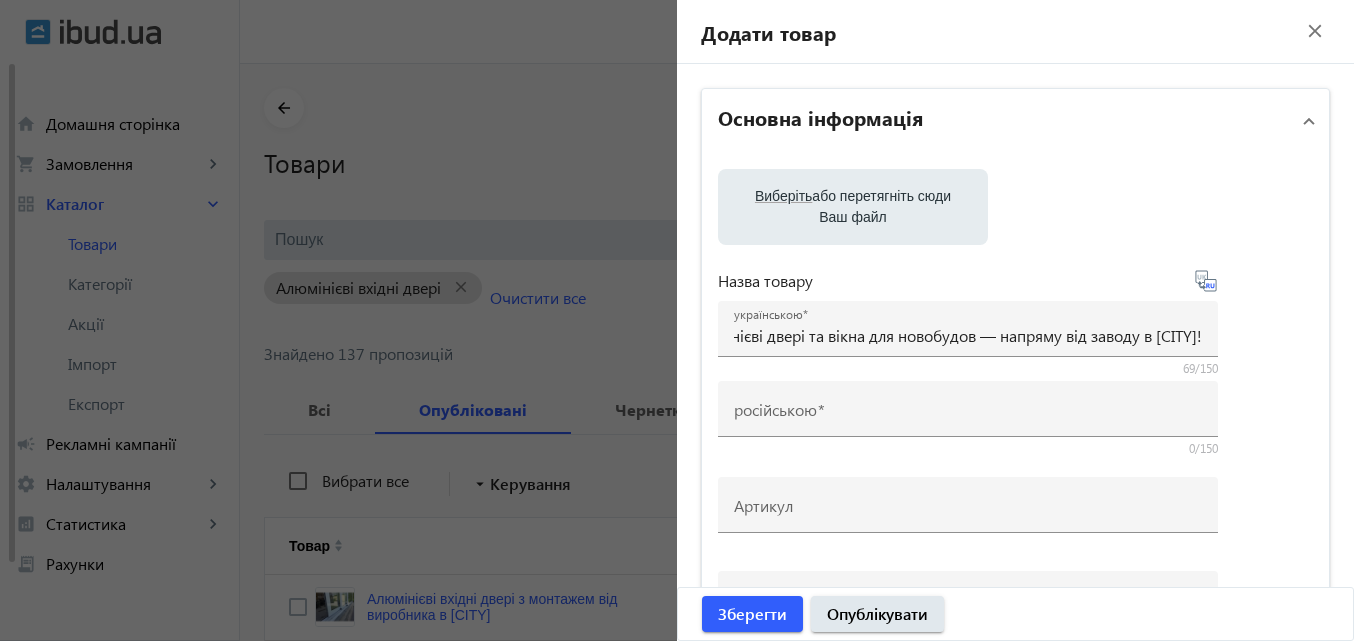 scroll, scrollTop: 0, scrollLeft: 0, axis: both 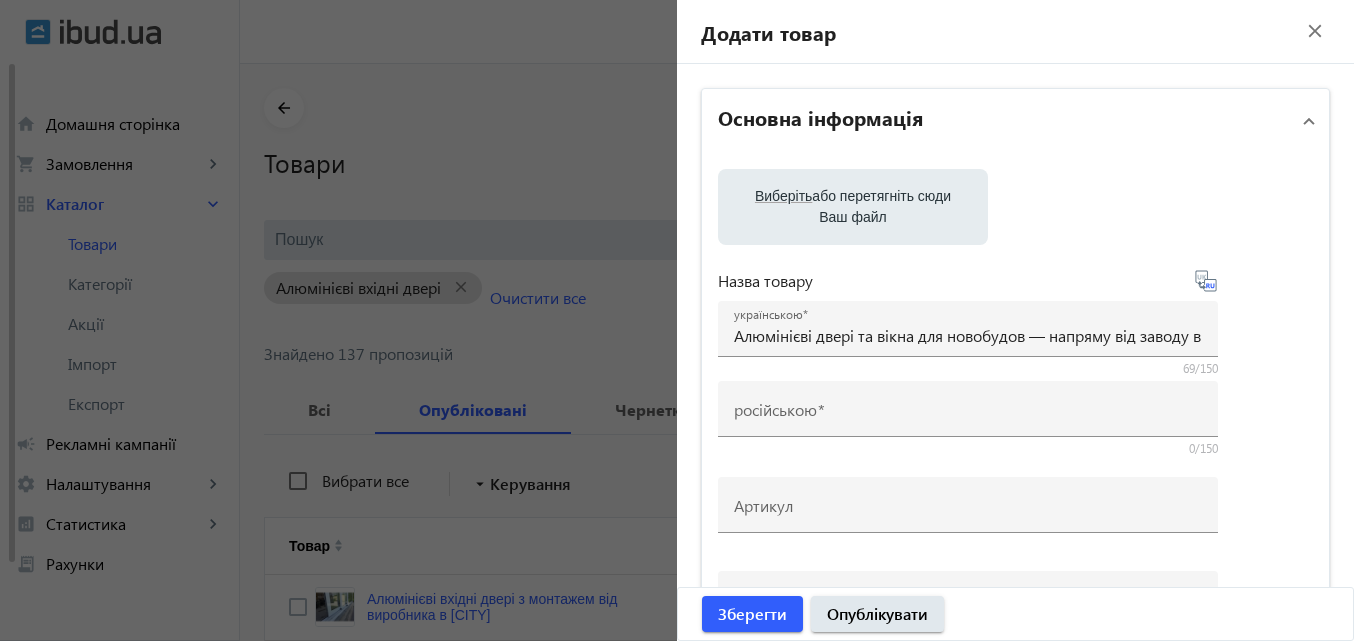 type on "Алюминиевые двери и окна для новостроек – напрямую от завода в Киеве!" 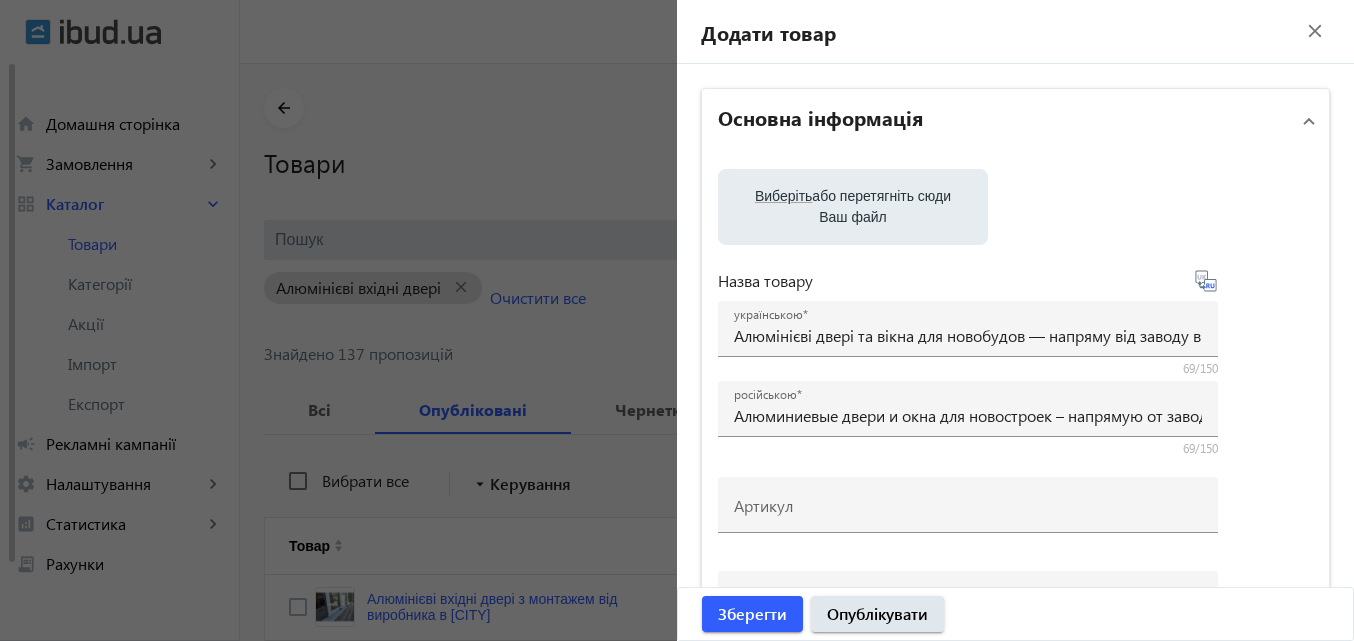 click on "Виберіть" at bounding box center [783, 196] 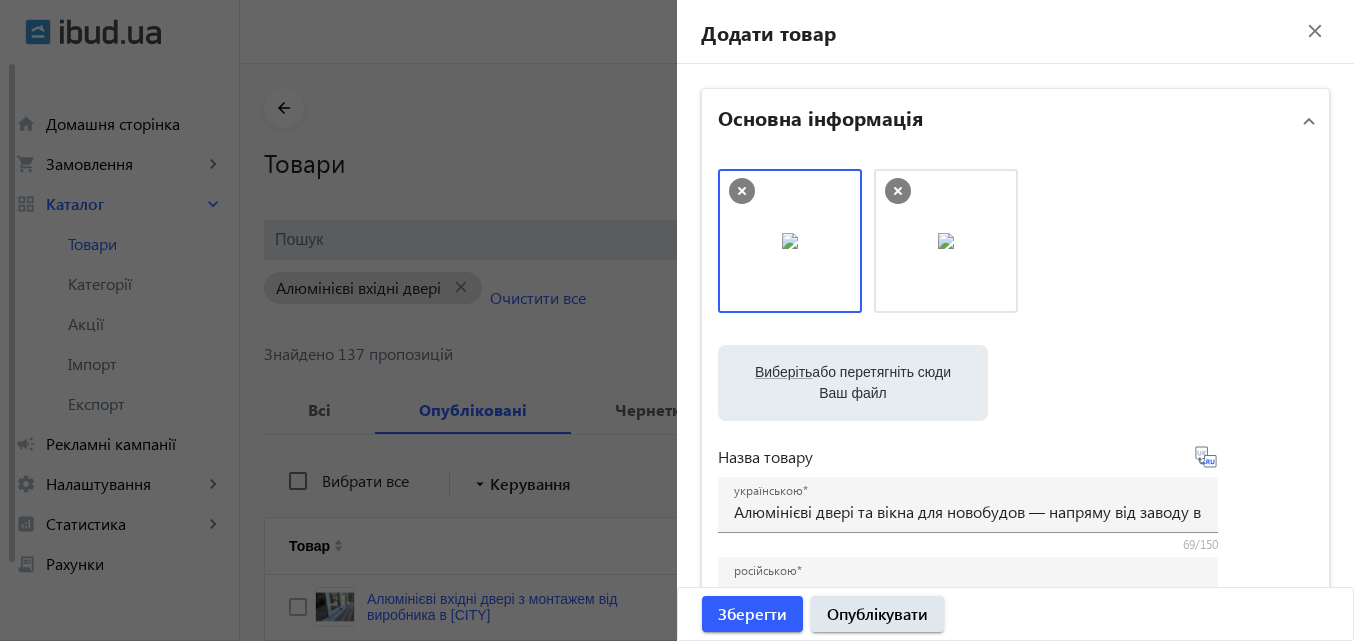 click on "Виберіть" at bounding box center (783, 372) 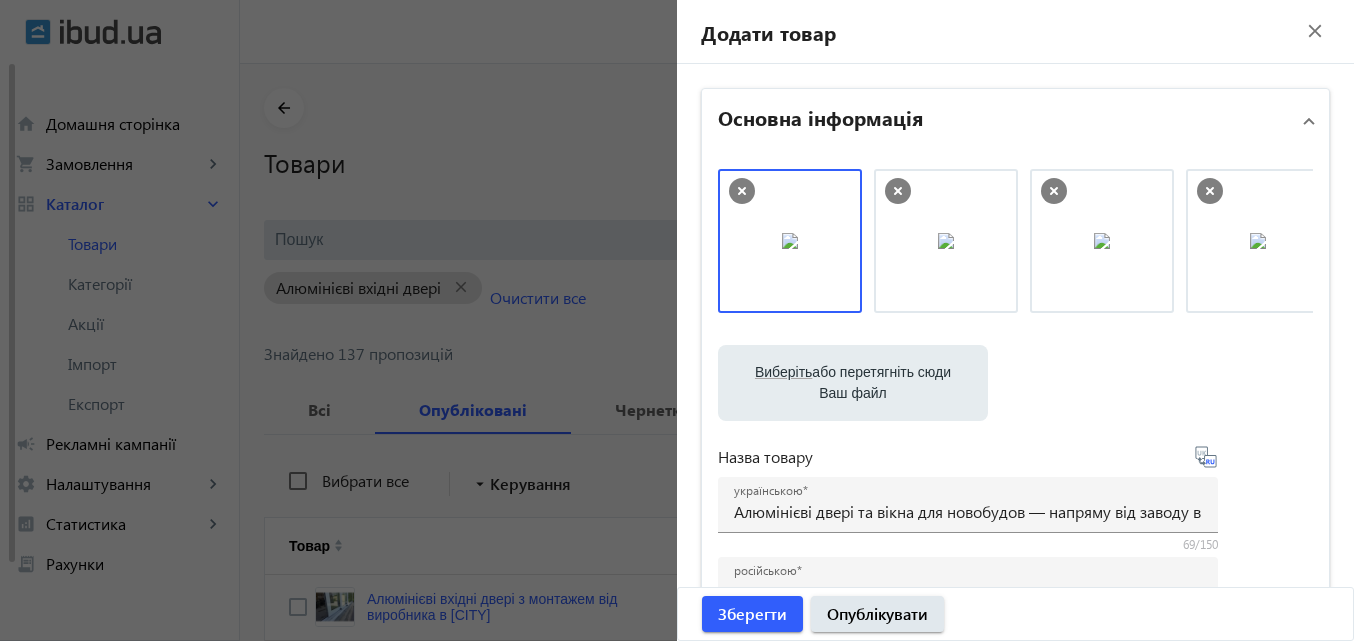 click on "Виберіть" at bounding box center [783, 372] 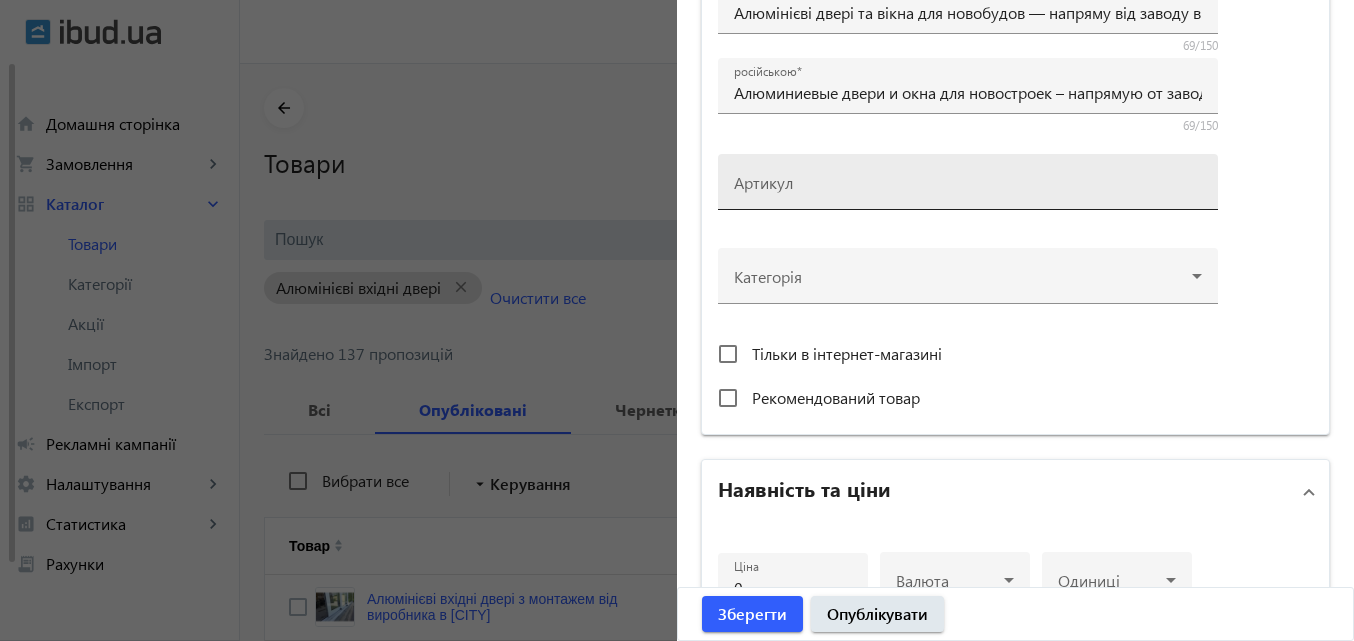 scroll, scrollTop: 500, scrollLeft: 0, axis: vertical 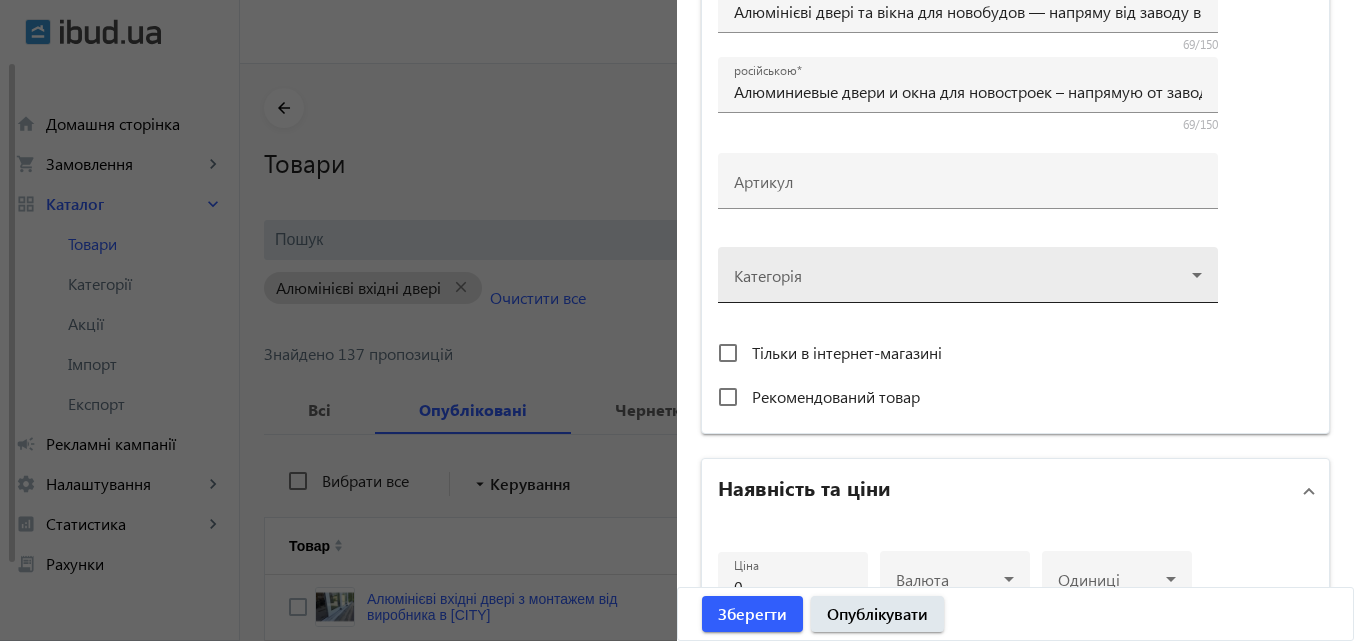 click 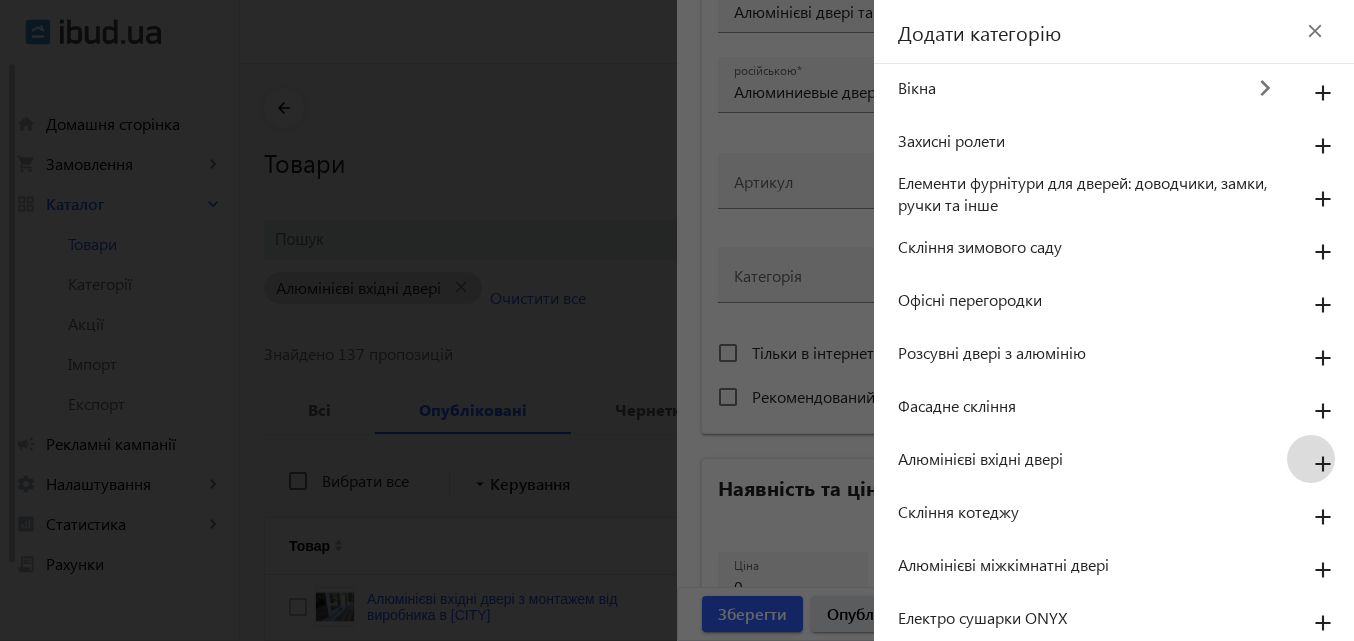 click on "add" 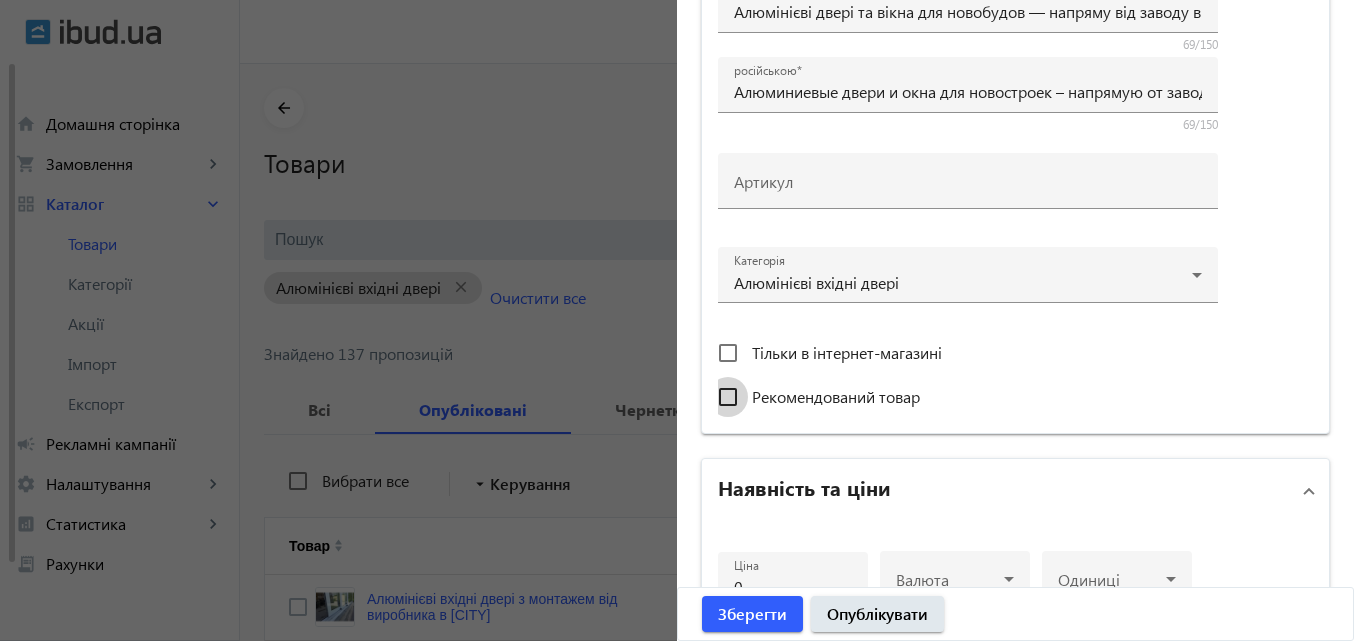 click on "Рекомендований товар" at bounding box center (728, 397) 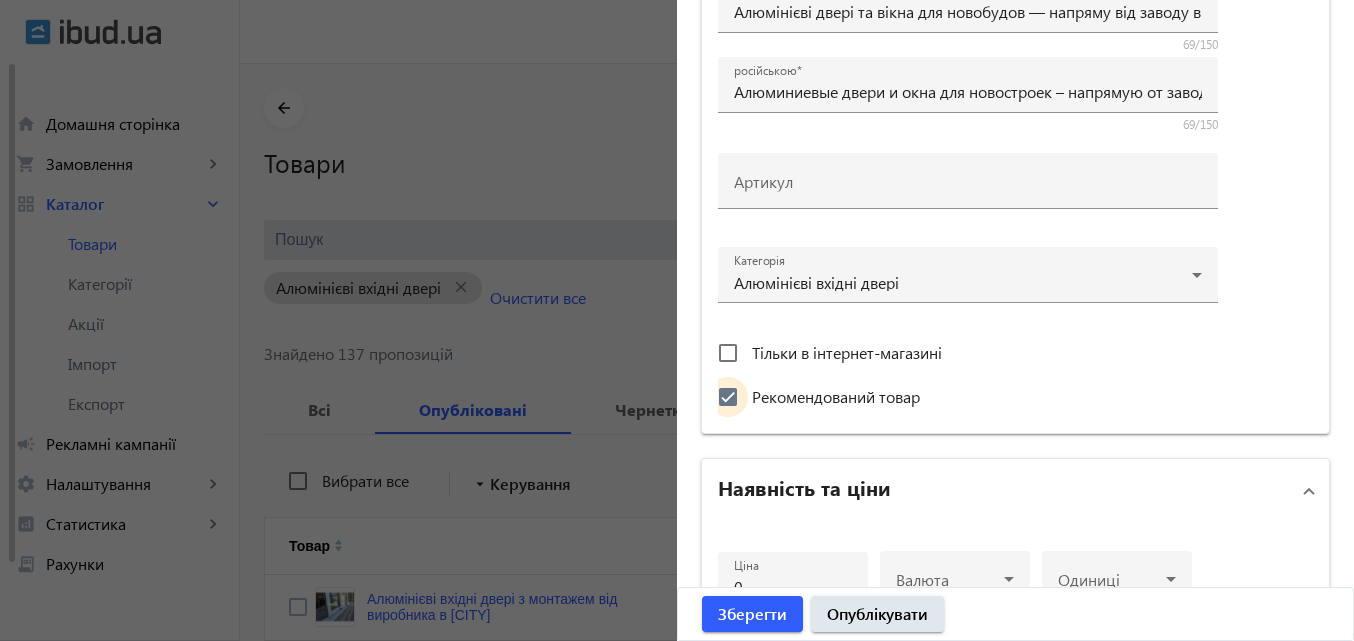 checkbox on "true" 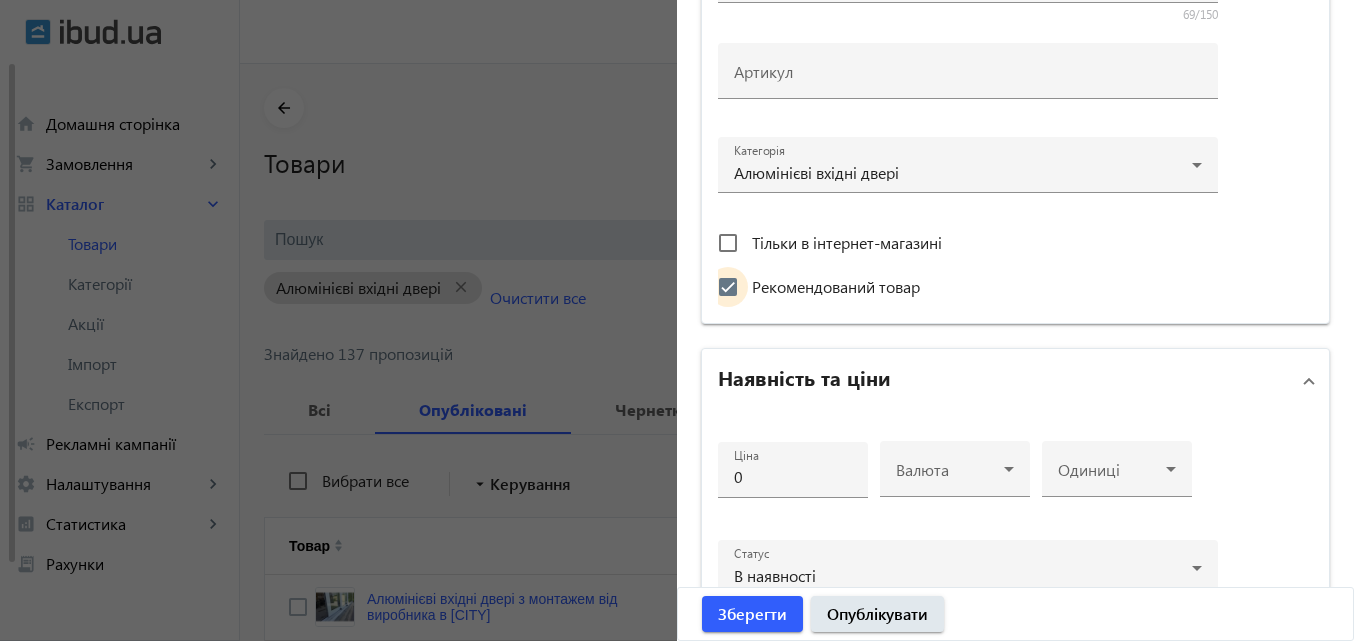 scroll, scrollTop: 700, scrollLeft: 0, axis: vertical 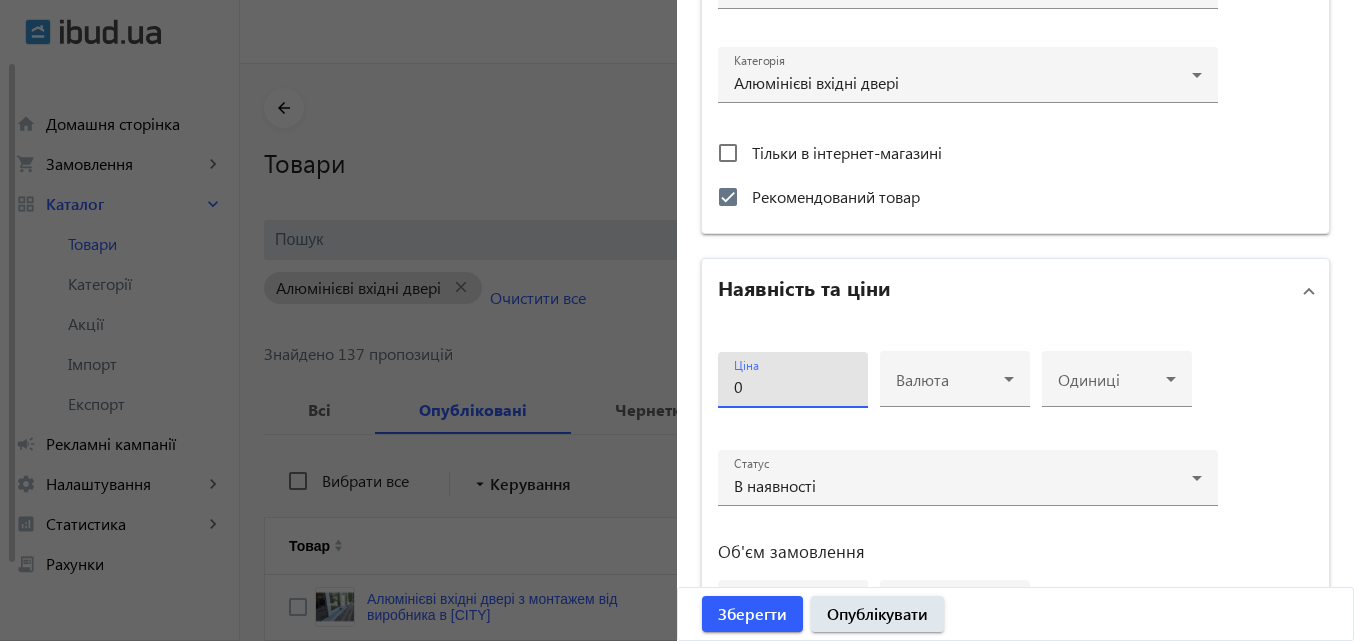 drag, startPoint x: 782, startPoint y: 396, endPoint x: 531, endPoint y: 378, distance: 251.64459 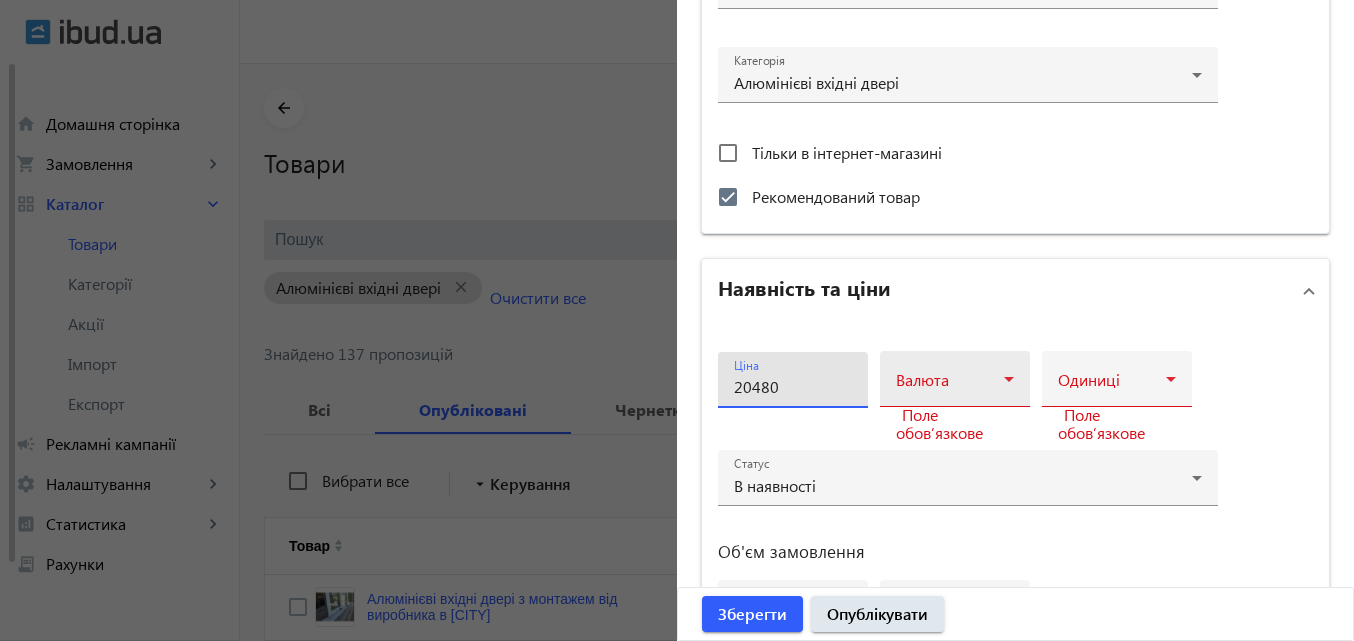 type on "20480" 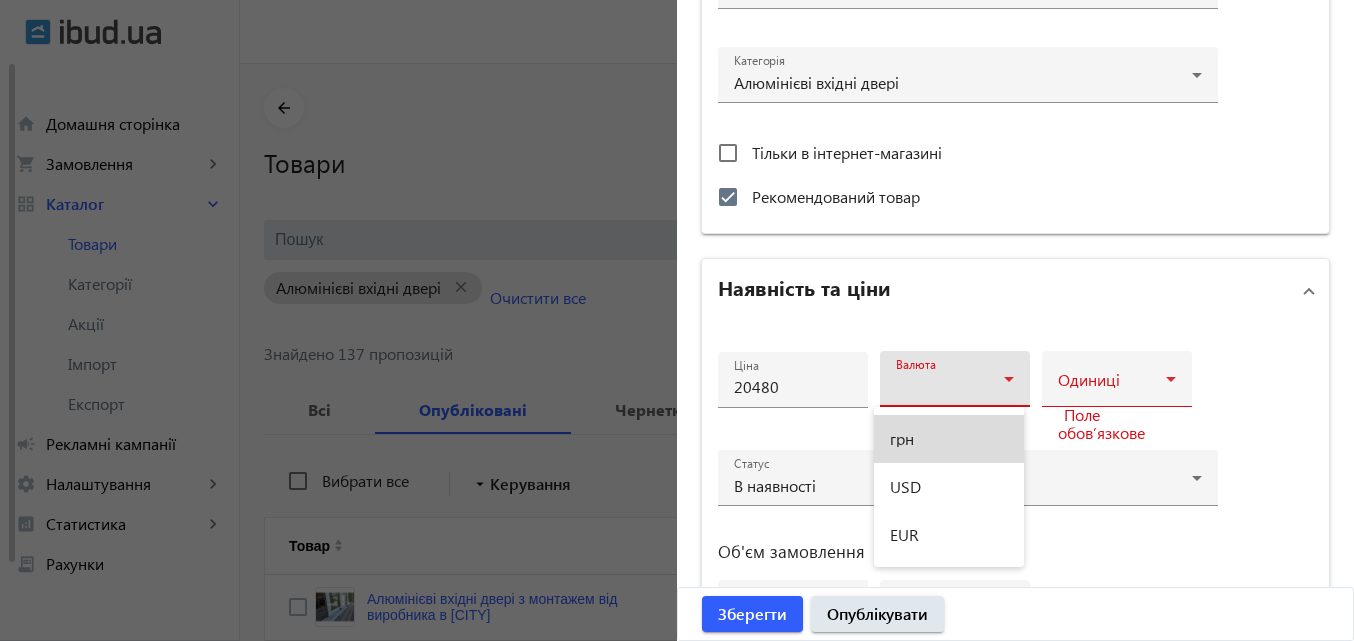 click on "грн" at bounding box center (902, 439) 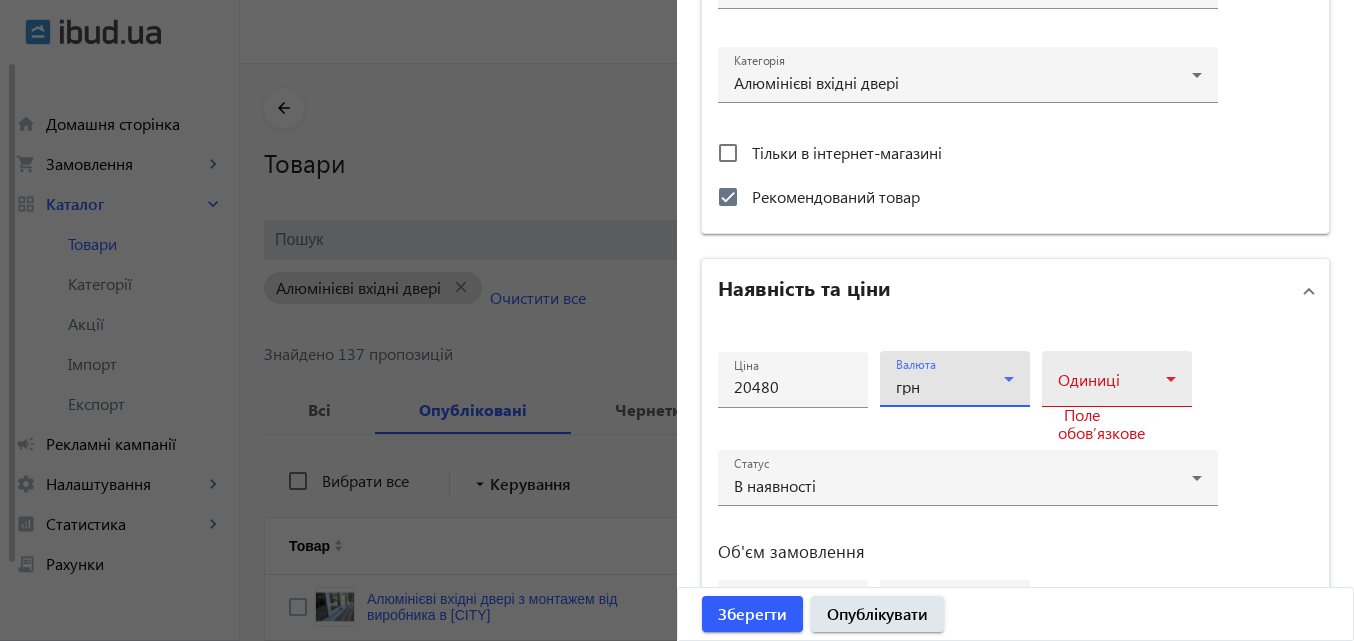 click on "Одиниці" at bounding box center (1089, 379) 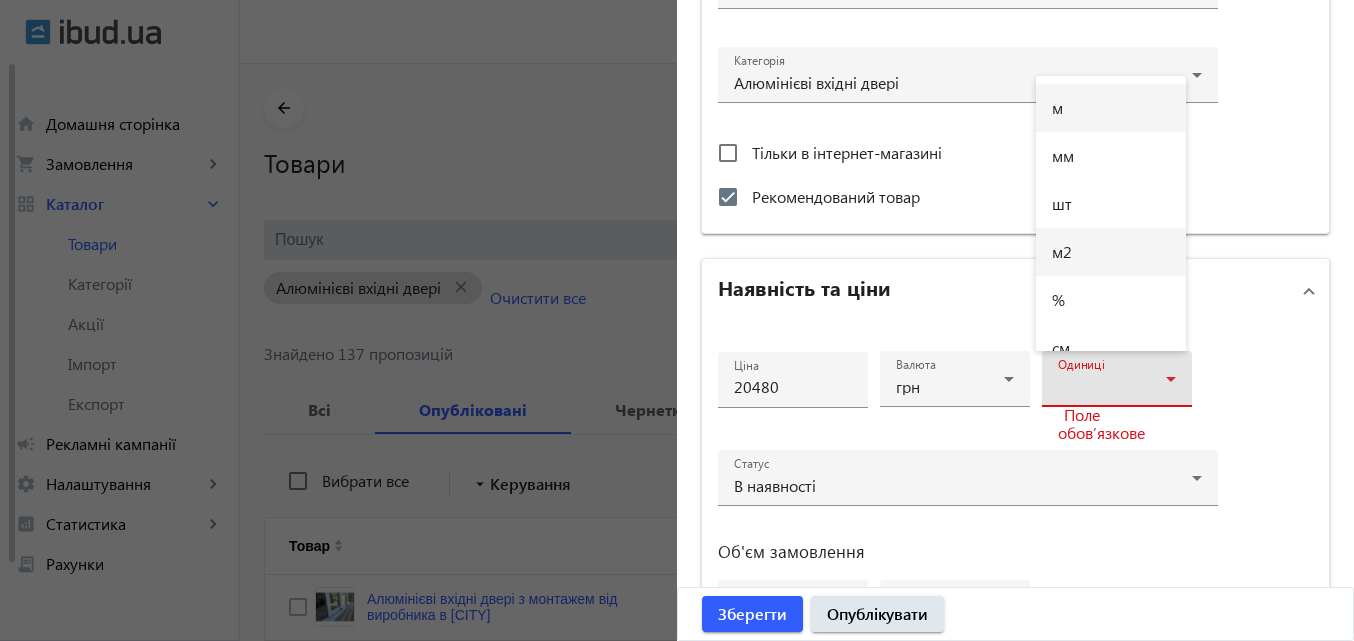 click on "м2" at bounding box center [1062, 252] 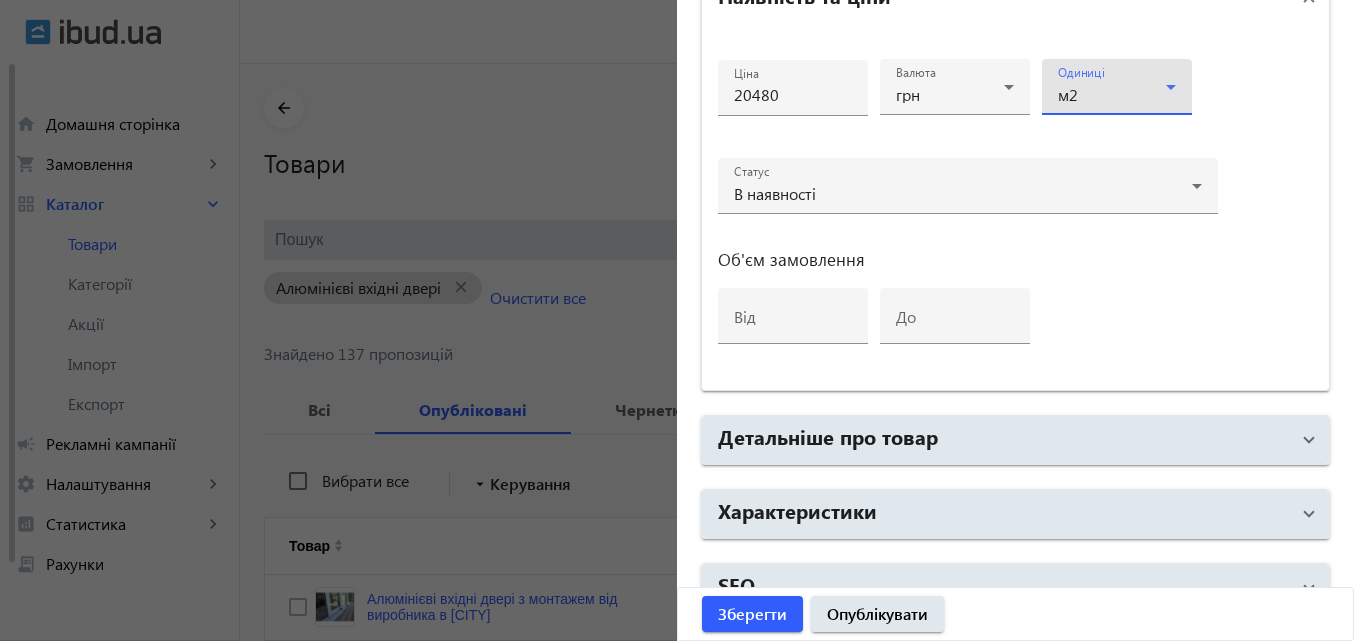 scroll, scrollTop: 1000, scrollLeft: 0, axis: vertical 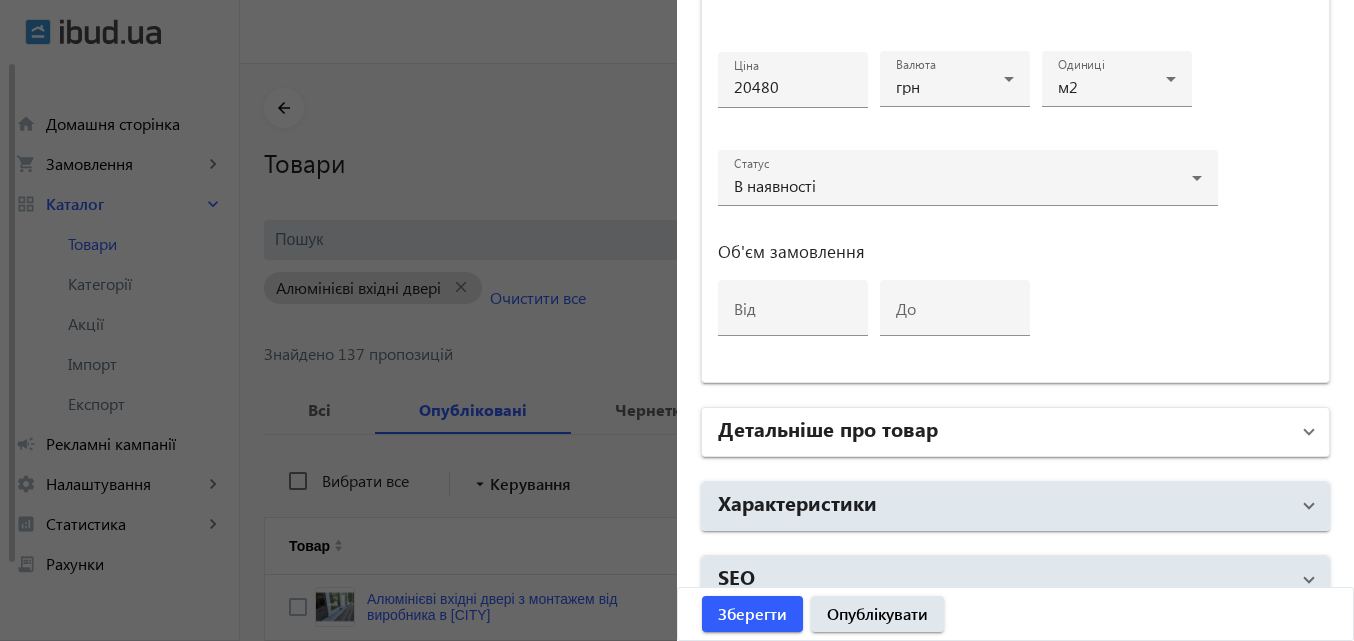 click on "Детальніше про товар" at bounding box center [828, 428] 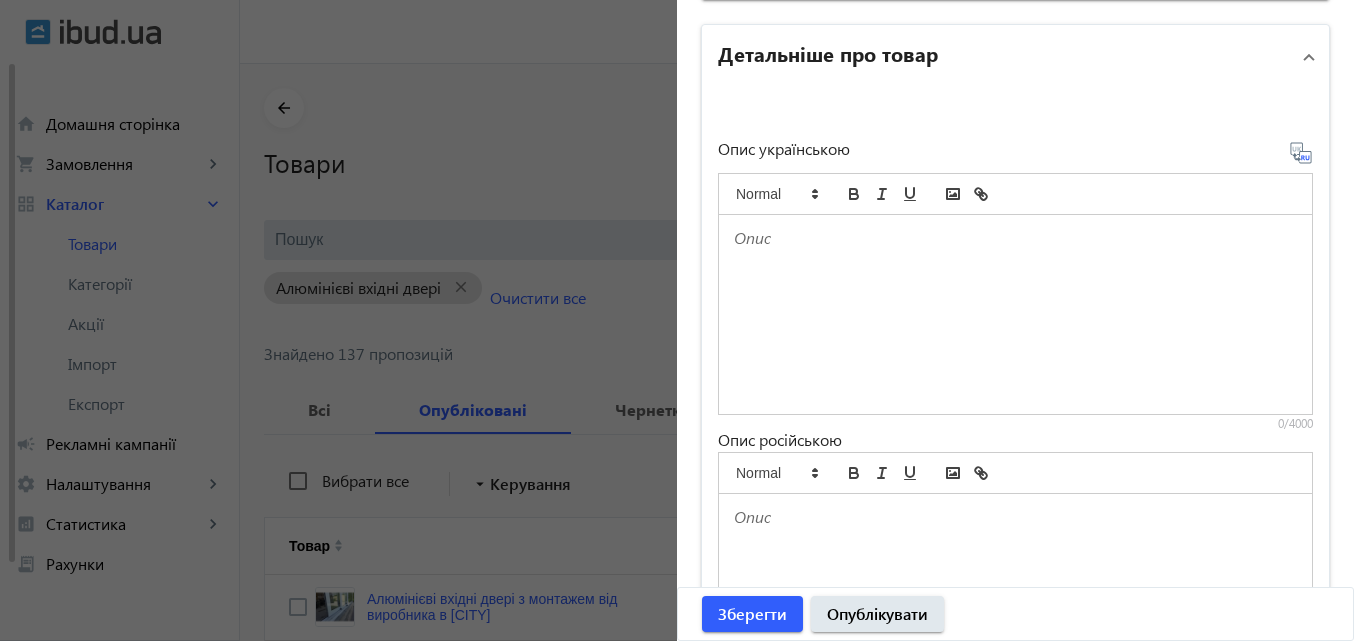 scroll, scrollTop: 1400, scrollLeft: 0, axis: vertical 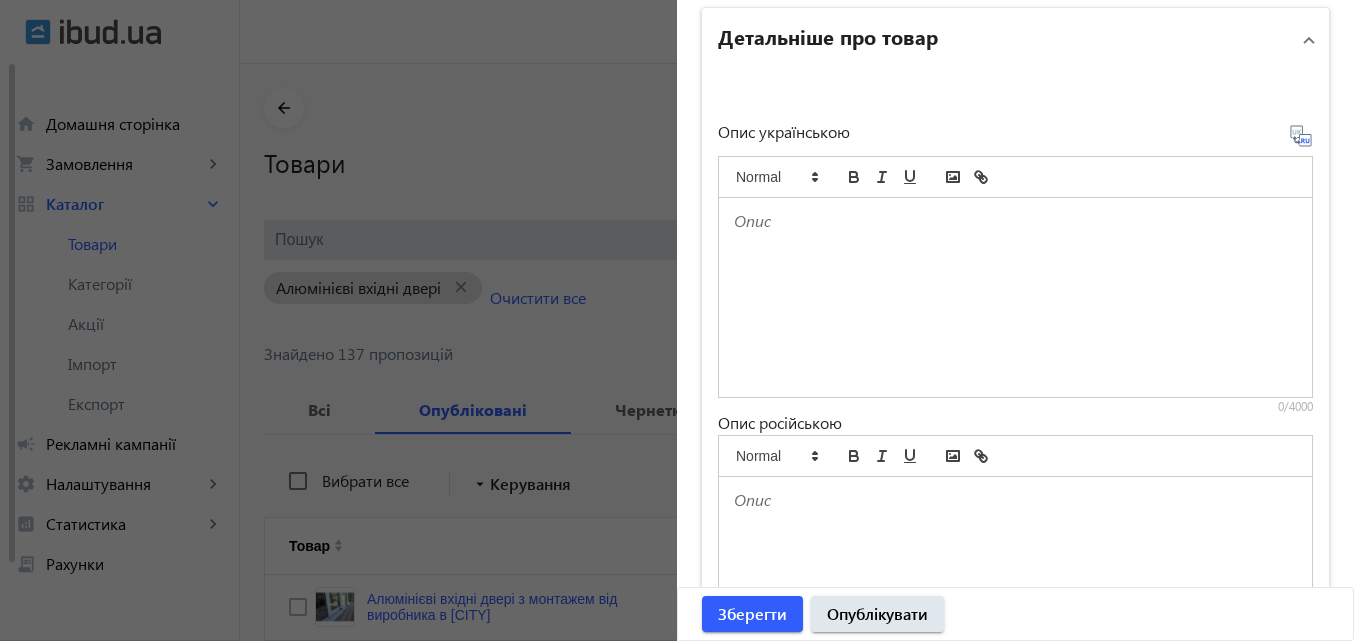 click at bounding box center (1015, 221) 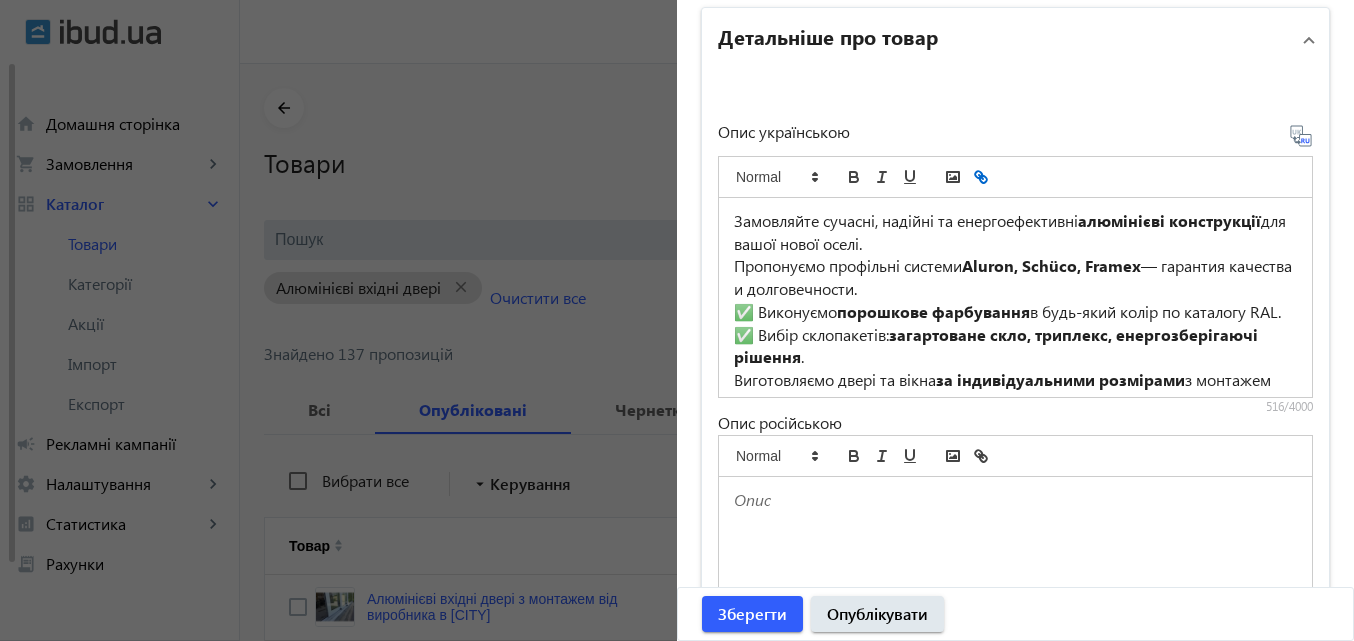 scroll, scrollTop: 84, scrollLeft: 0, axis: vertical 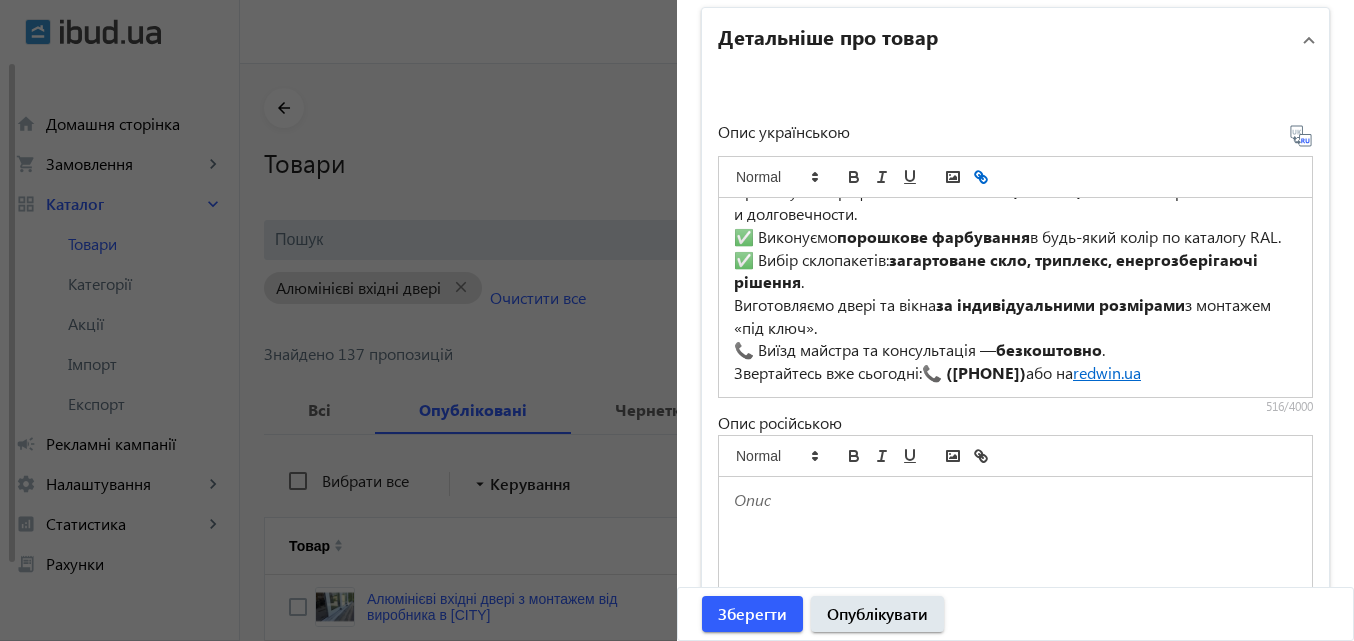 click on "✅ Вибір склопакетів:  загартоване скло, триплекс, енергозберігаючі рішення ." at bounding box center [1015, 271] 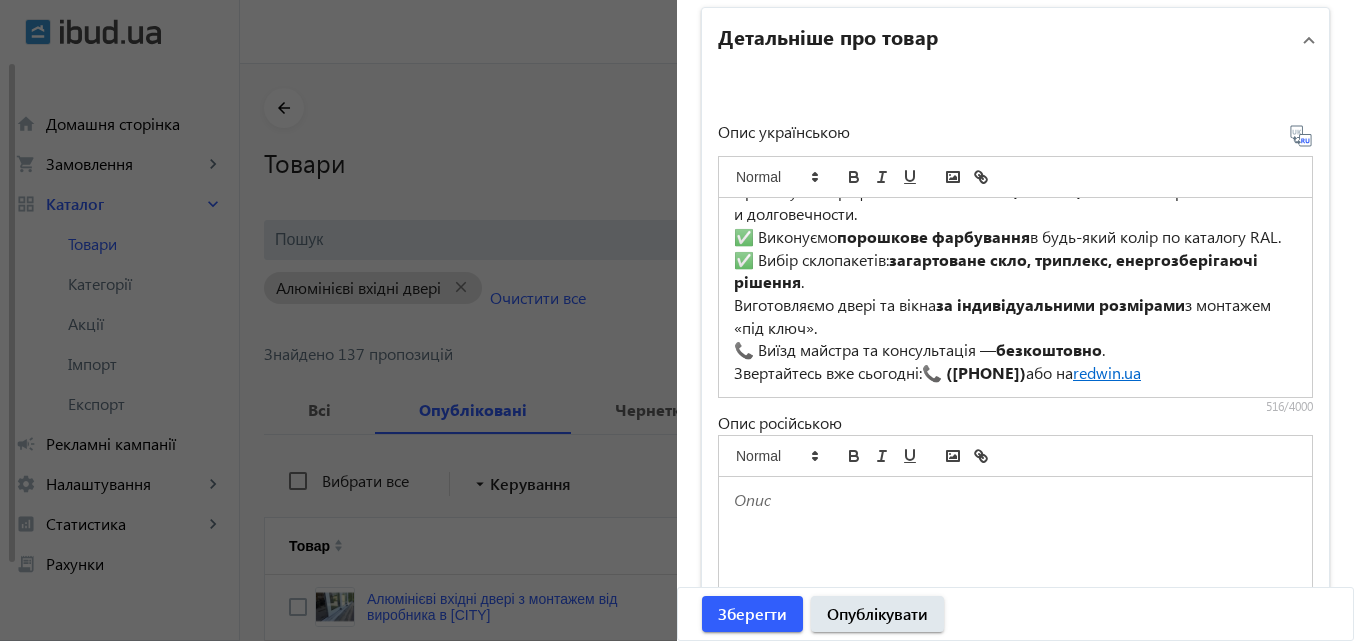 scroll, scrollTop: 98, scrollLeft: 0, axis: vertical 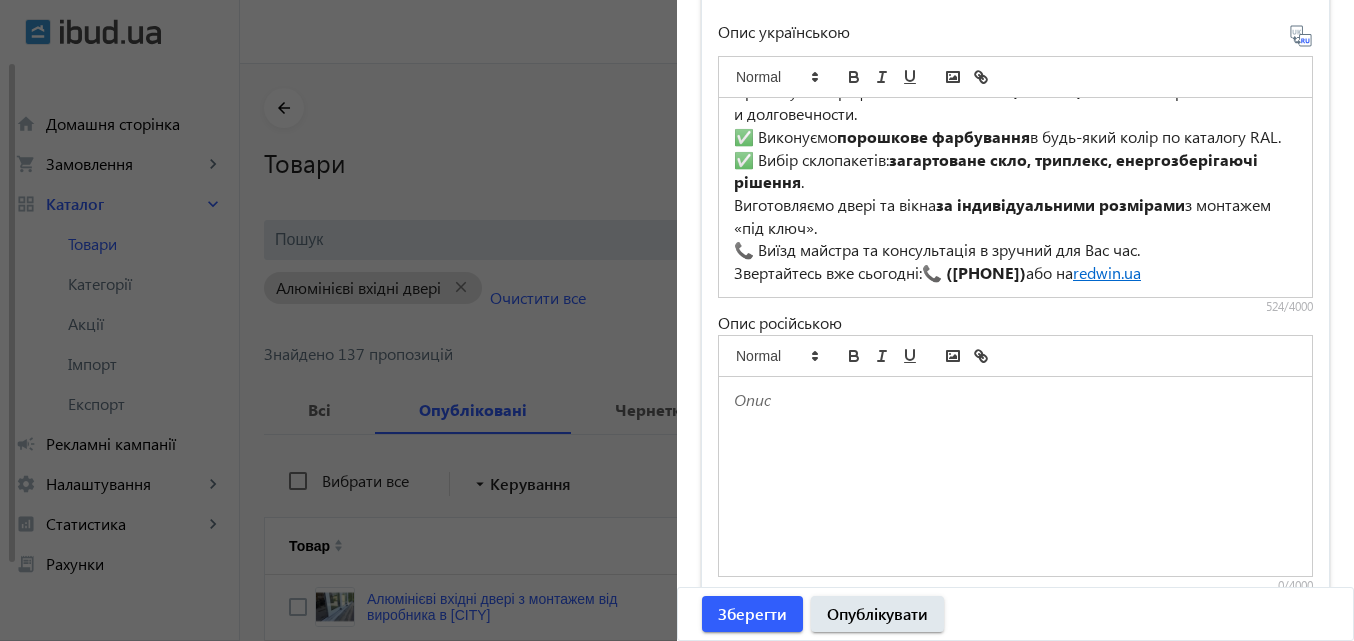 click on "Звертайтесь вже сьогодні:  (096) 145-40-40  або на  redwin.ua" at bounding box center (1015, 273) 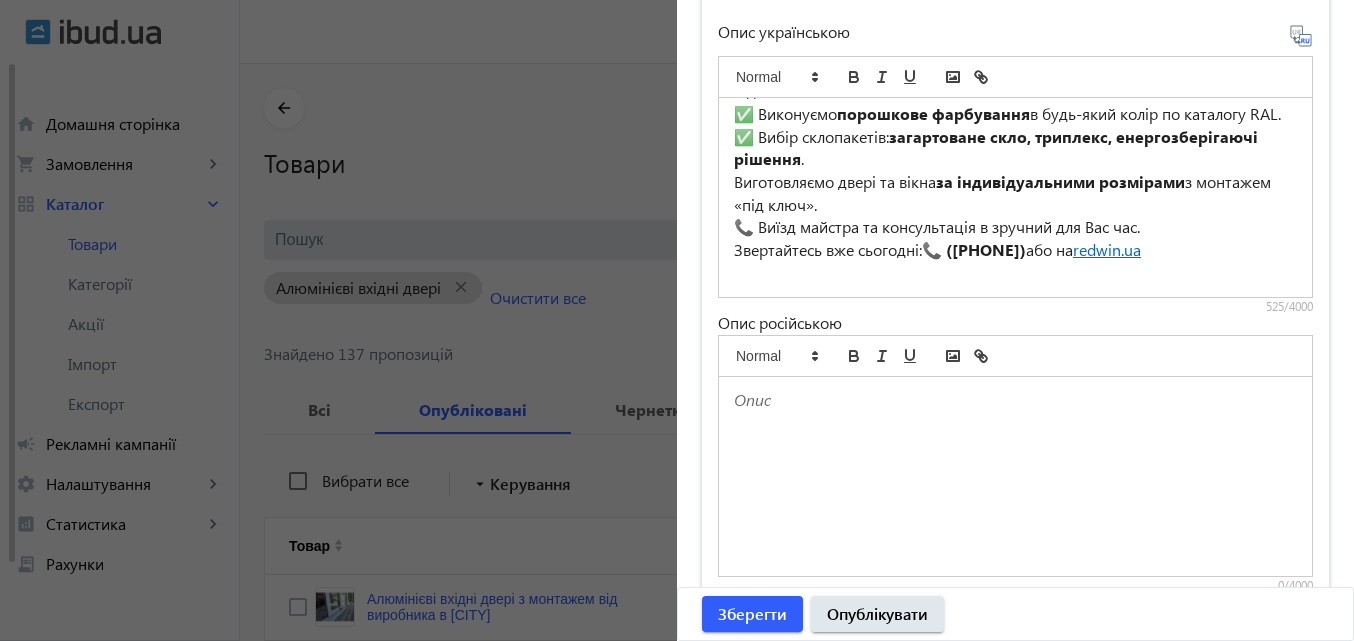 scroll, scrollTop: 107, scrollLeft: 0, axis: vertical 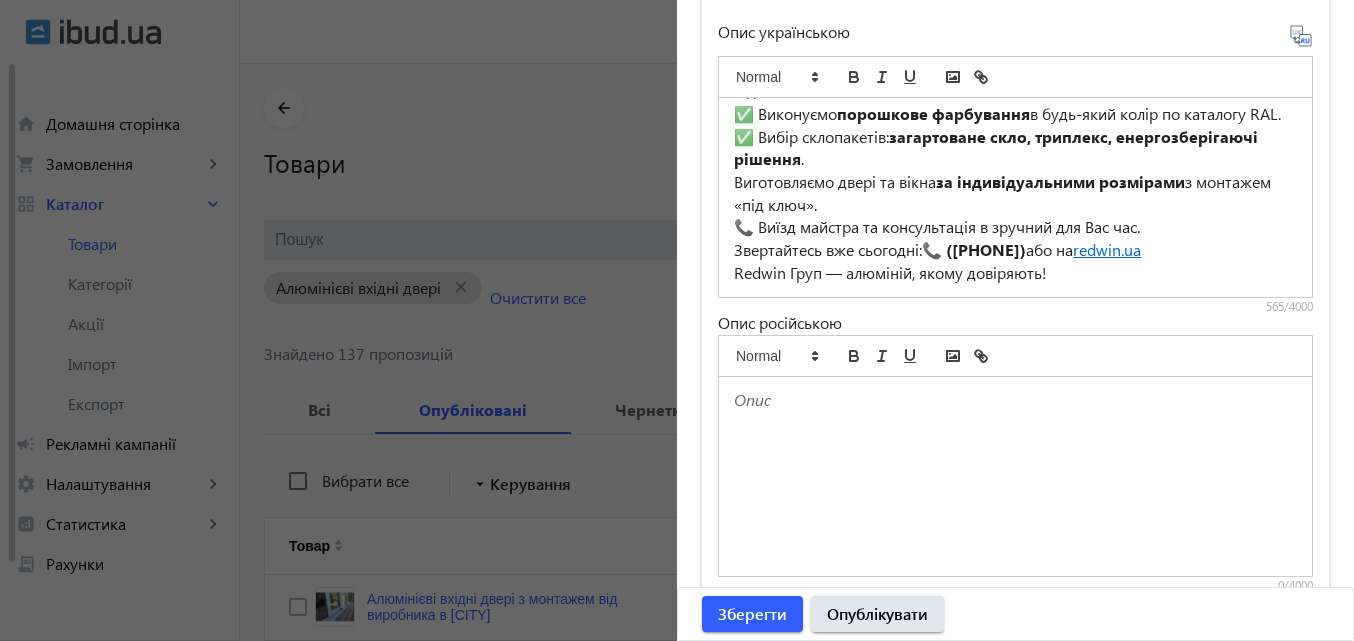 click 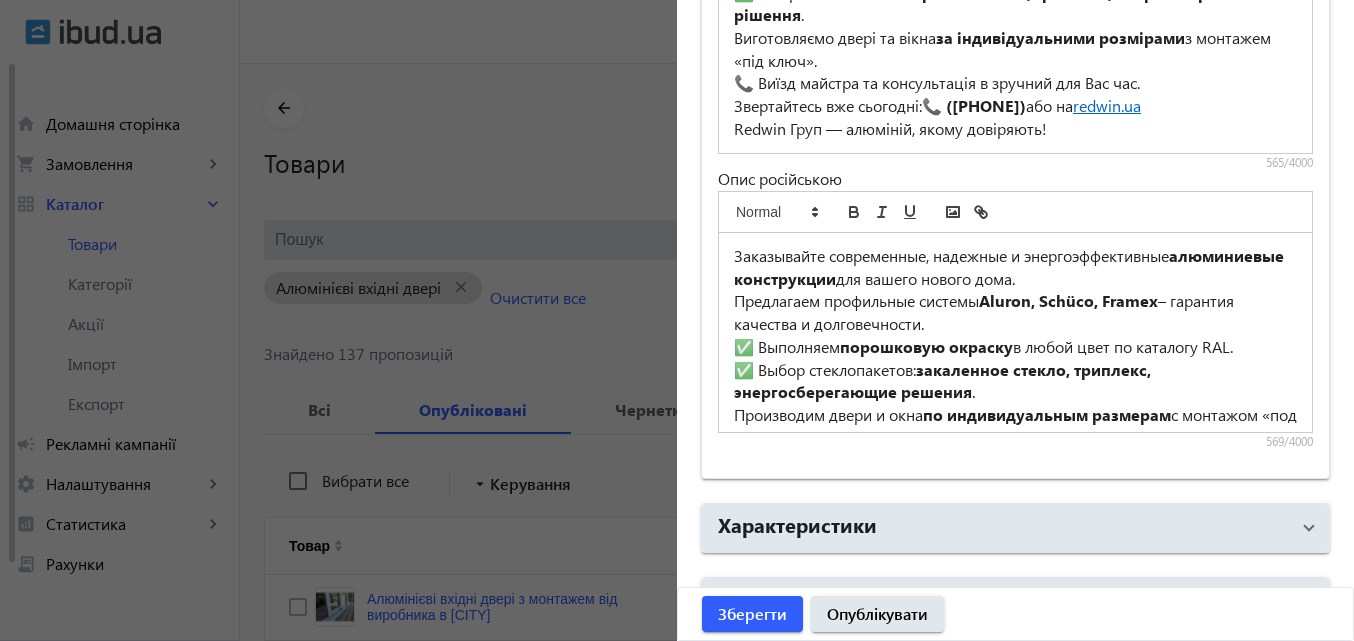scroll, scrollTop: 1694, scrollLeft: 0, axis: vertical 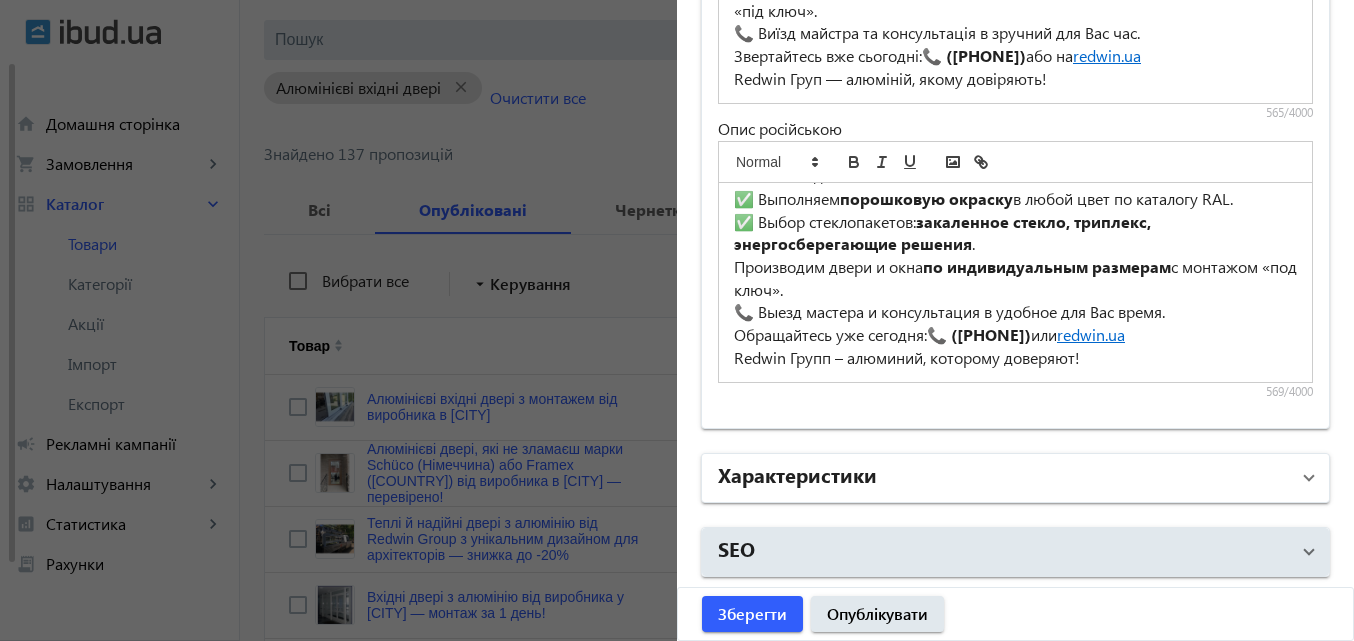 click on "Характеристики" at bounding box center [797, 474] 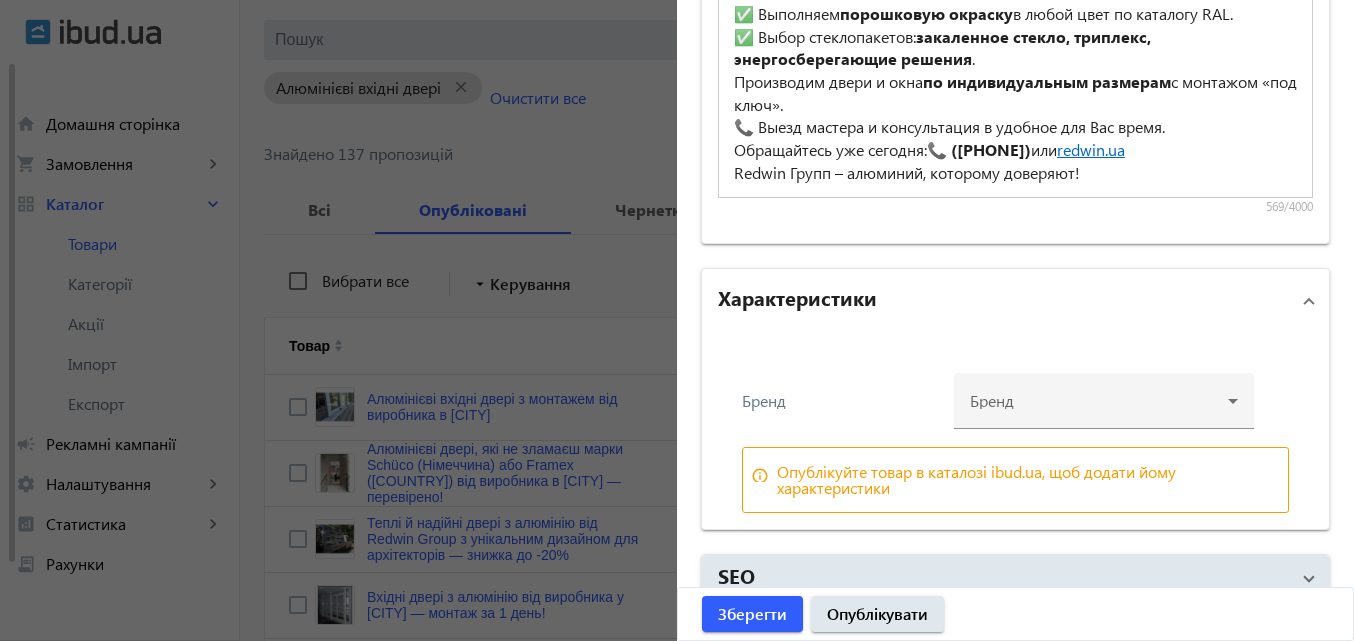 scroll, scrollTop: 1894, scrollLeft: 0, axis: vertical 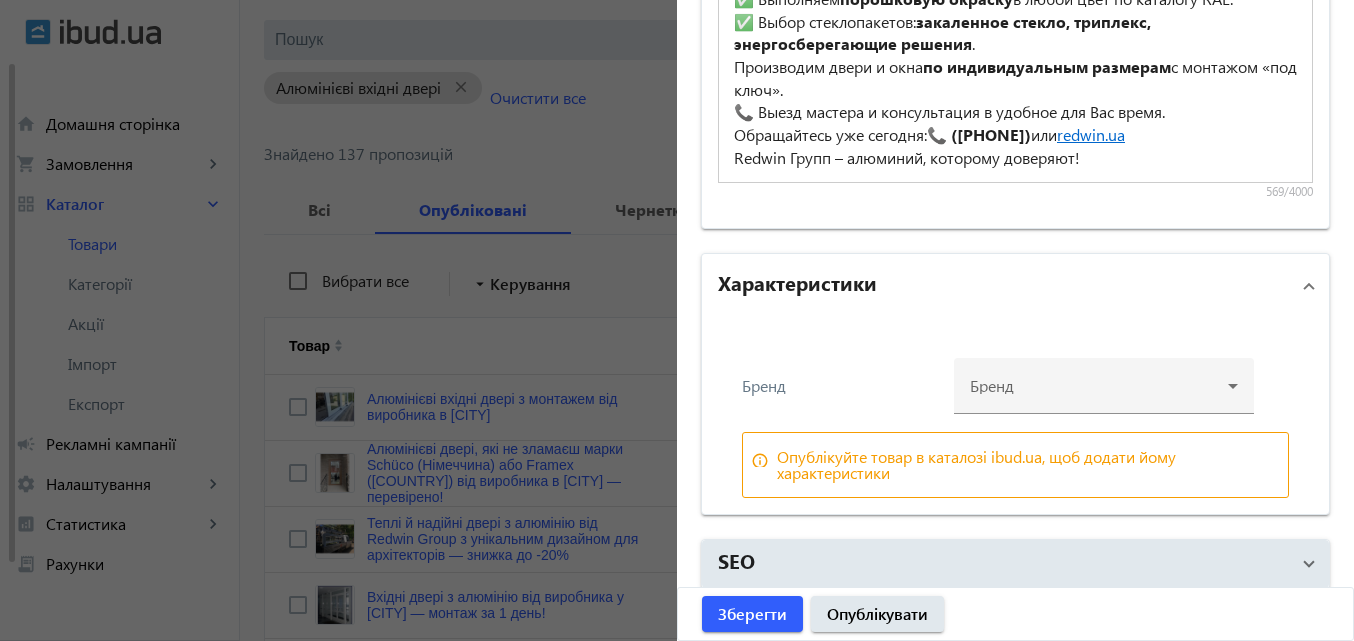 click on "Бренд" at bounding box center (842, 386) 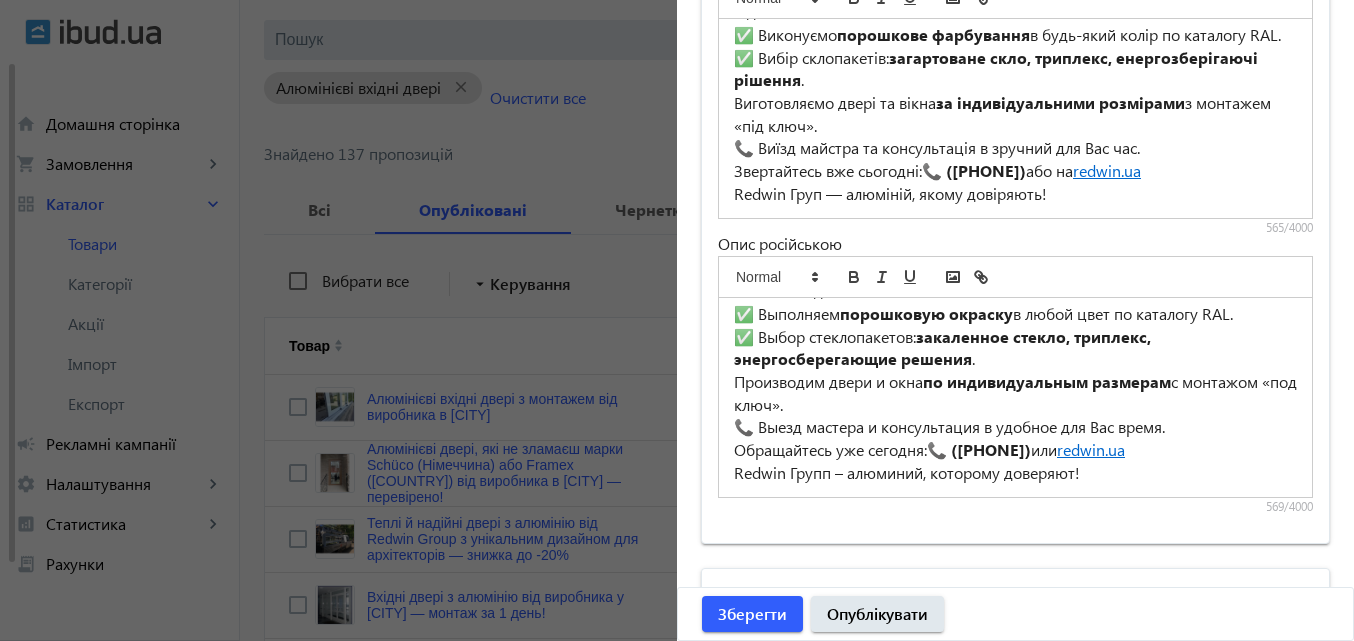 scroll, scrollTop: 1494, scrollLeft: 0, axis: vertical 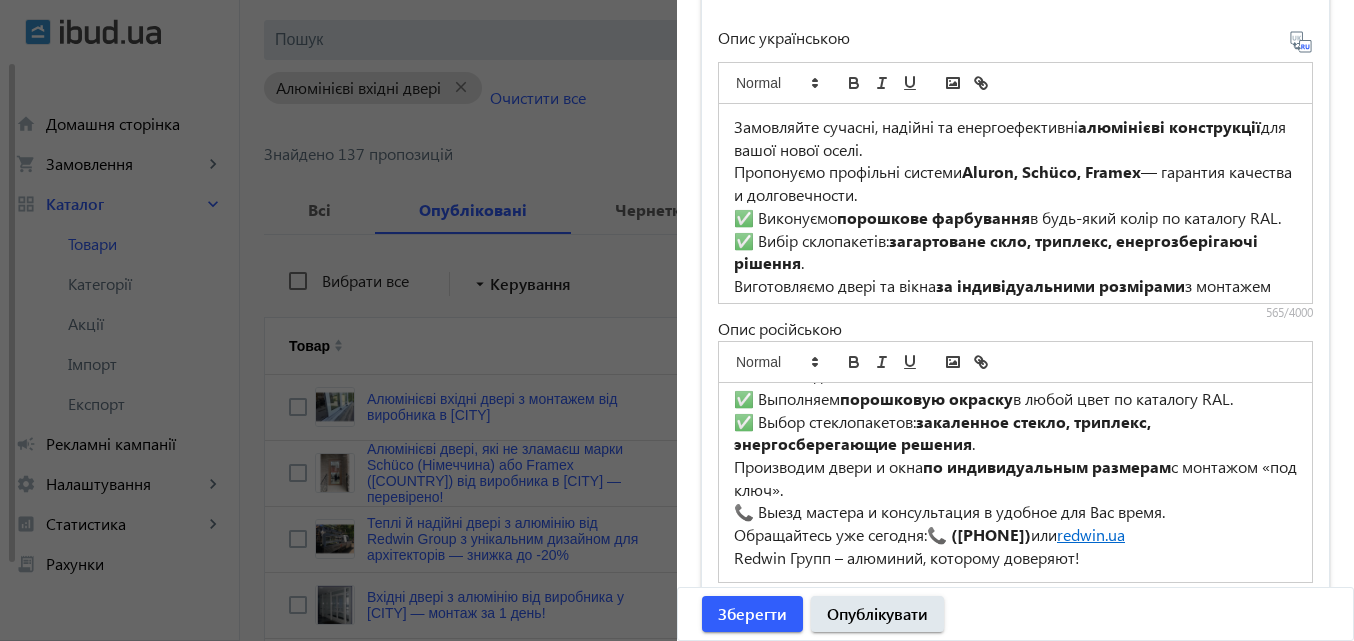 click on "Aluron, Schüco, Framex" at bounding box center [1051, 171] 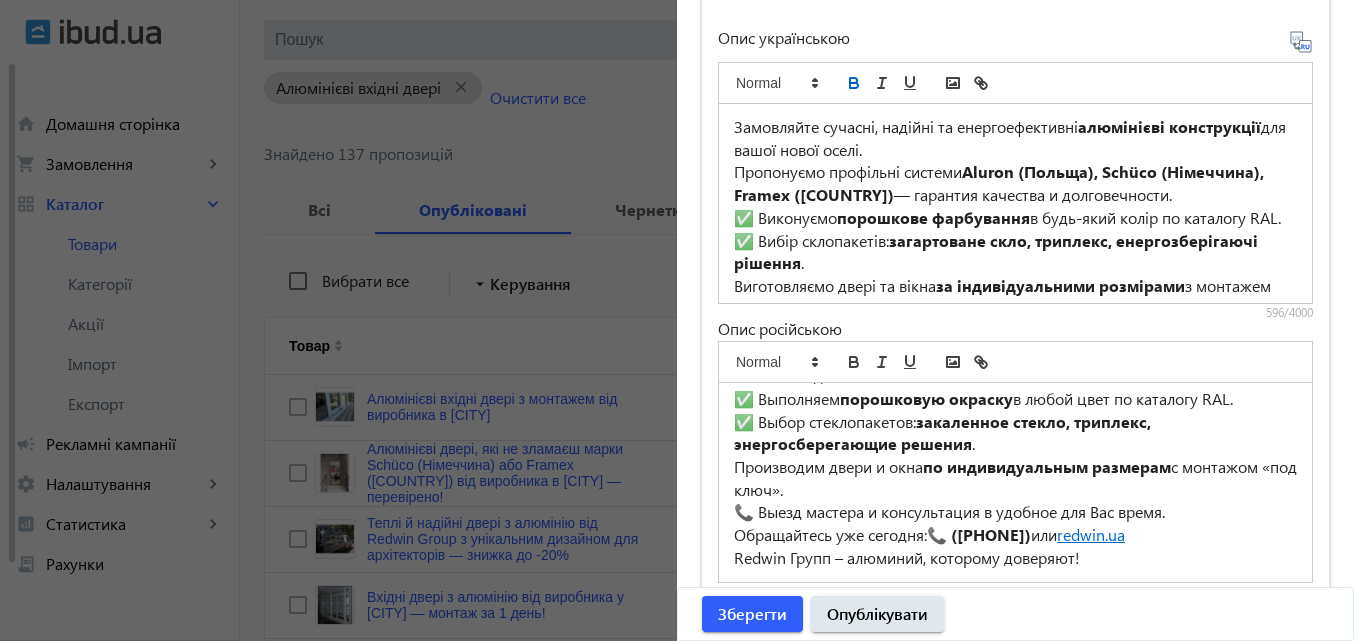 click 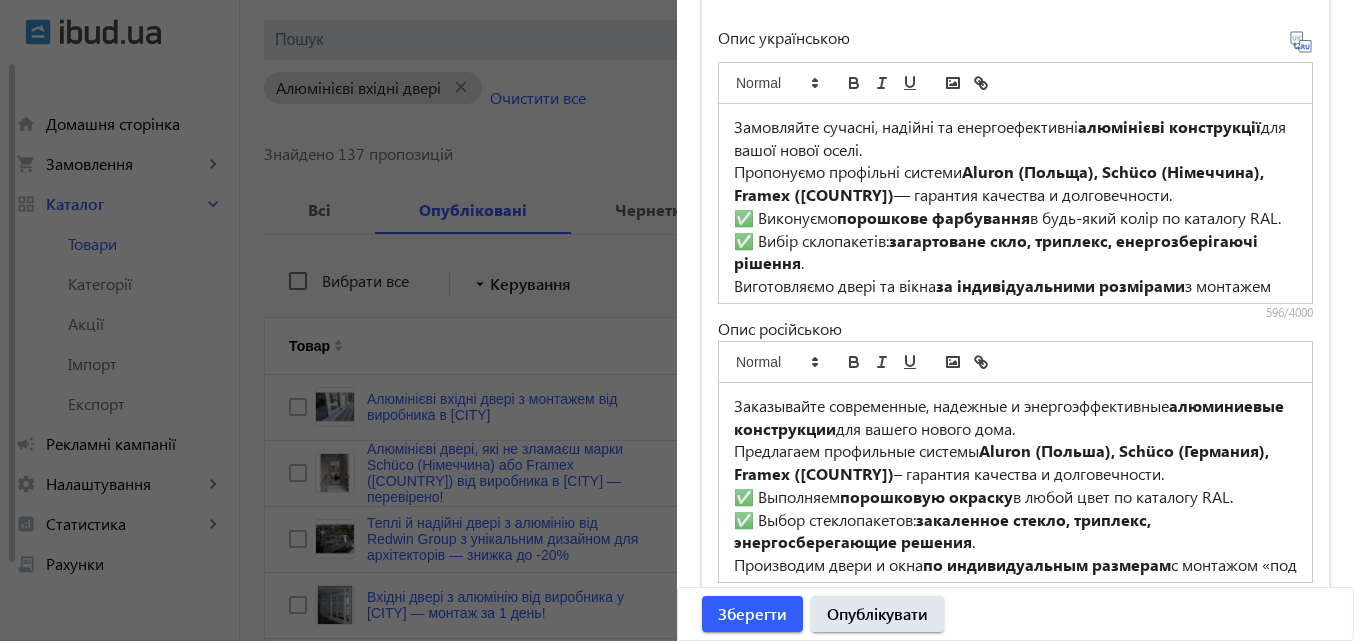 scroll, scrollTop: 98, scrollLeft: 0, axis: vertical 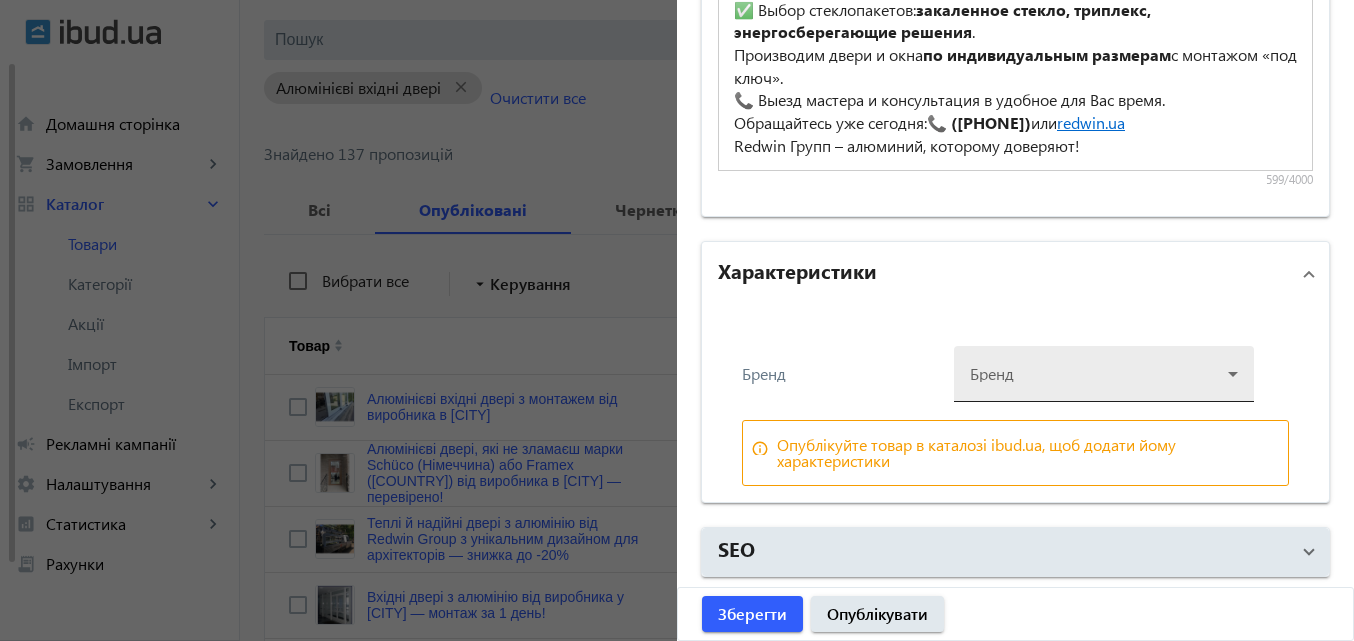 click at bounding box center (1104, 366) 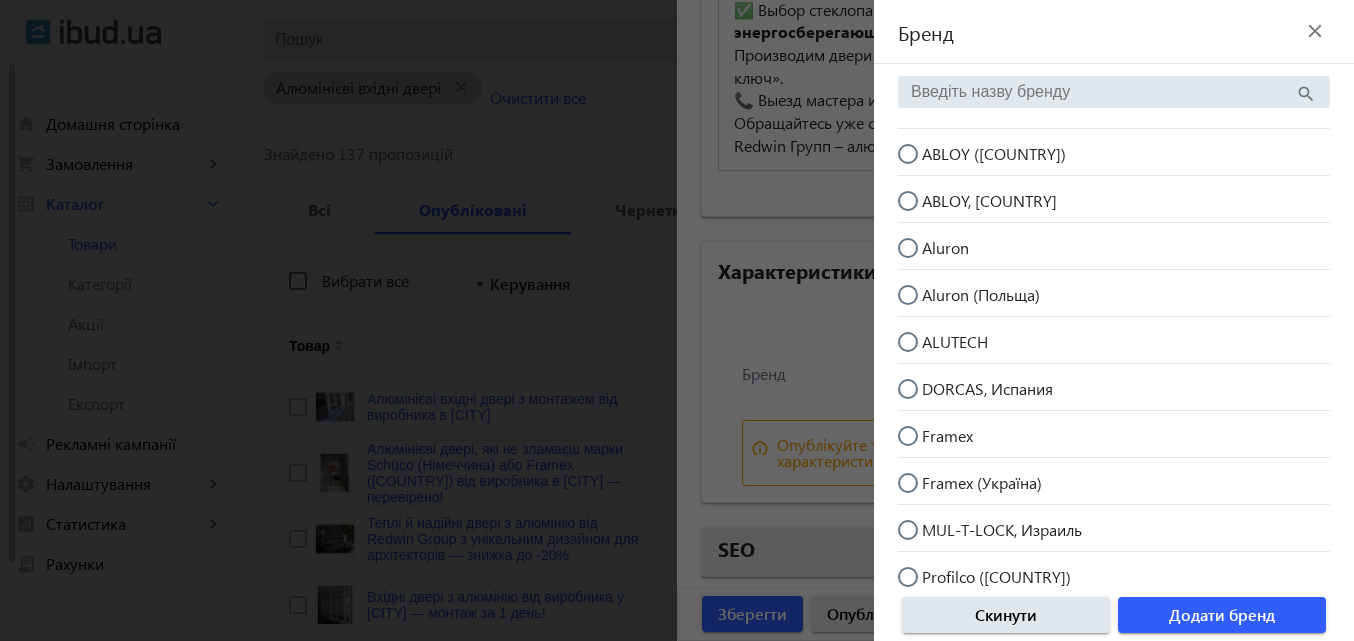 scroll, scrollTop: 100, scrollLeft: 0, axis: vertical 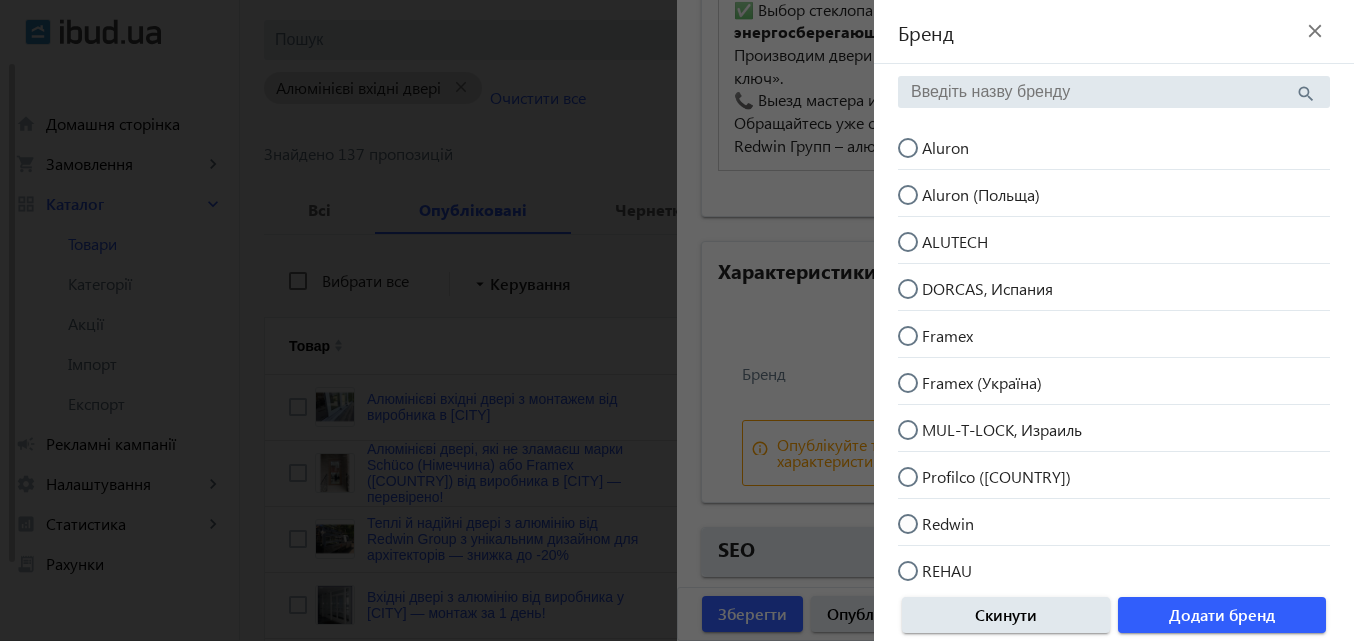 click on "Redwin" at bounding box center (918, 534) 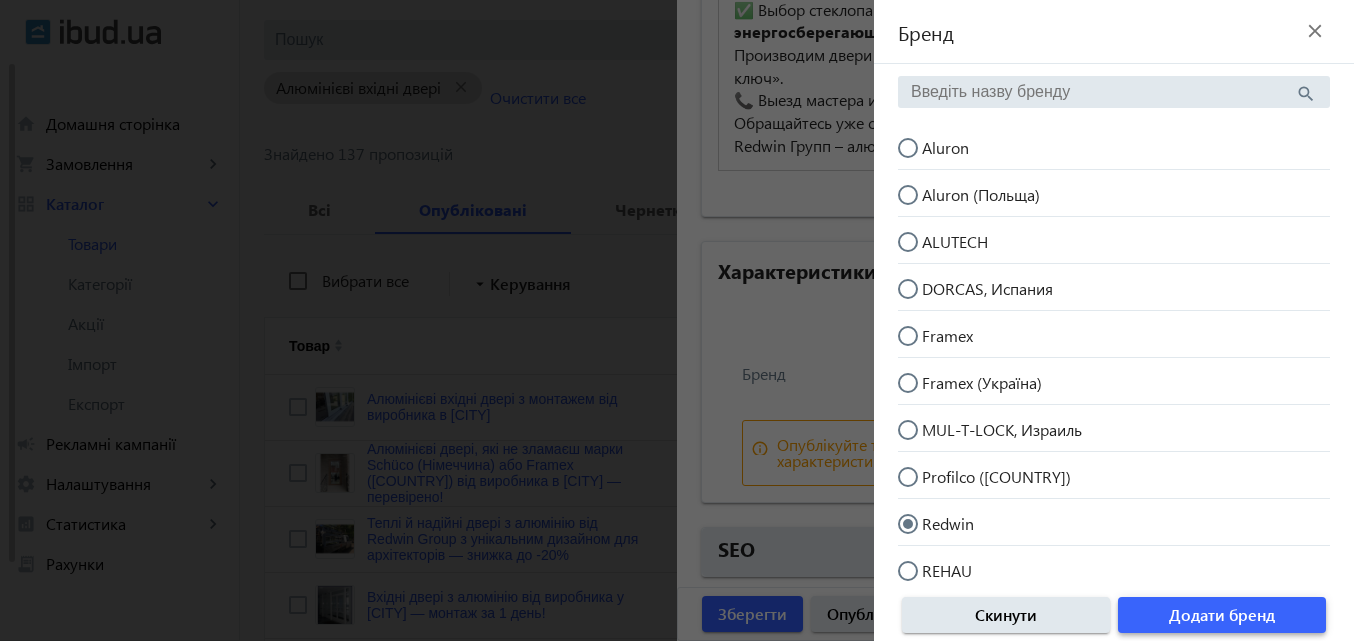 click on "Додати бренд" 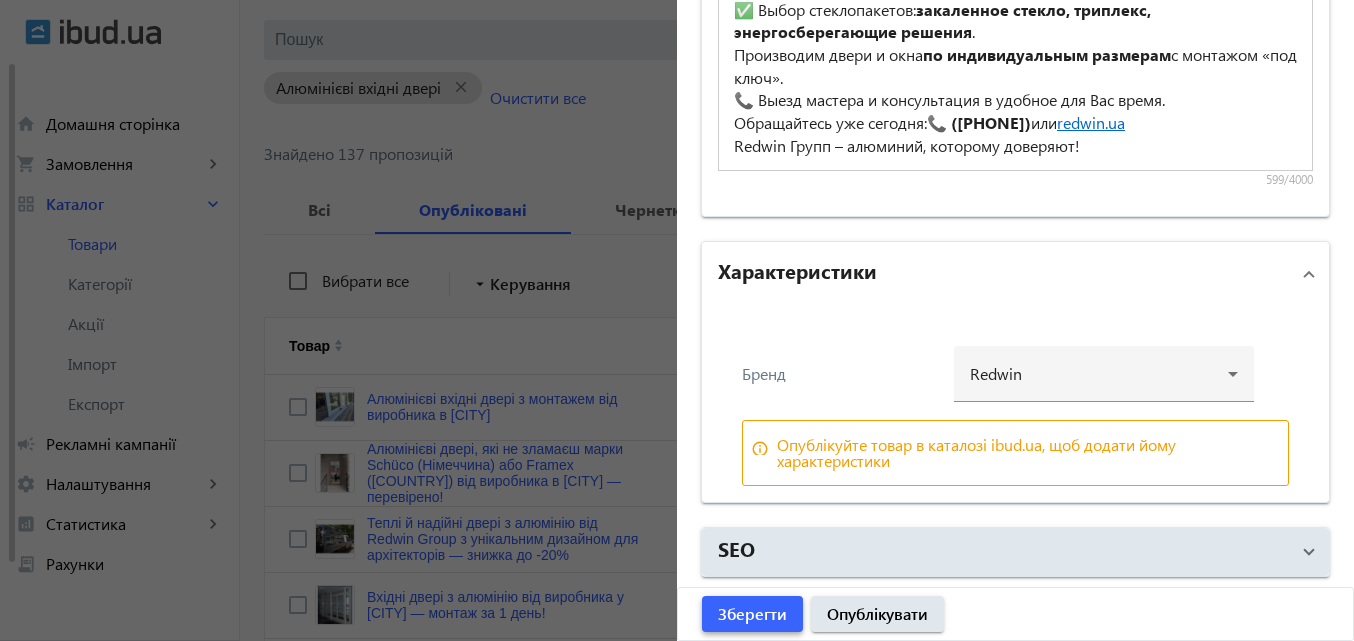 click on "Зберегти" 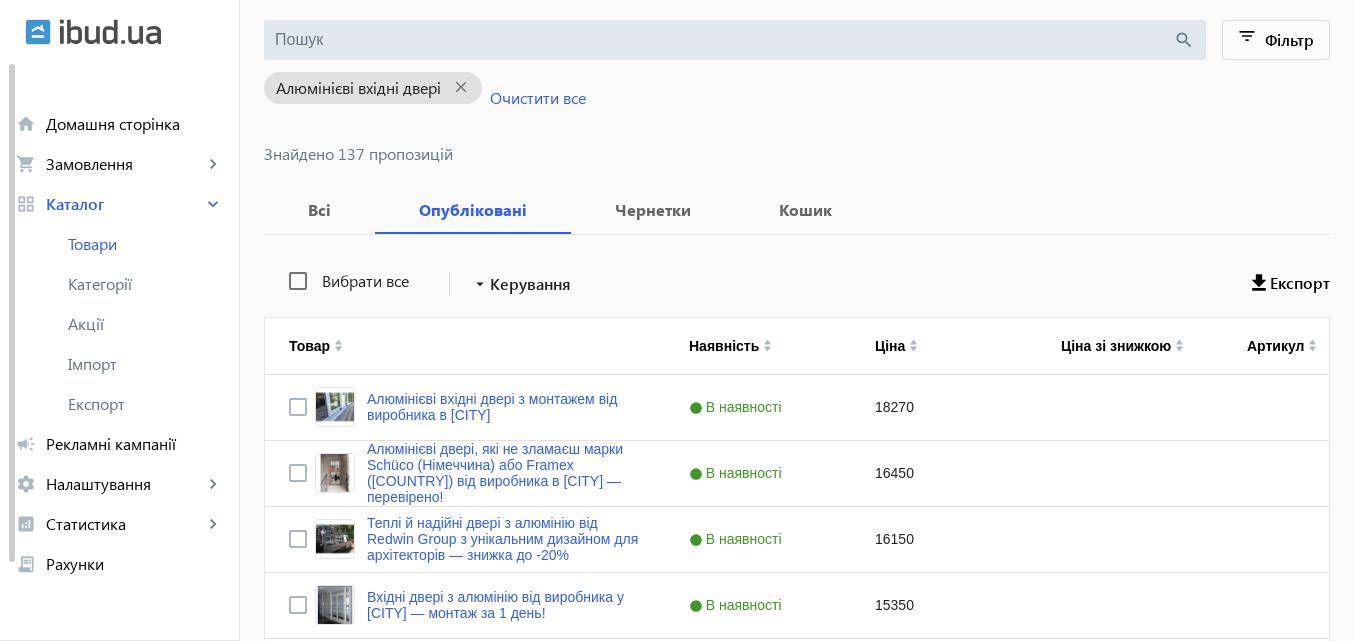 scroll, scrollTop: 0, scrollLeft: 0, axis: both 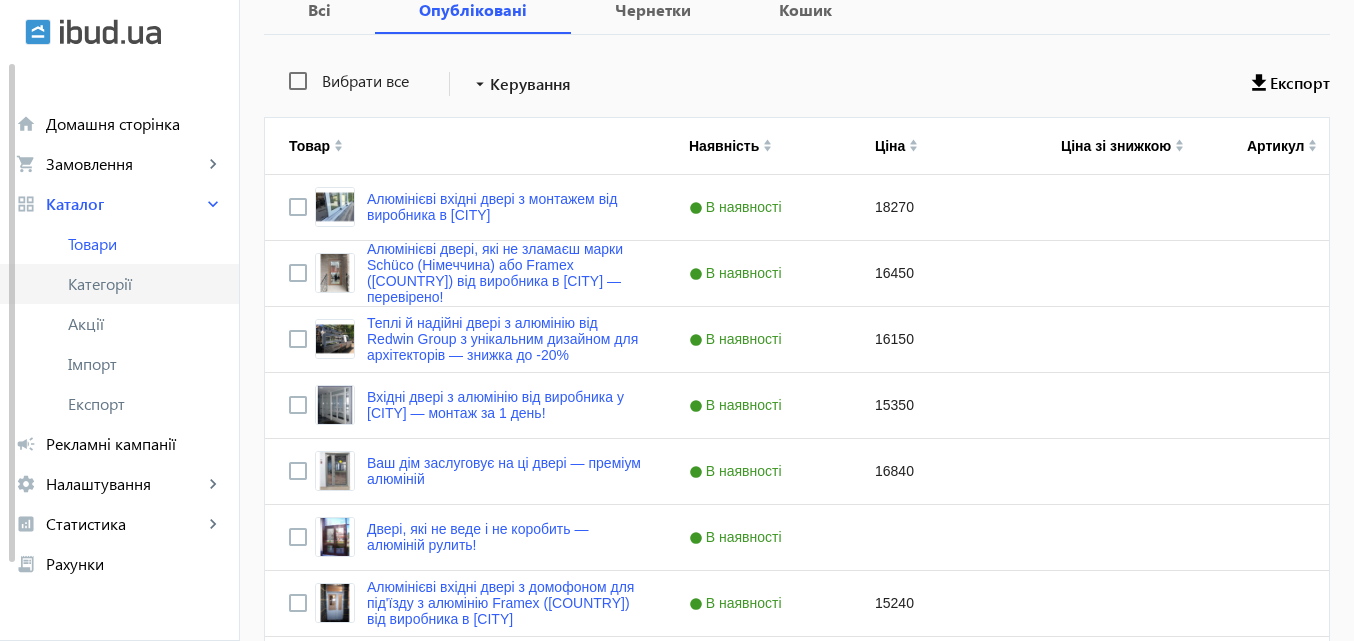 click on "Категорії" 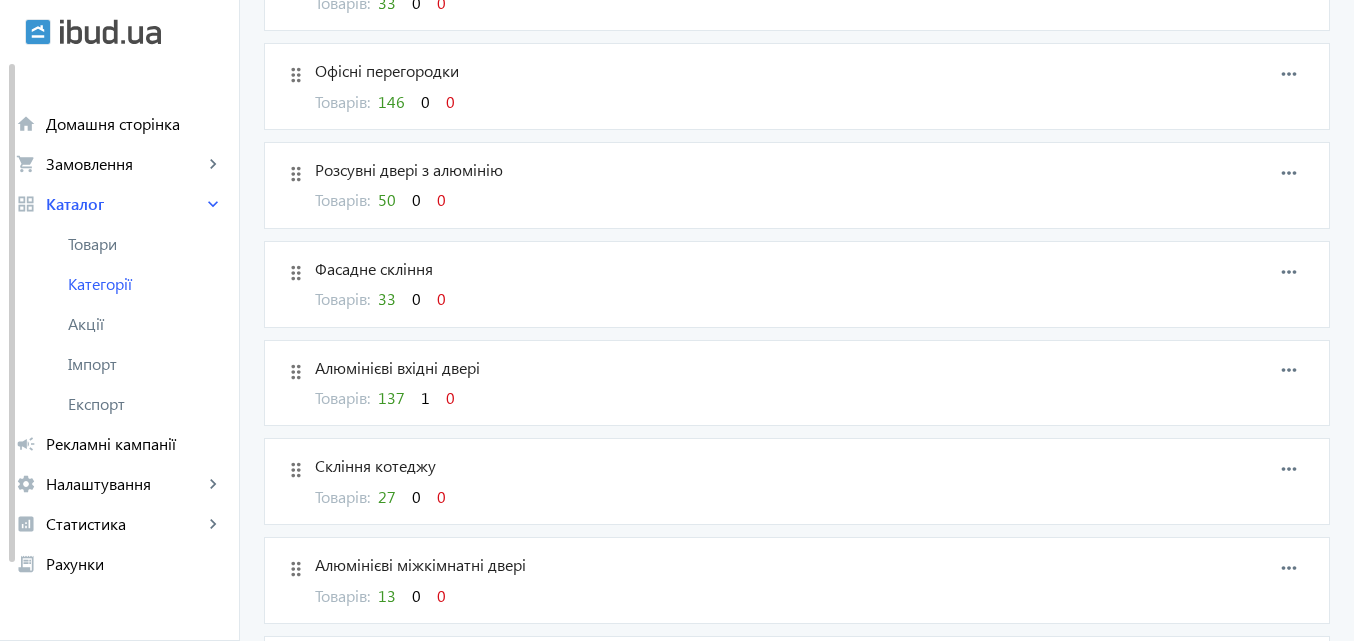scroll, scrollTop: 800, scrollLeft: 0, axis: vertical 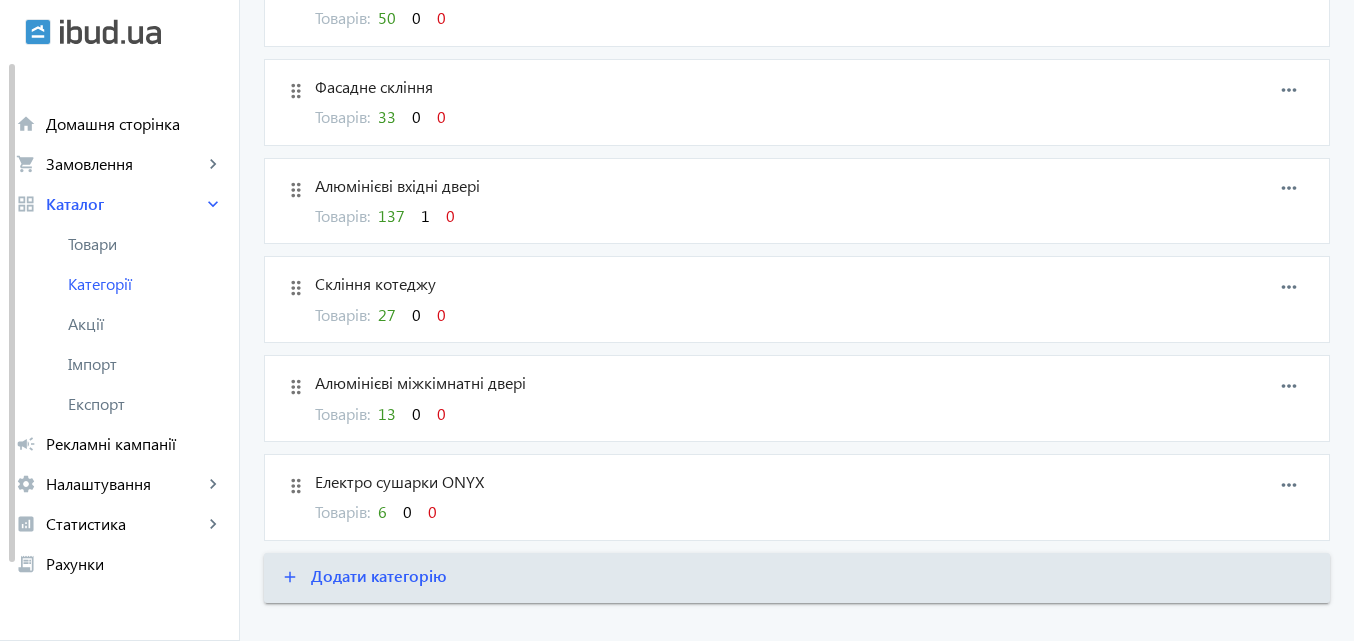 click on "1" at bounding box center [425, 215] 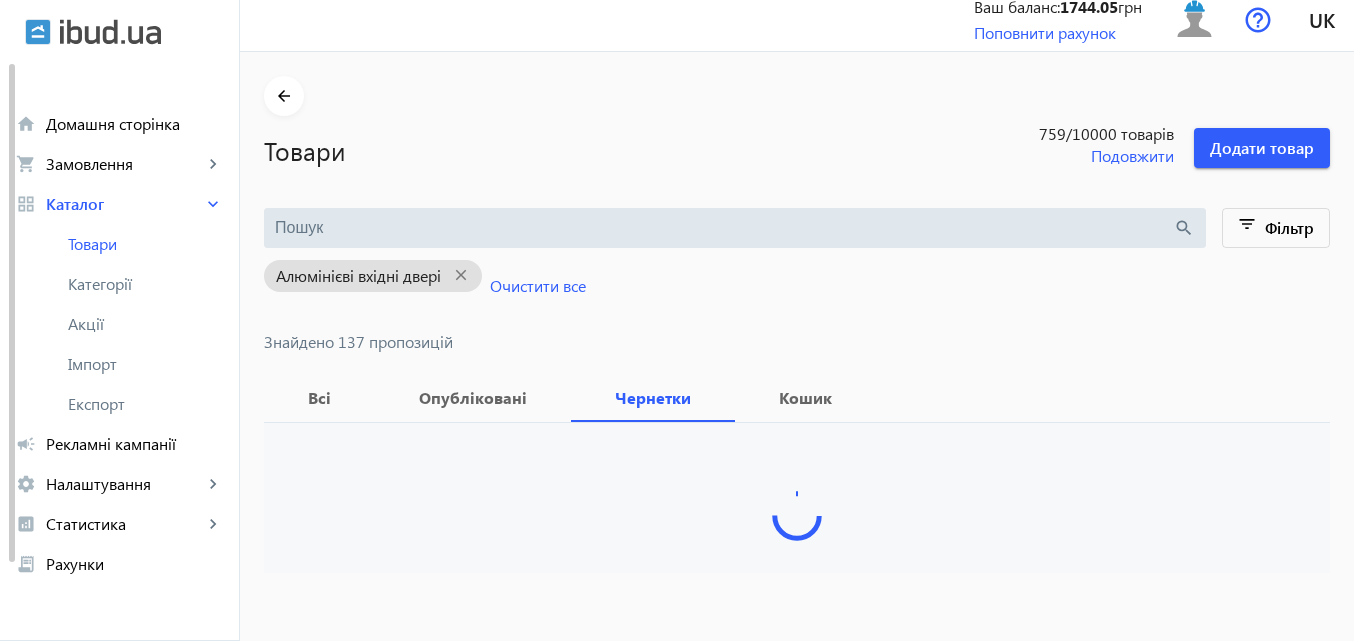 scroll, scrollTop: 0, scrollLeft: 0, axis: both 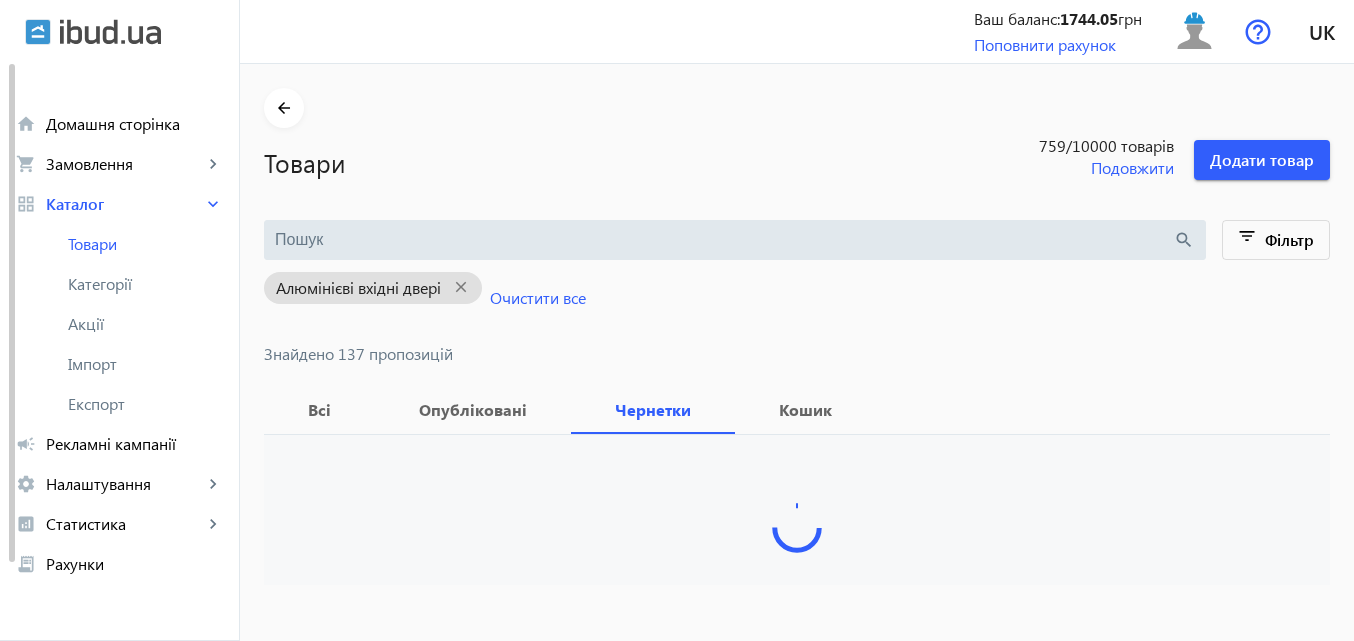 type 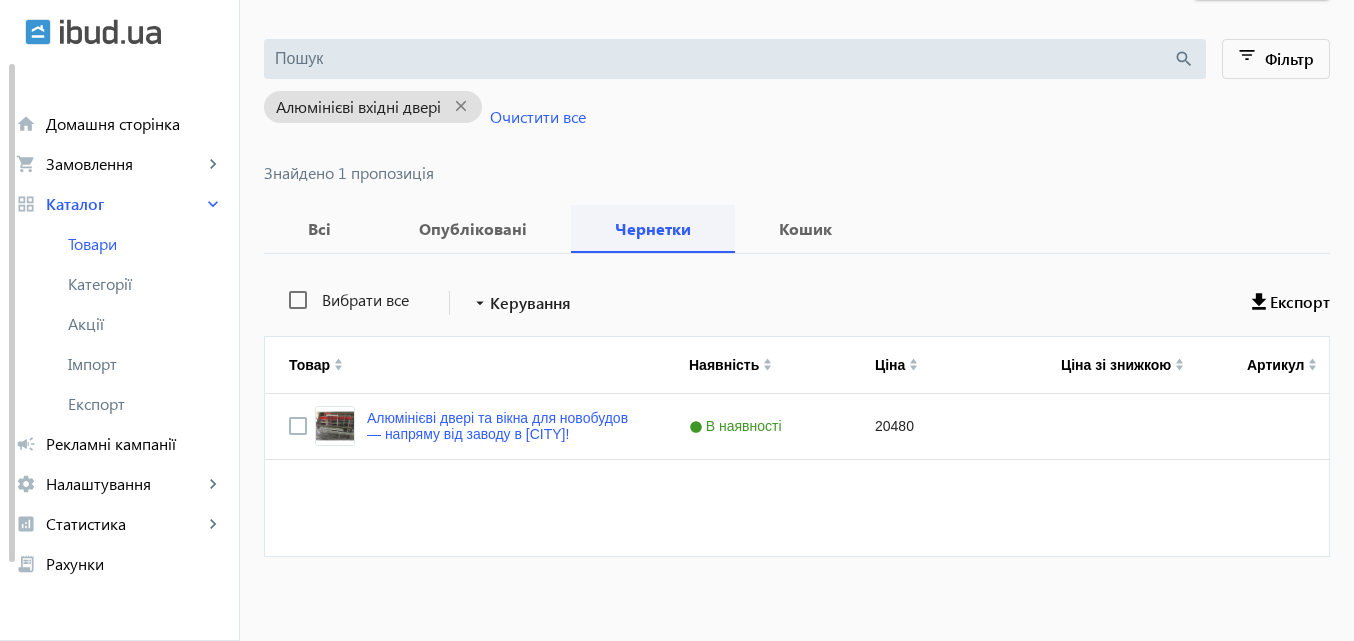 scroll, scrollTop: 189, scrollLeft: 0, axis: vertical 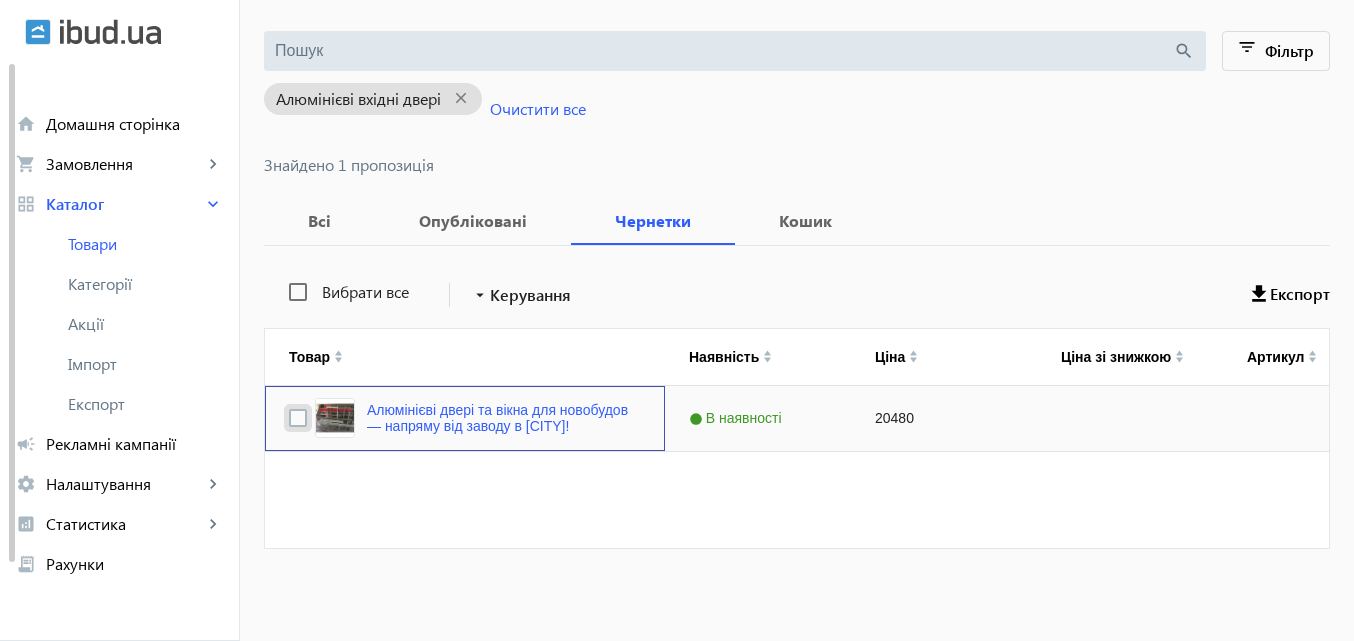 click at bounding box center [298, 418] 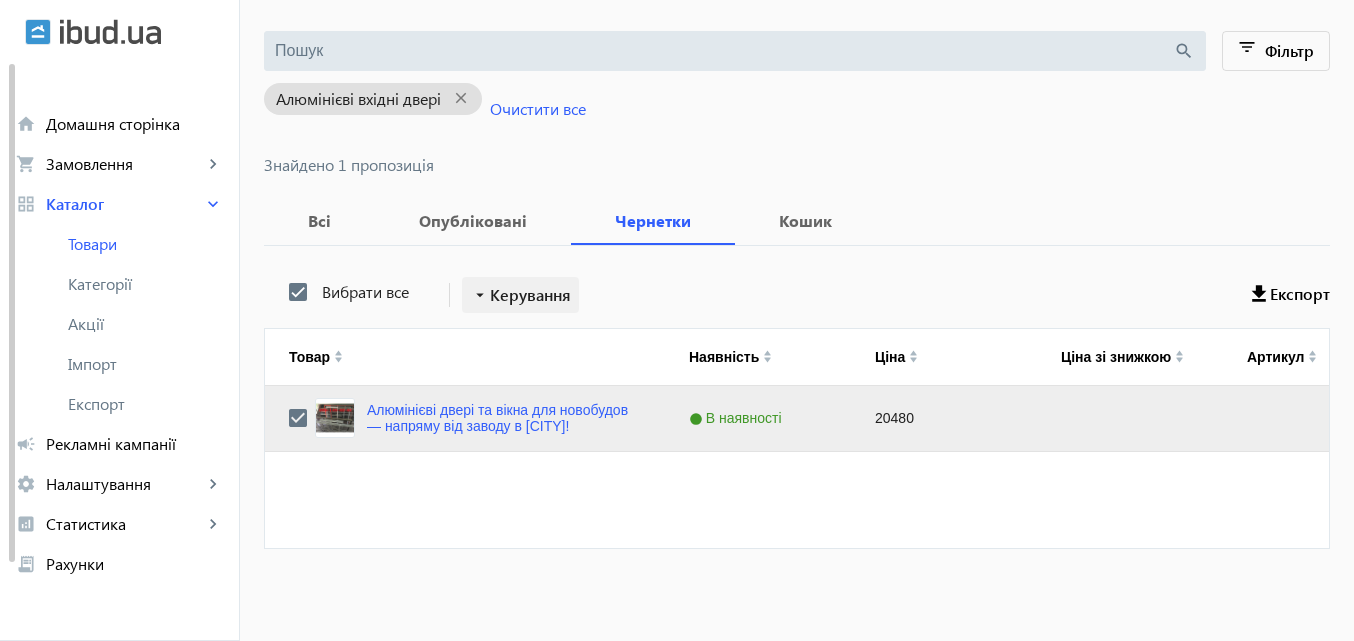 click on "Керування" 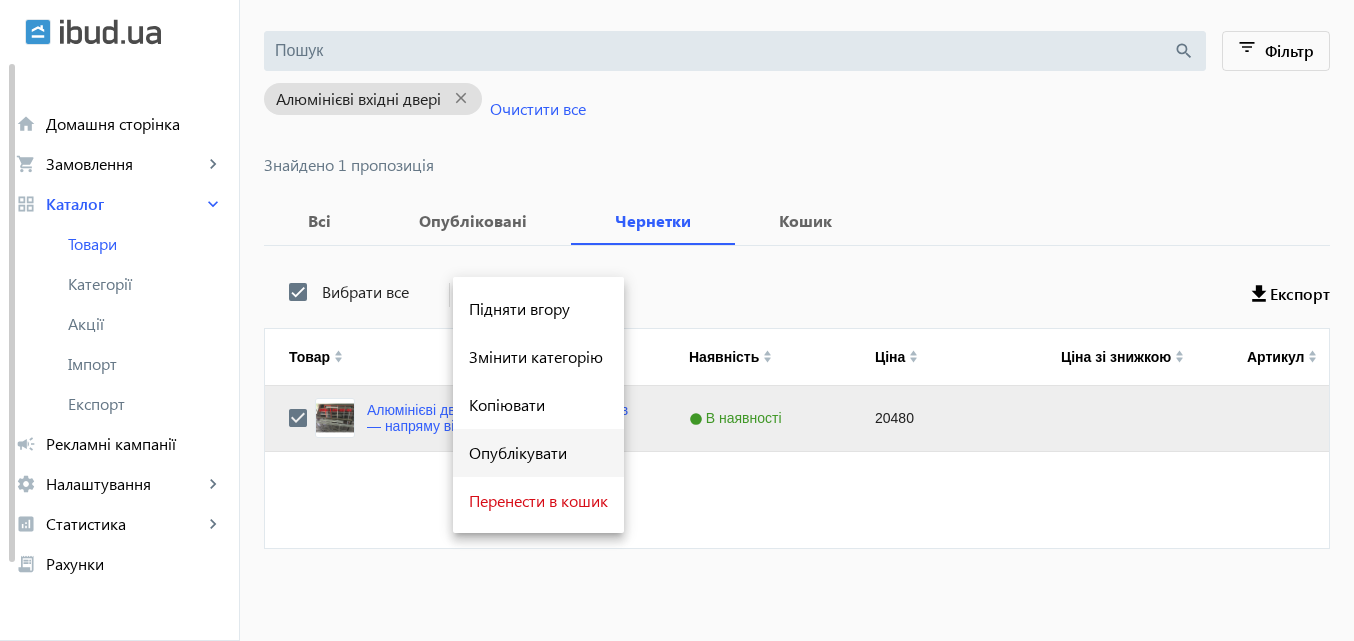 click on "Опублікувати" at bounding box center [538, 453] 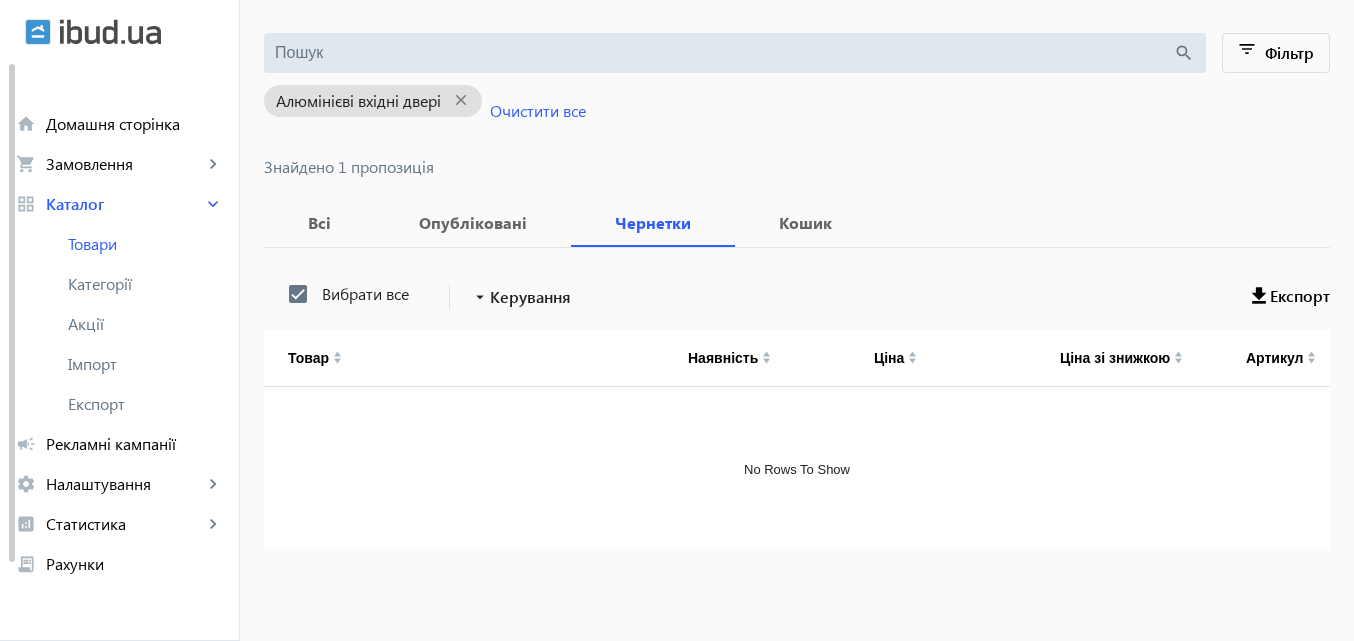 scroll, scrollTop: 0, scrollLeft: 0, axis: both 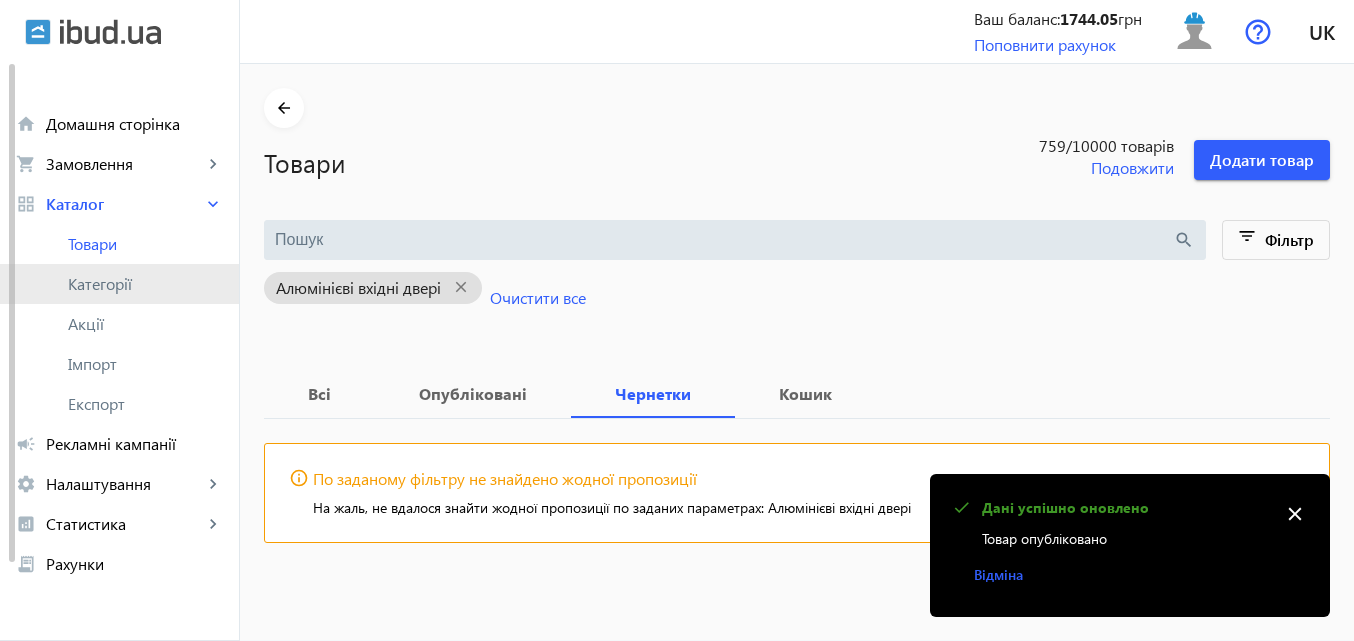 click on "Категорії" 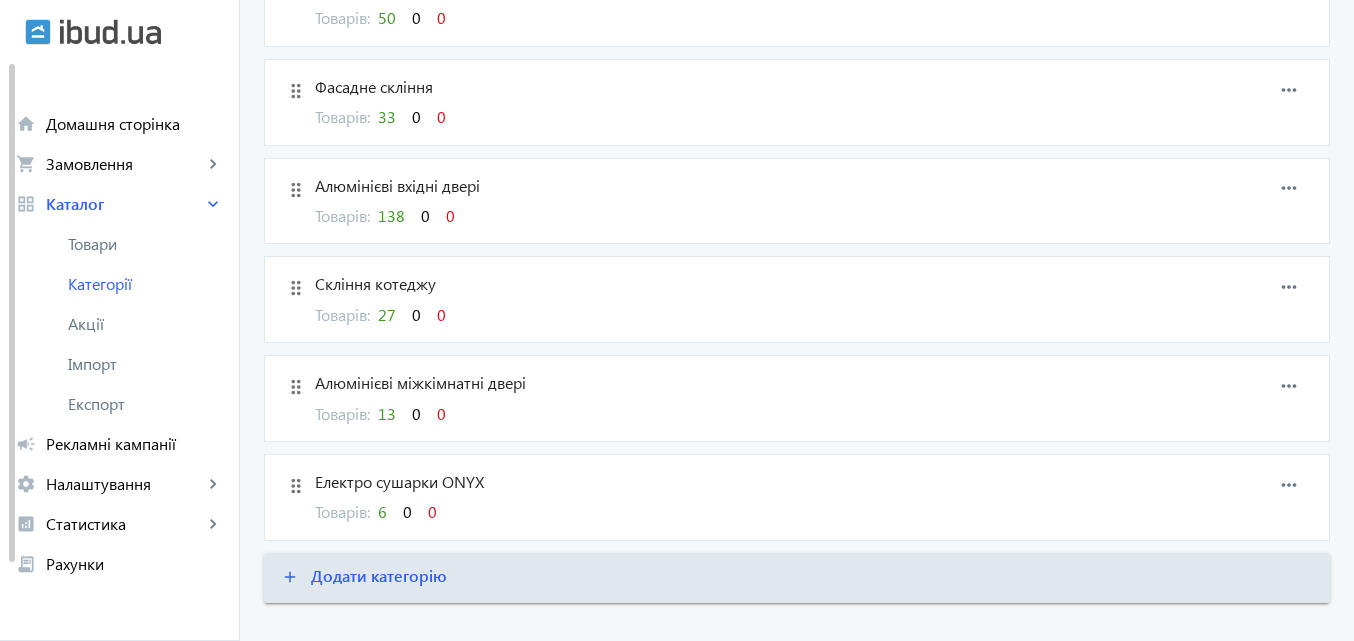 scroll, scrollTop: 830, scrollLeft: 0, axis: vertical 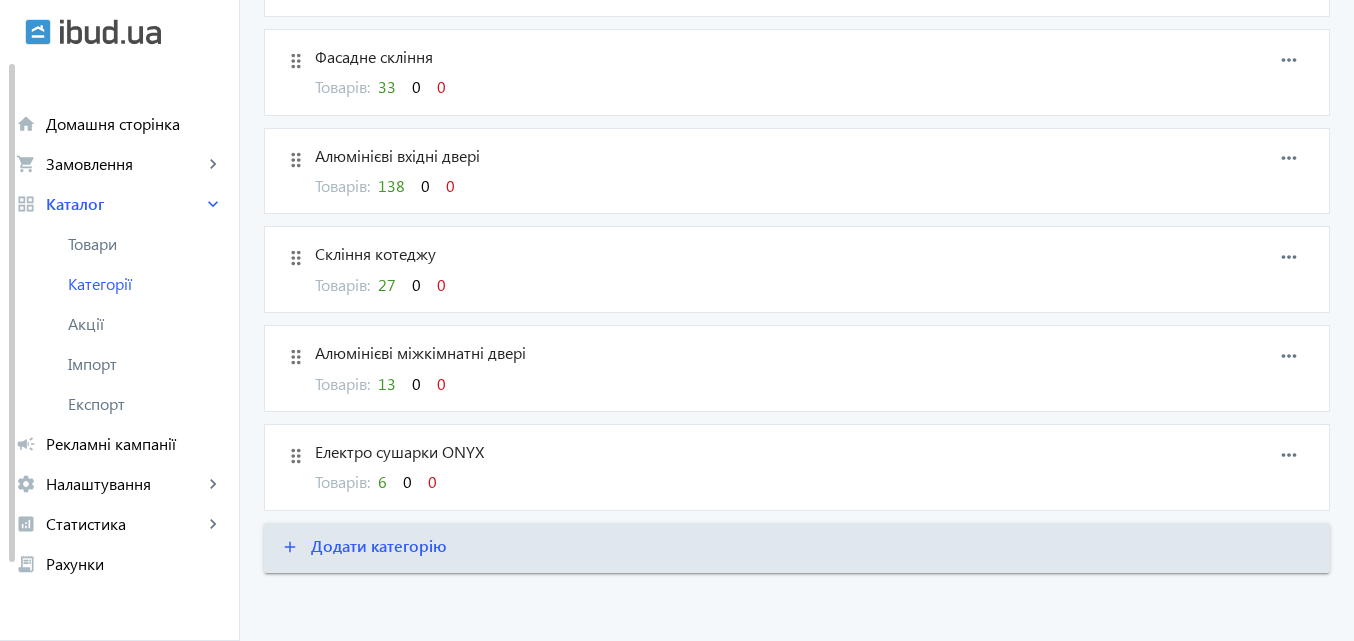 click on "138" at bounding box center (391, 185) 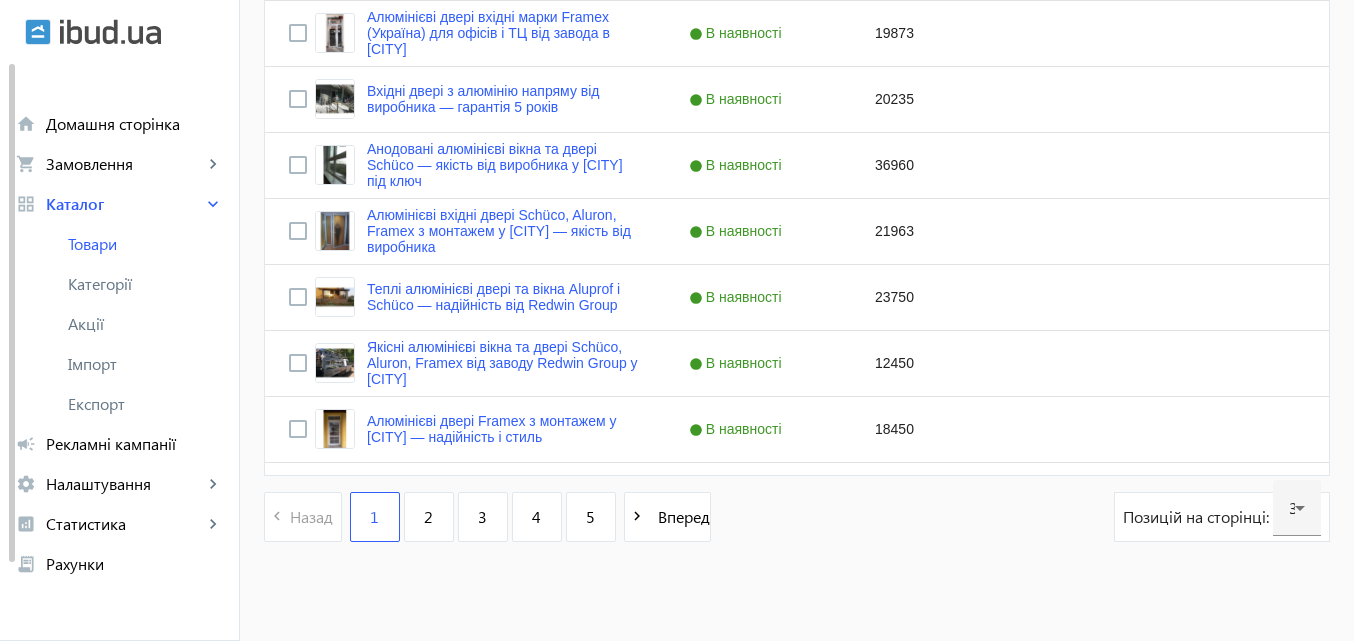 scroll, scrollTop: 2105, scrollLeft: 0, axis: vertical 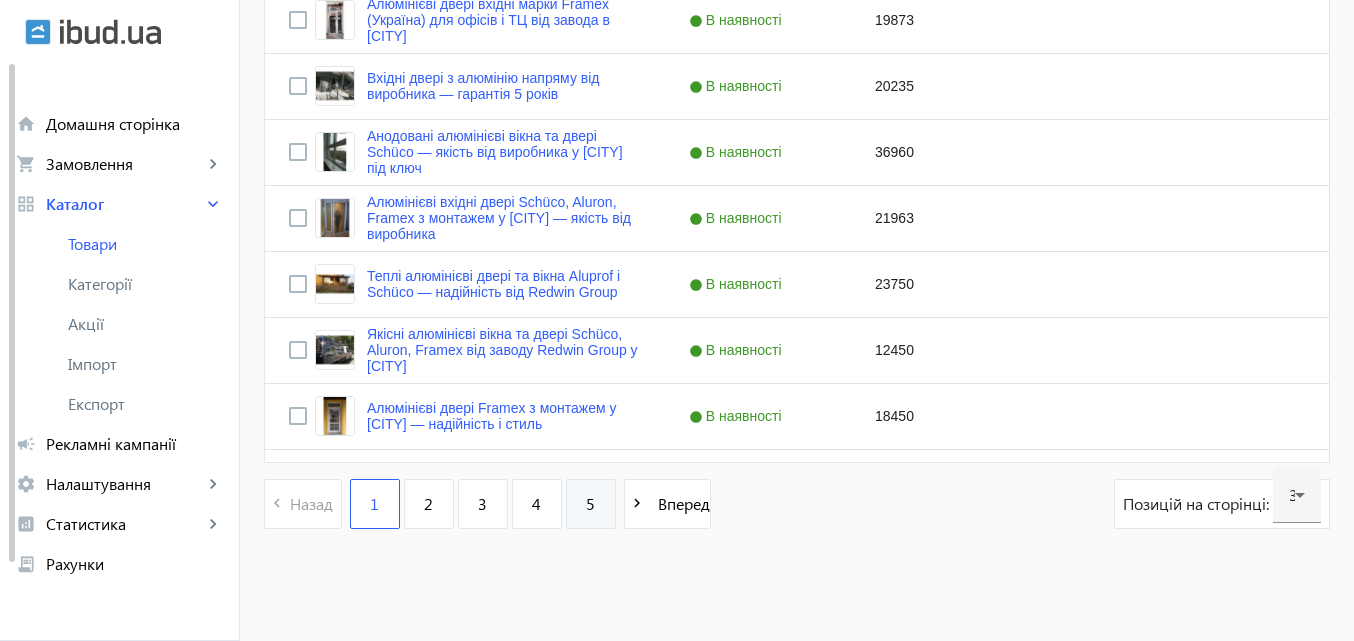 click on "5" 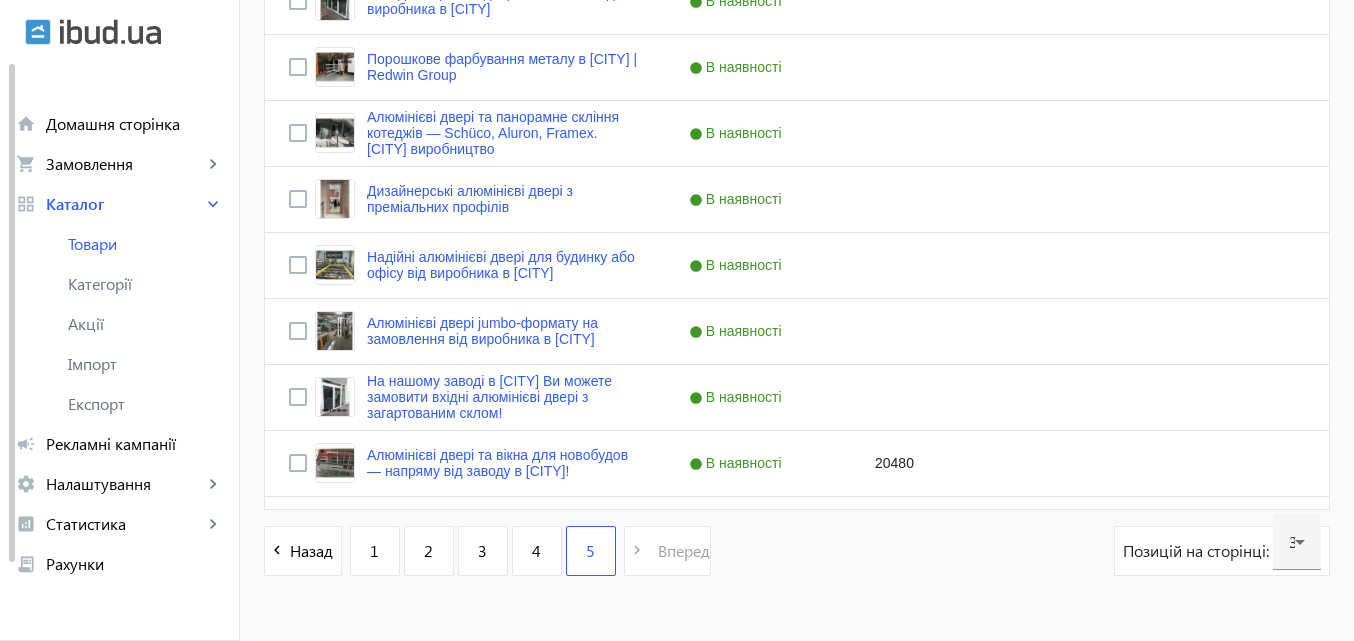 scroll, scrollTop: 1313, scrollLeft: 0, axis: vertical 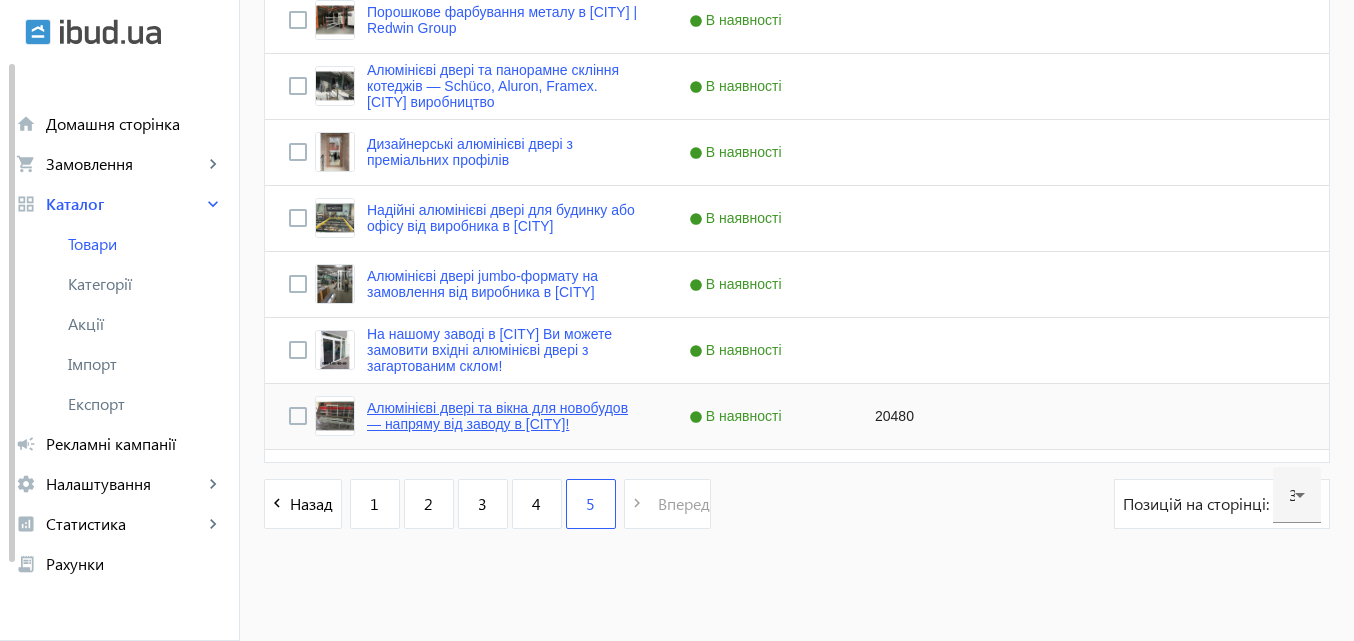 click on "Алюмінієві двері та вікна для новобудов — напряму від заводу в Києві!" 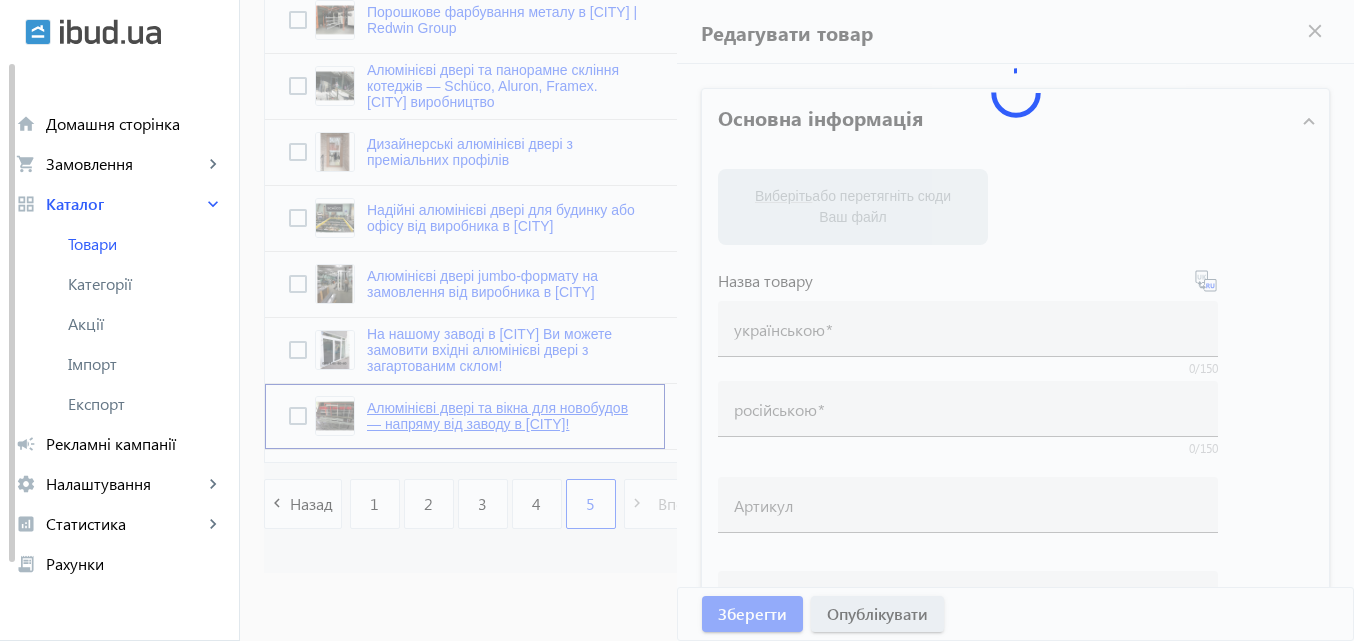 type on "Алюмінієві двері та вікна для новобудов — напряму від заводу в Києві!" 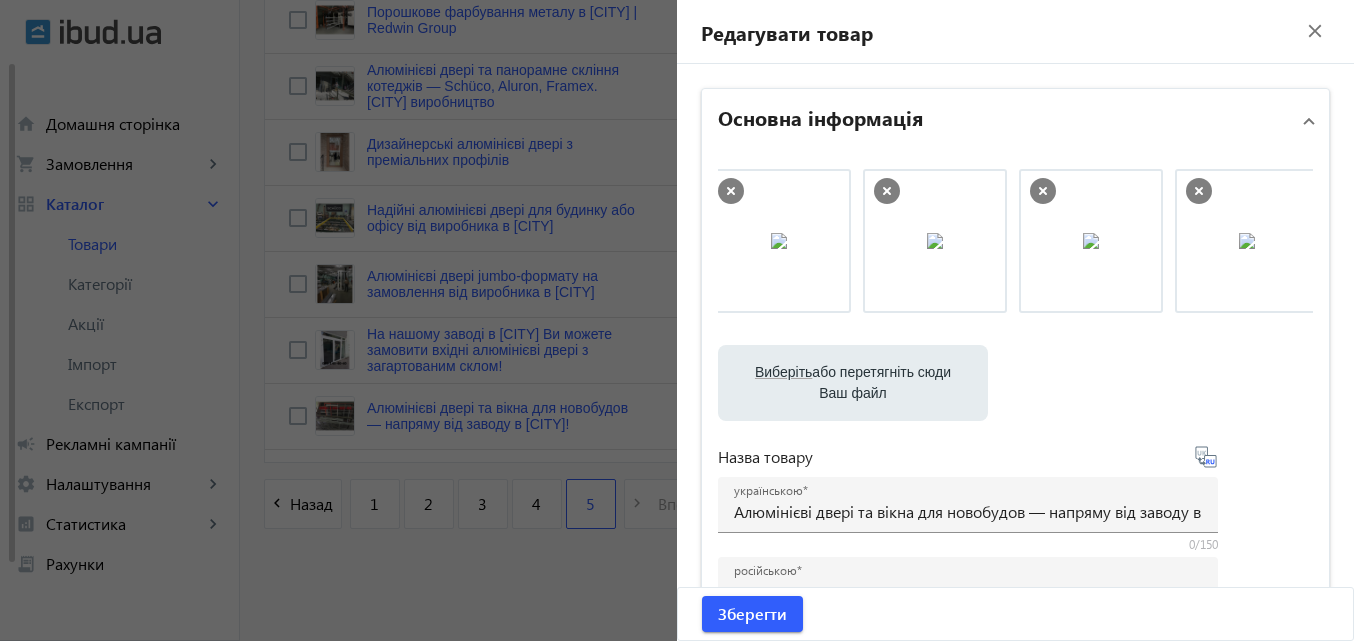 scroll, scrollTop: 0, scrollLeft: 347, axis: horizontal 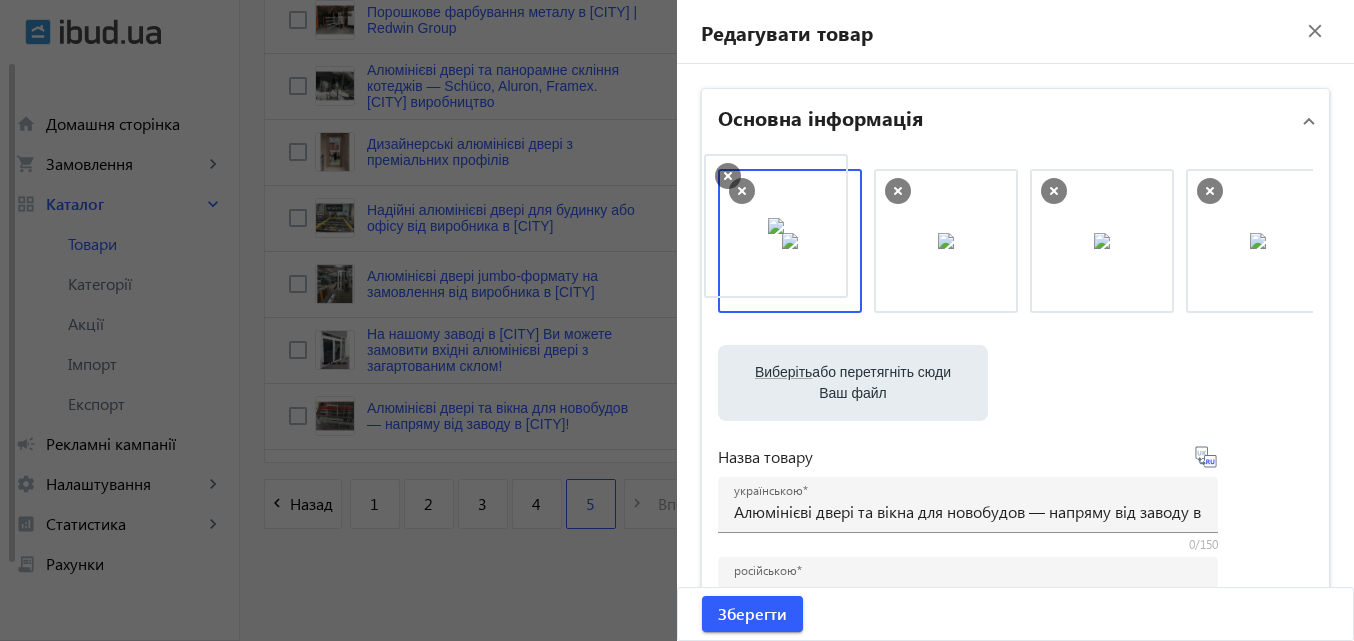 drag, startPoint x: 1049, startPoint y: 245, endPoint x: 764, endPoint y: 230, distance: 285.39447 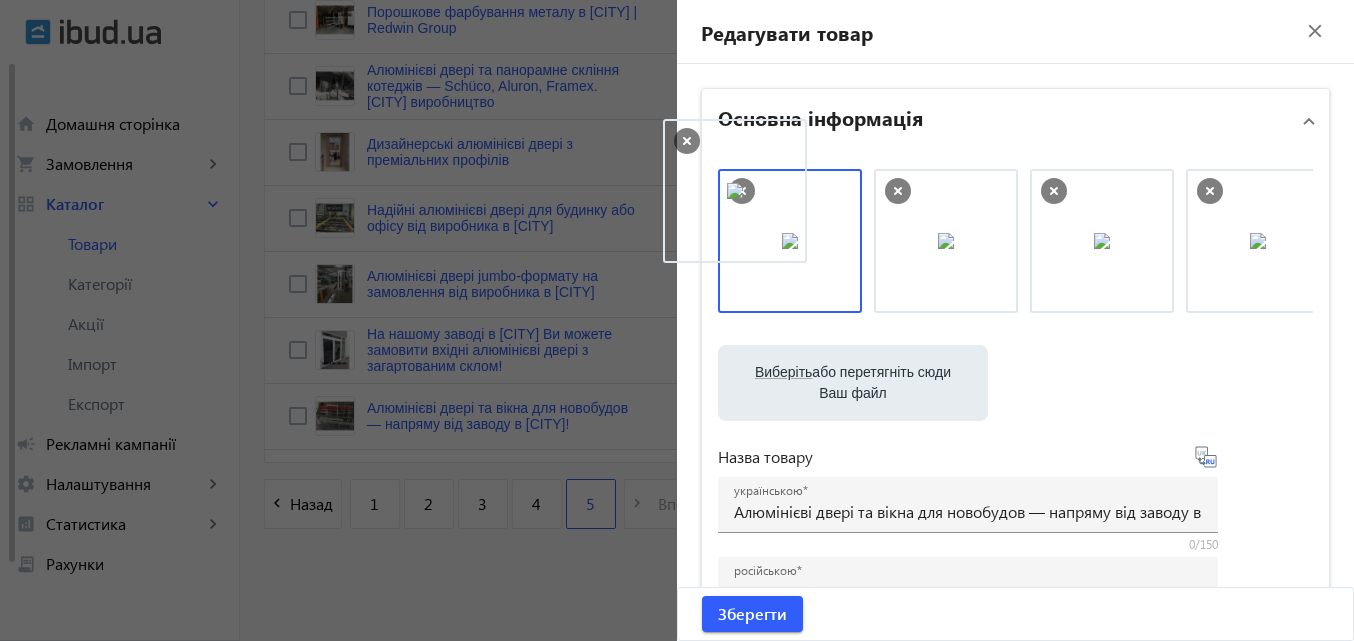 drag, startPoint x: 1087, startPoint y: 244, endPoint x: 726, endPoint y: 194, distance: 364.44617 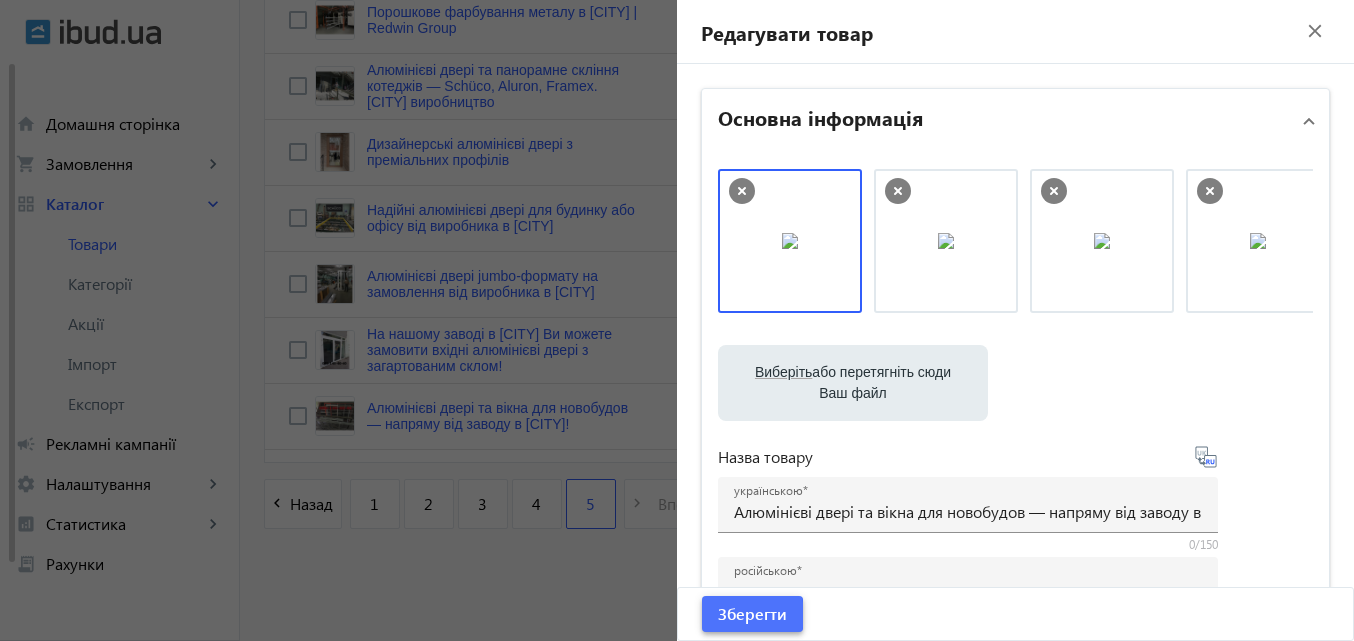 click on "Зберегти" 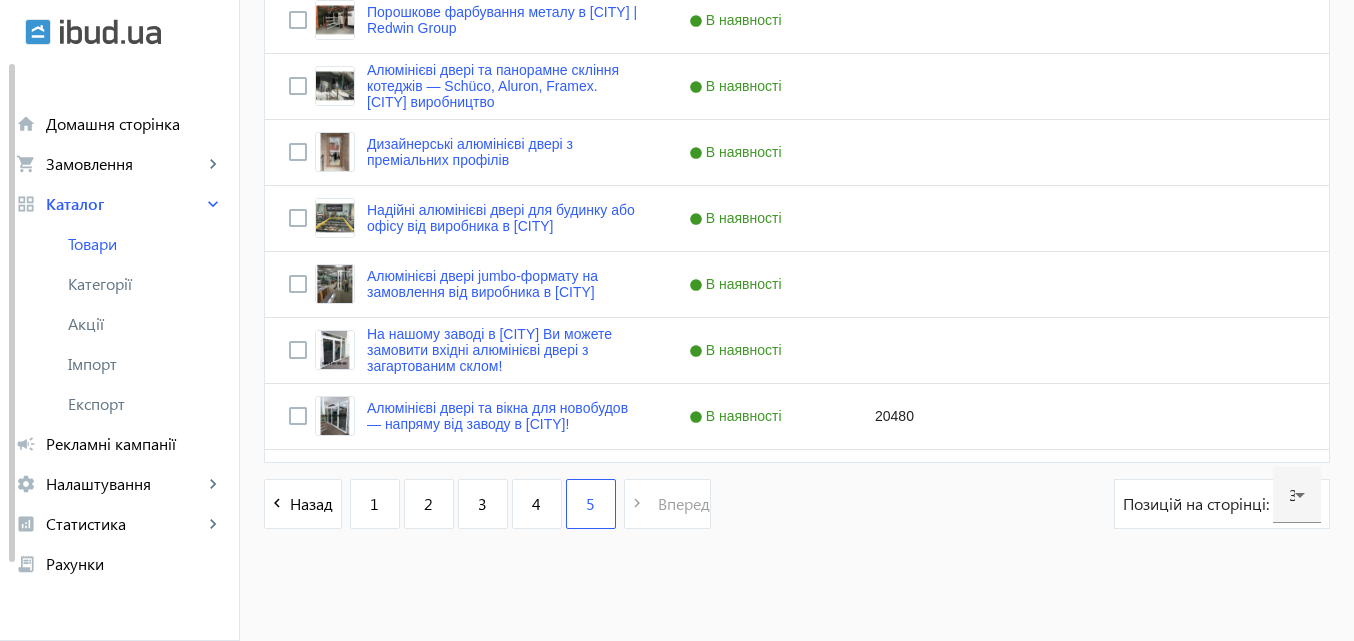 scroll, scrollTop: 0, scrollLeft: 0, axis: both 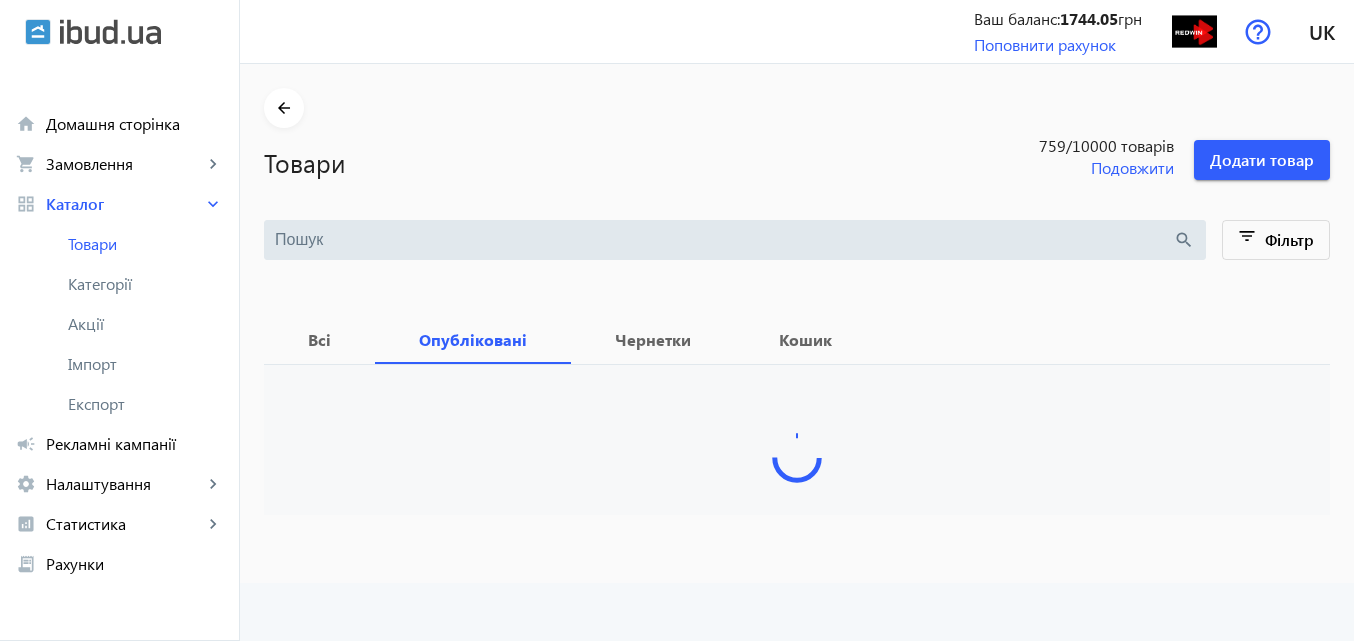 type 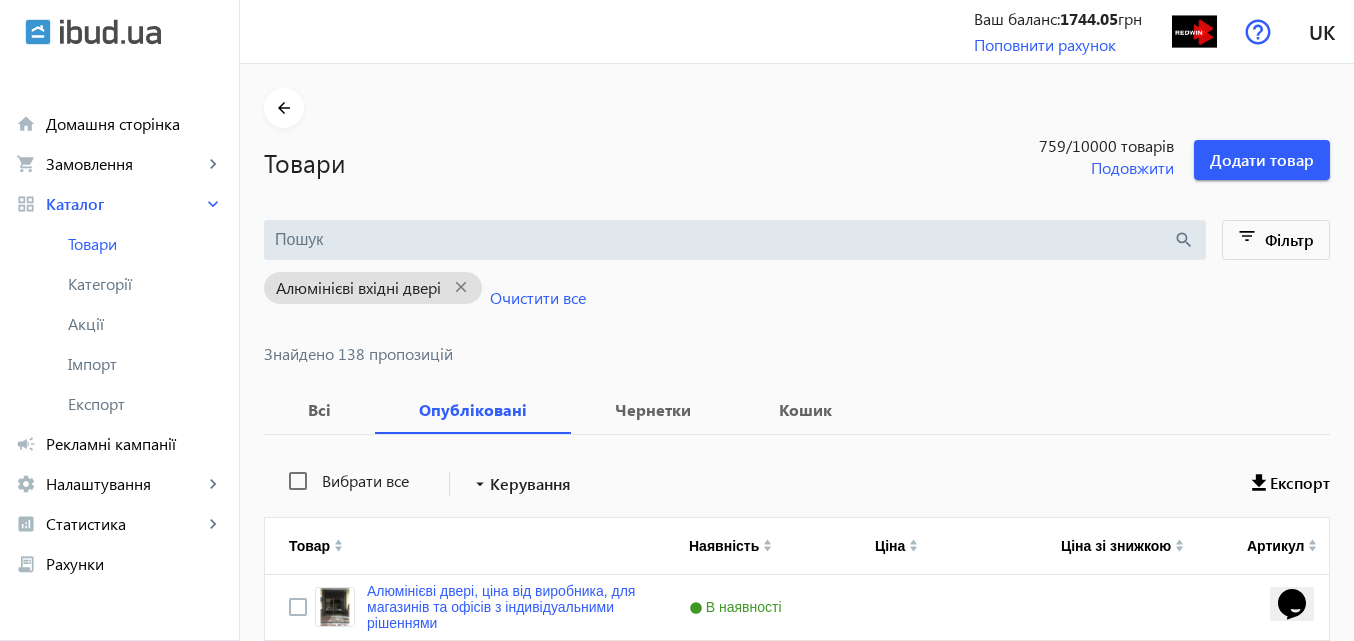 scroll, scrollTop: 0, scrollLeft: 0, axis: both 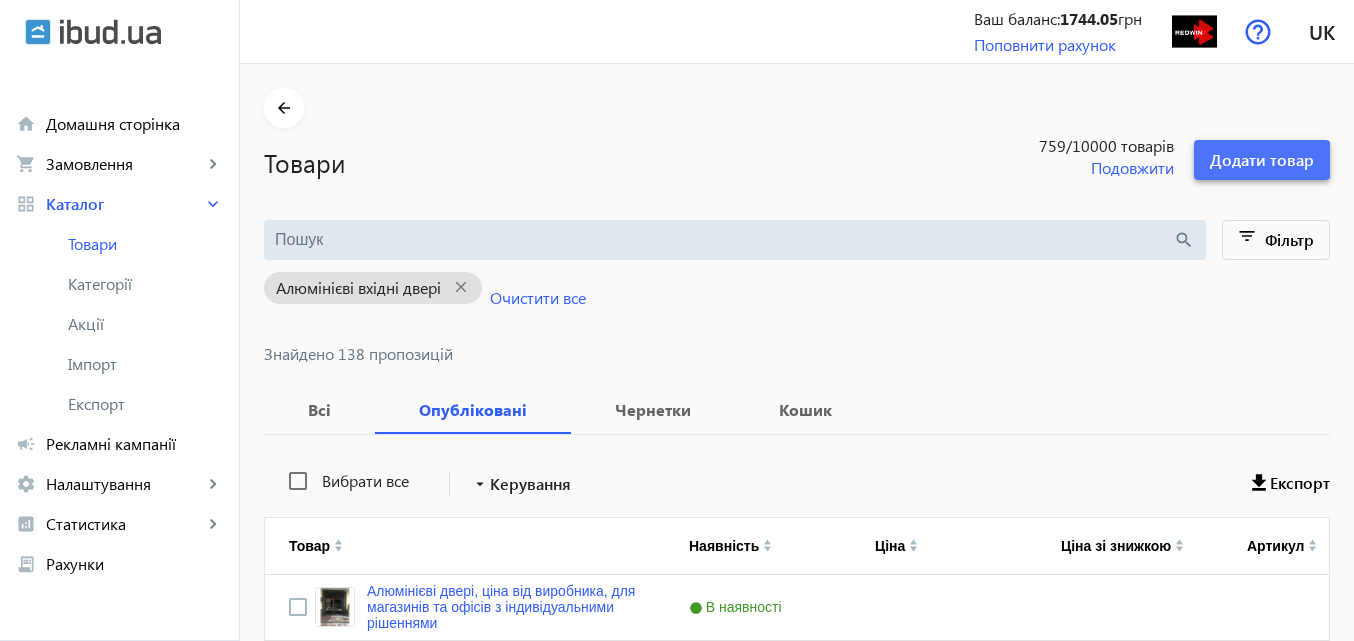 click on "Додати товар" 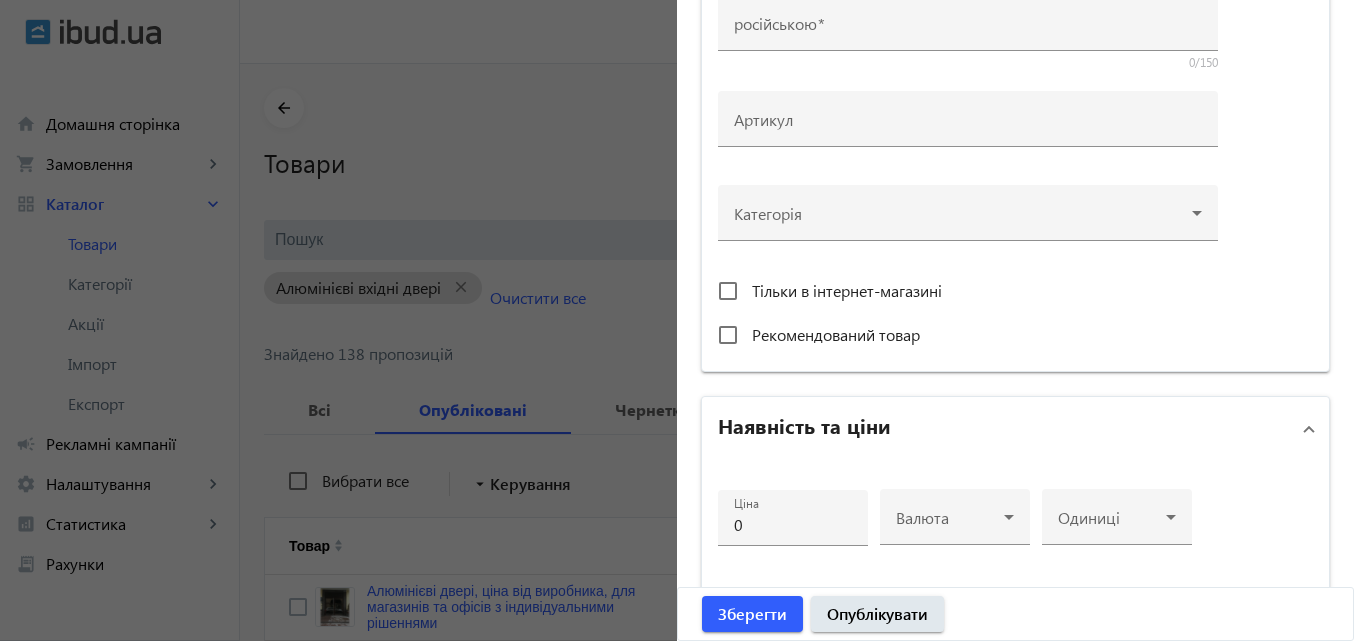 scroll, scrollTop: 400, scrollLeft: 0, axis: vertical 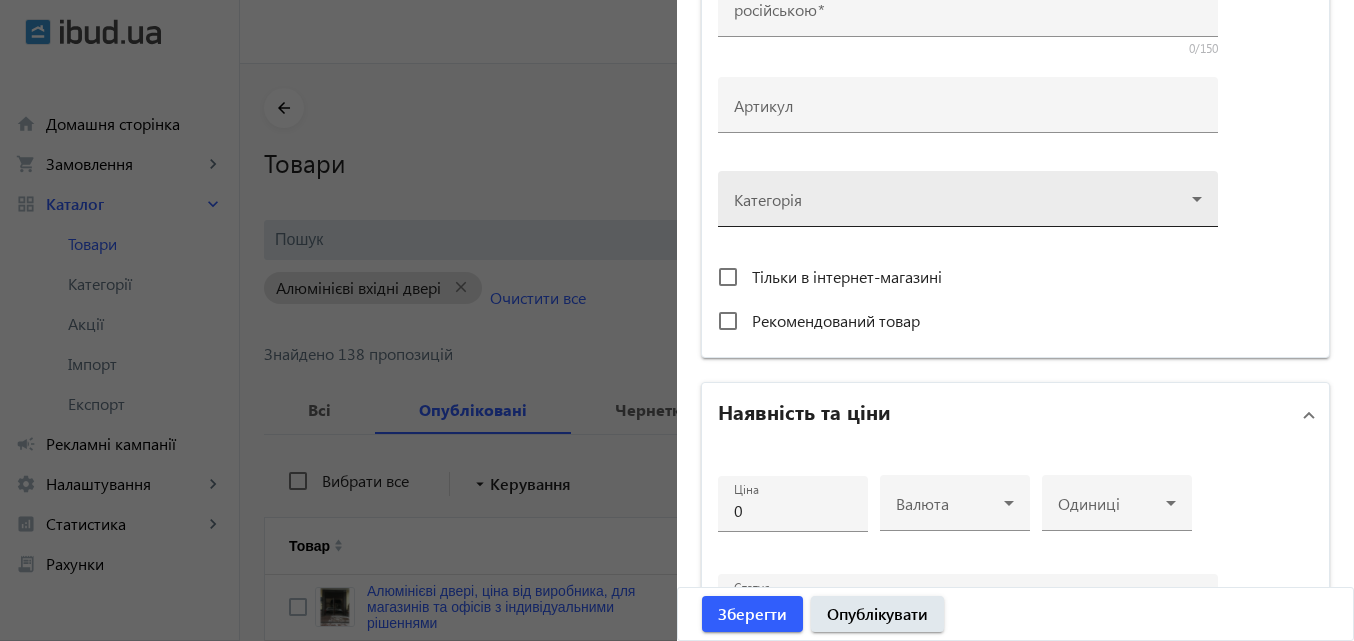 click 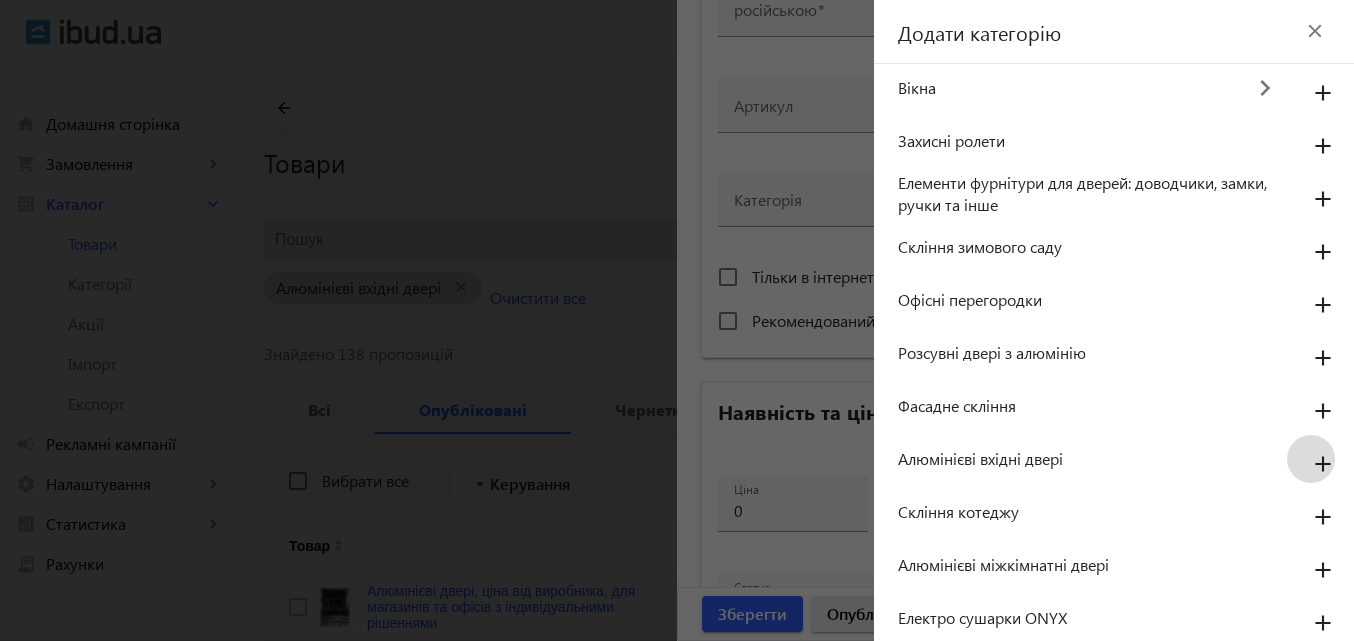 click on "add" 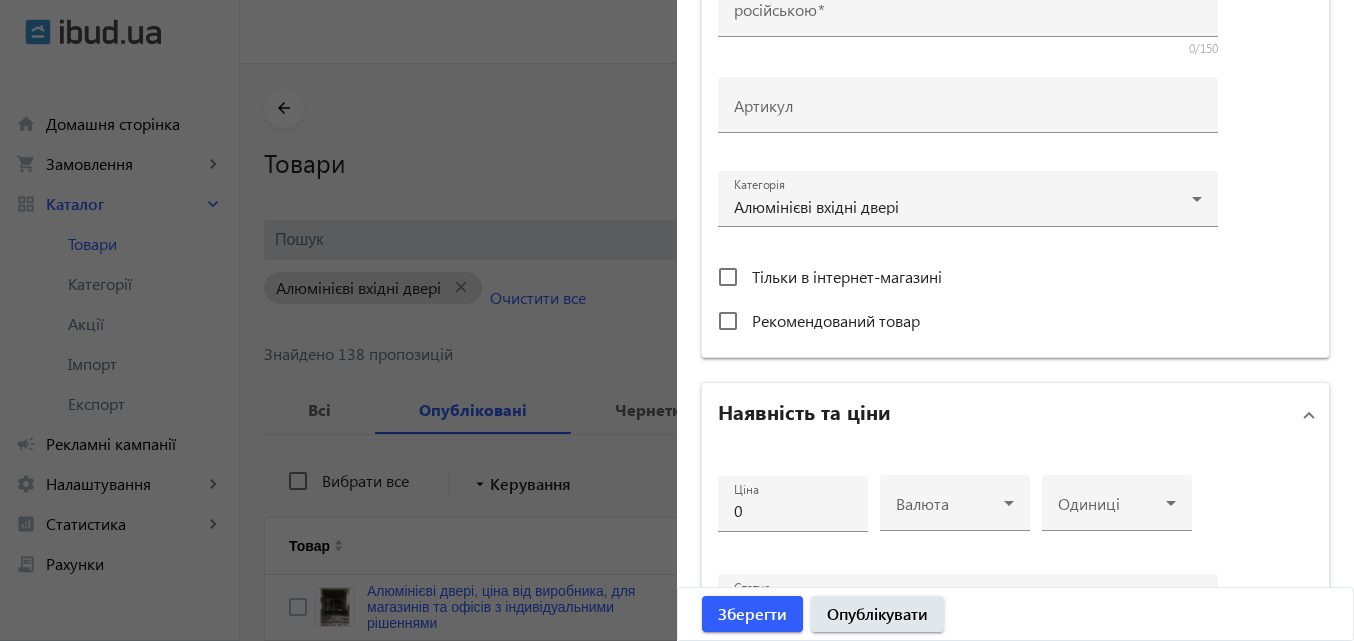 click on "Рекомендований товар" at bounding box center [836, 320] 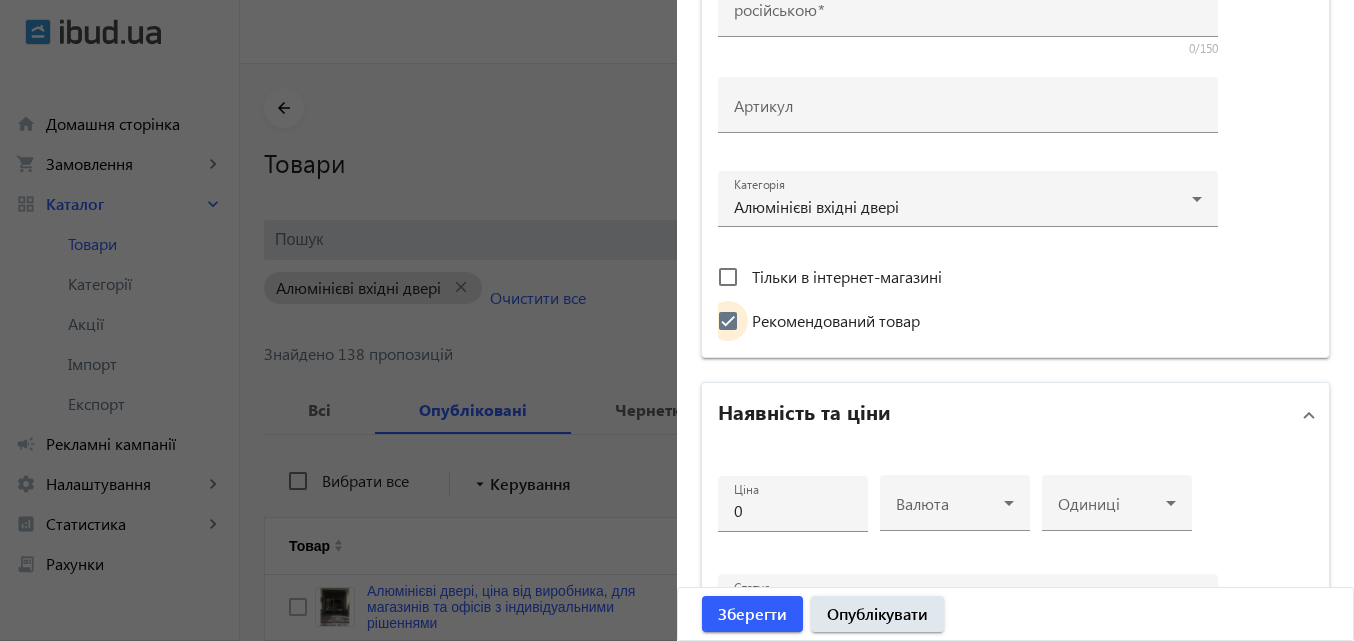 checkbox on "true" 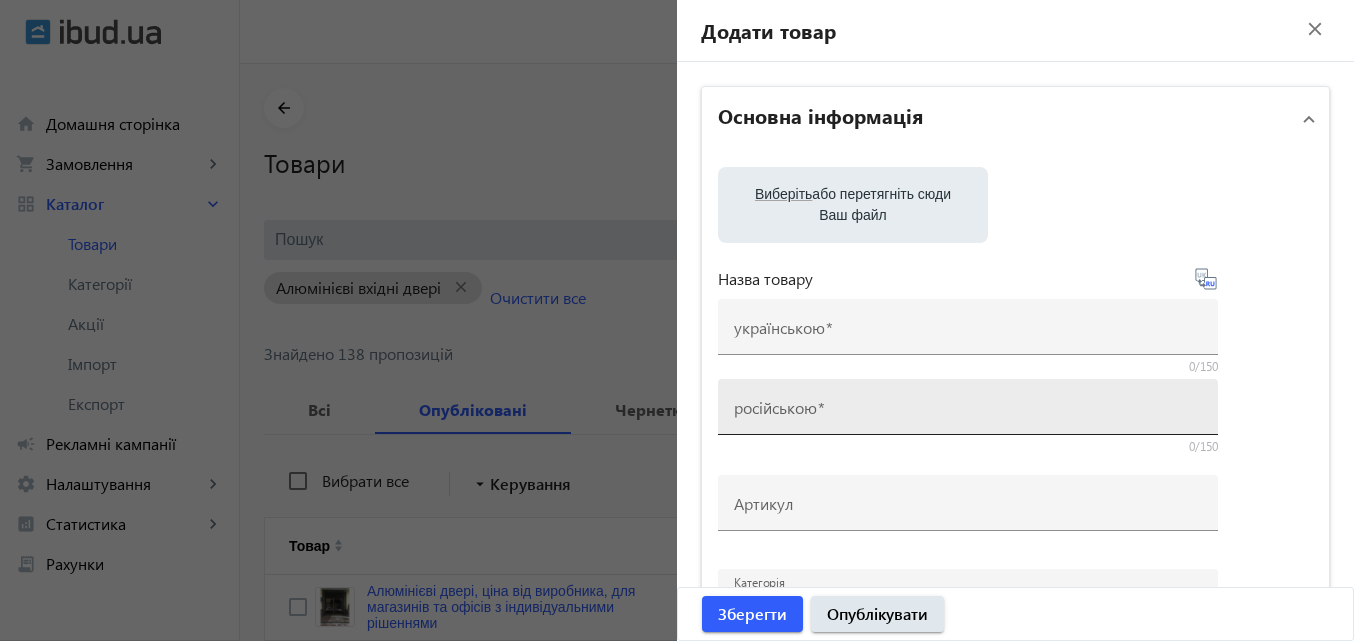 scroll, scrollTop: 0, scrollLeft: 0, axis: both 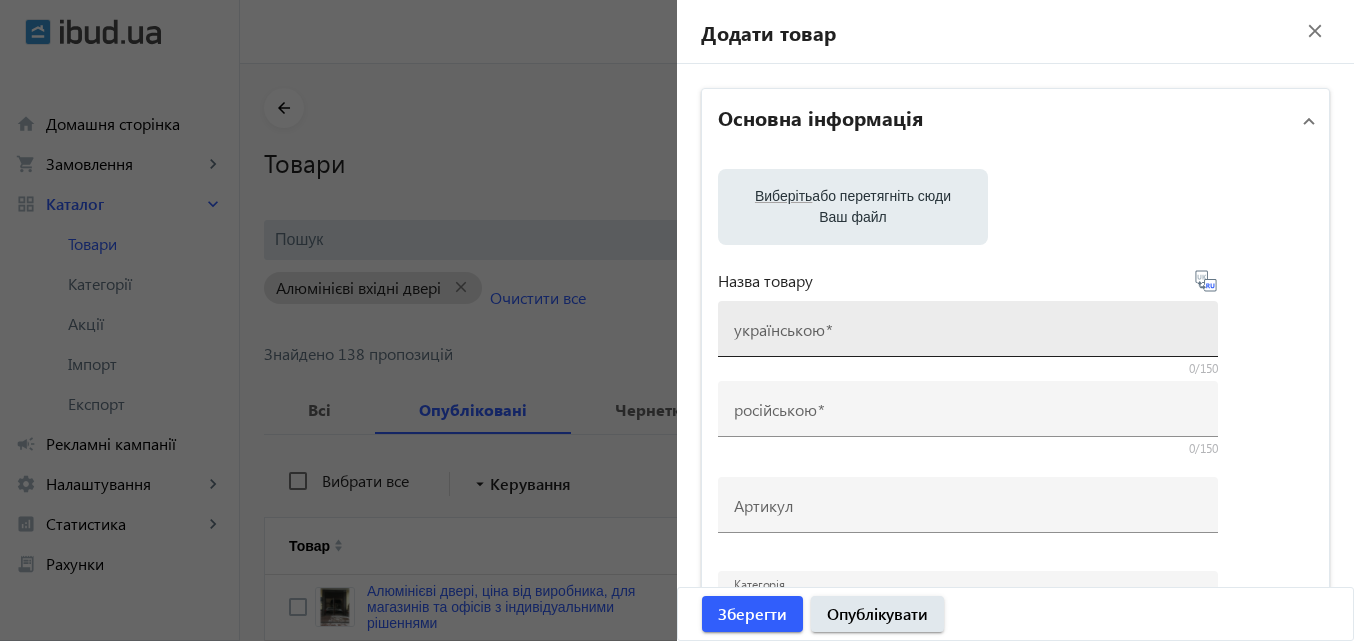 click on "українською" at bounding box center [968, 329] 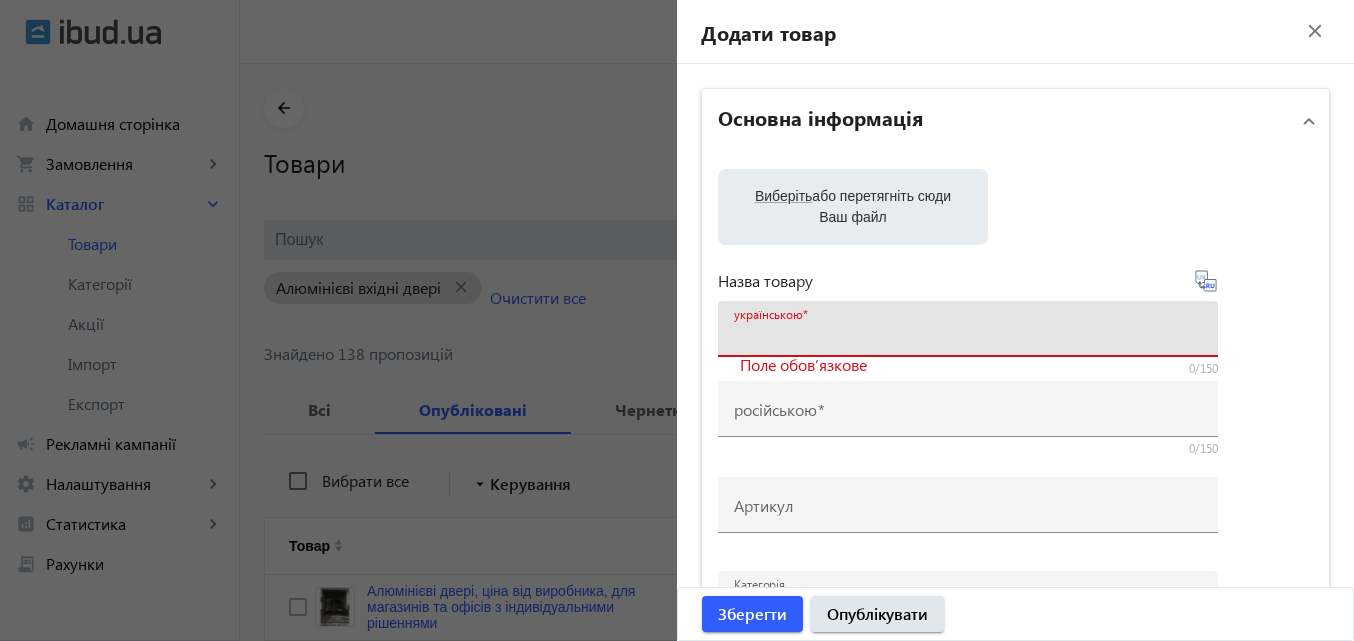 paste on "Алюмінієві двері та вікна для новобудов від виробника в [CITY]" 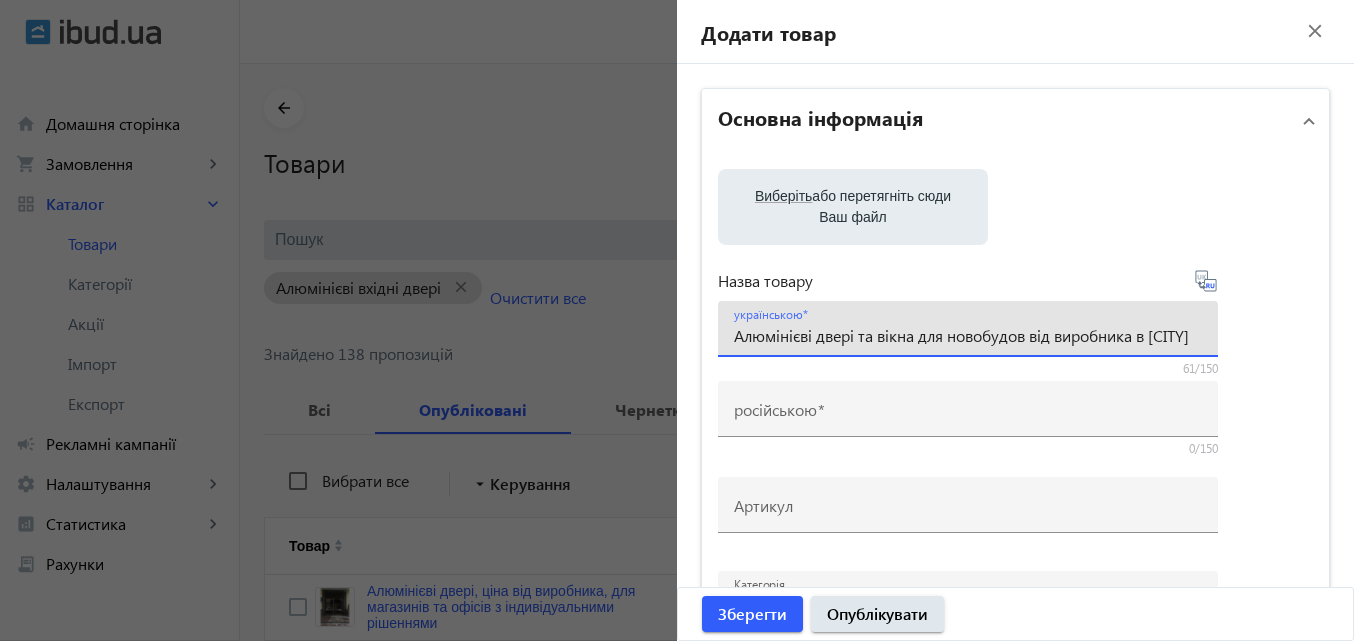 type on "Алюмінієві двері та вікна для новобудов від виробника в [CITY]" 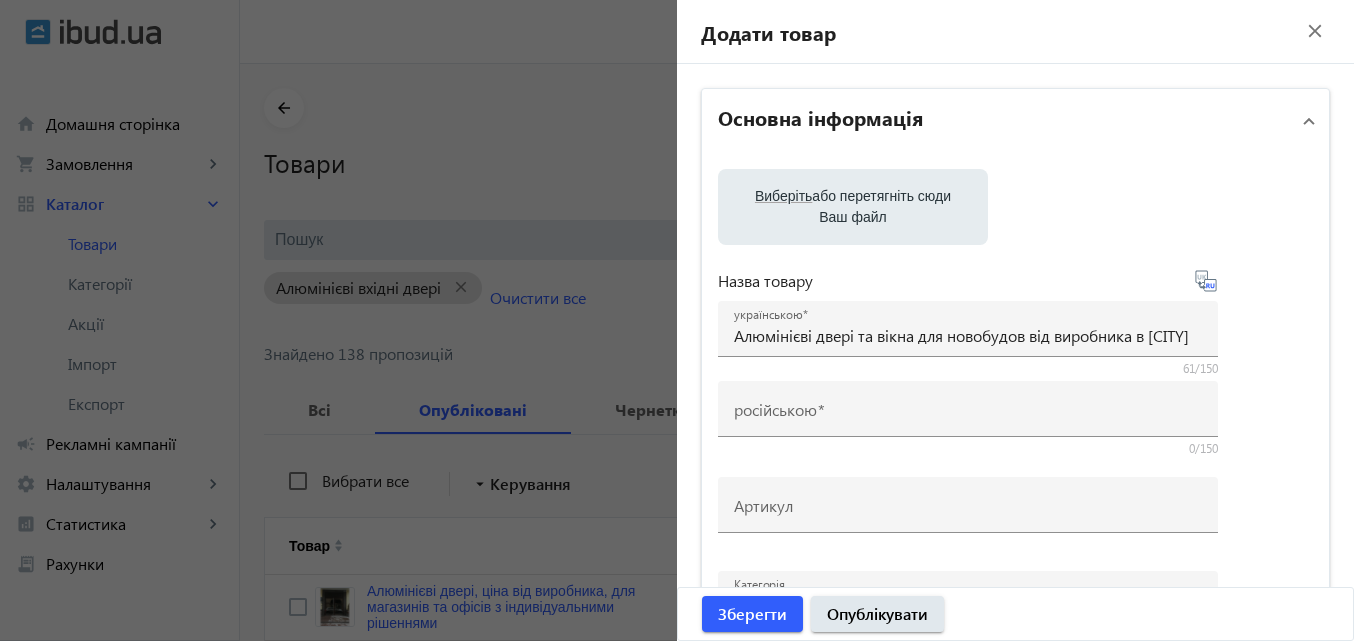 click 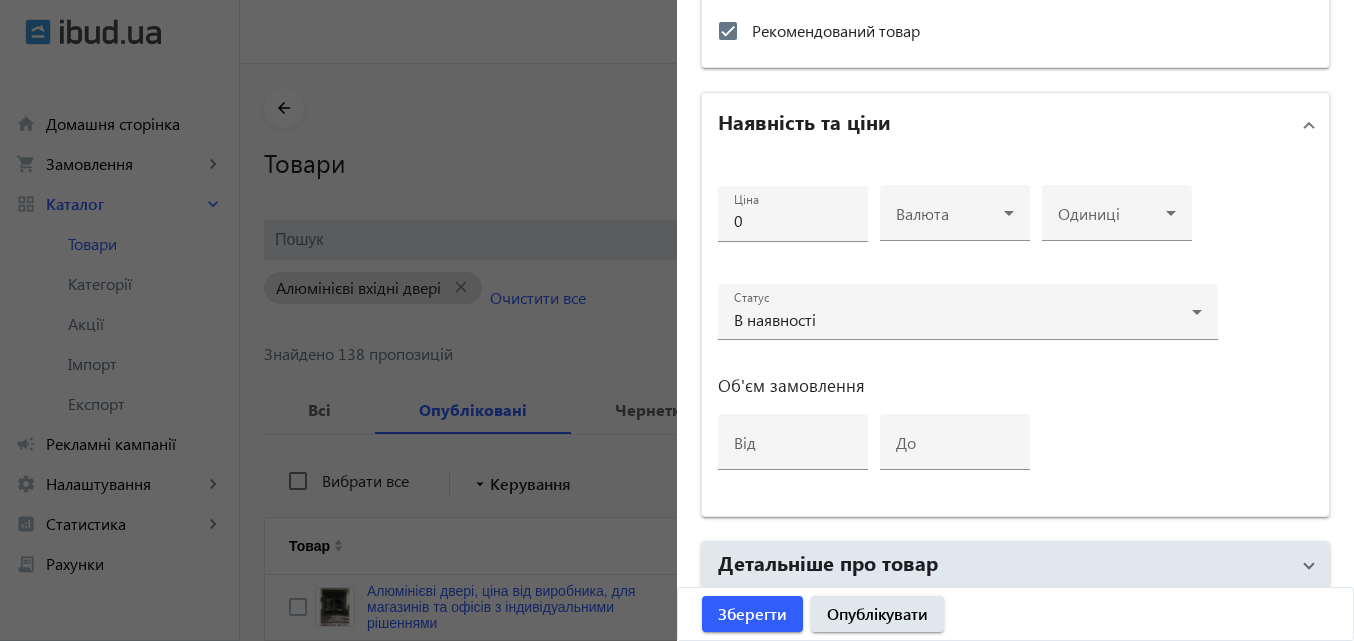 scroll, scrollTop: 700, scrollLeft: 0, axis: vertical 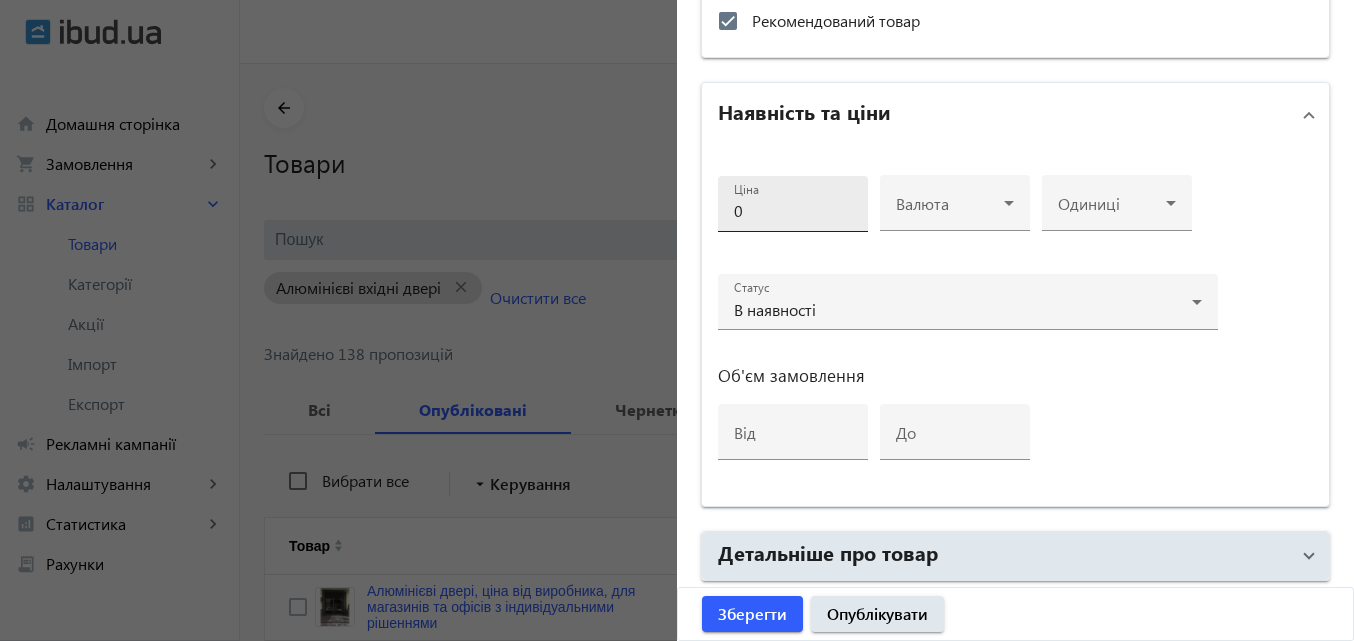 click on "0" at bounding box center [793, 210] 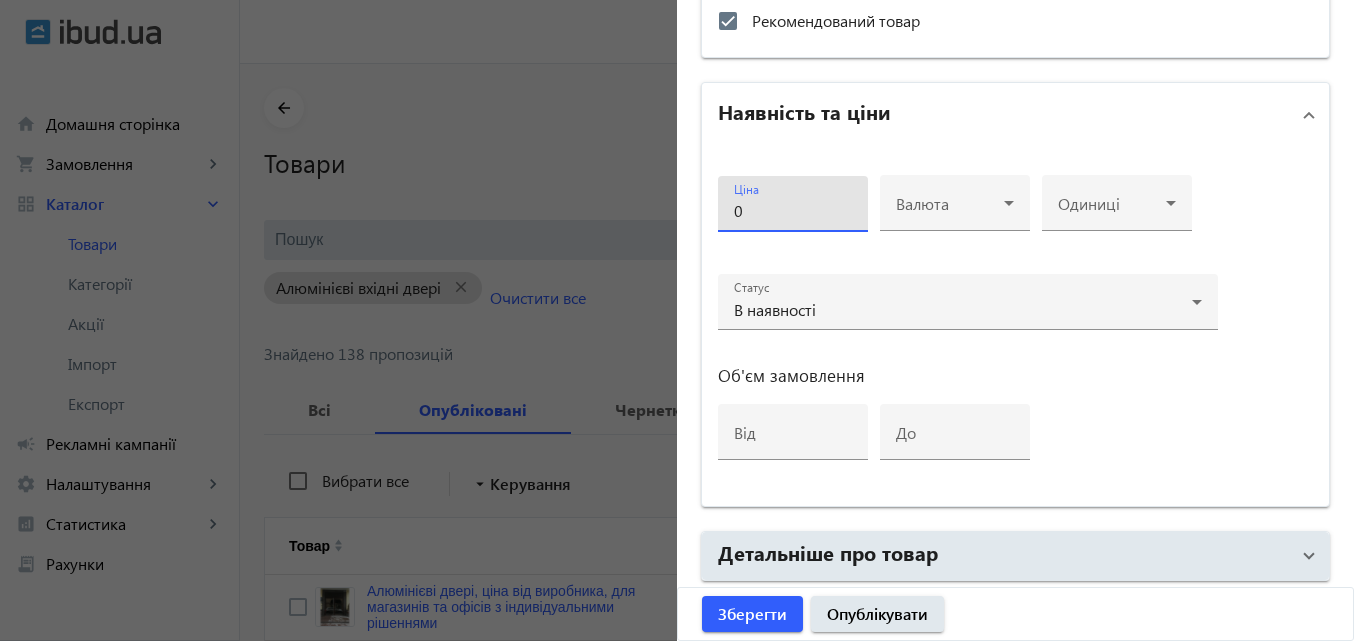 drag, startPoint x: 782, startPoint y: 207, endPoint x: 595, endPoint y: 190, distance: 187.77113 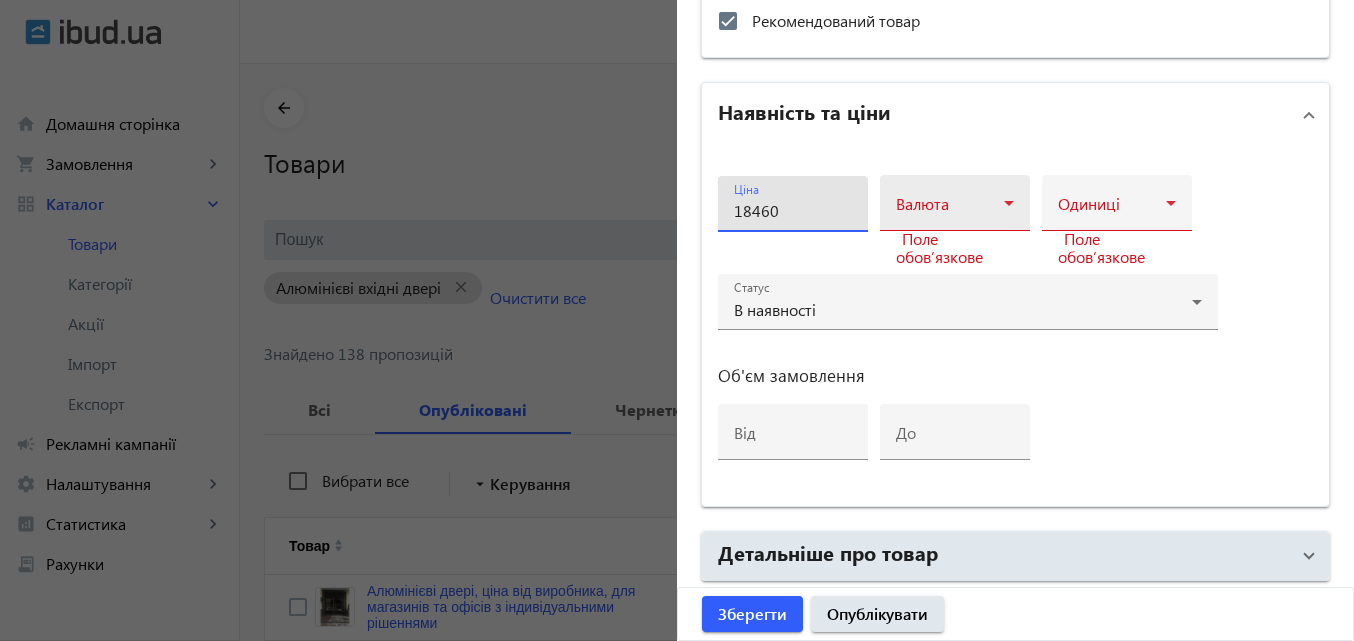 type on "18460" 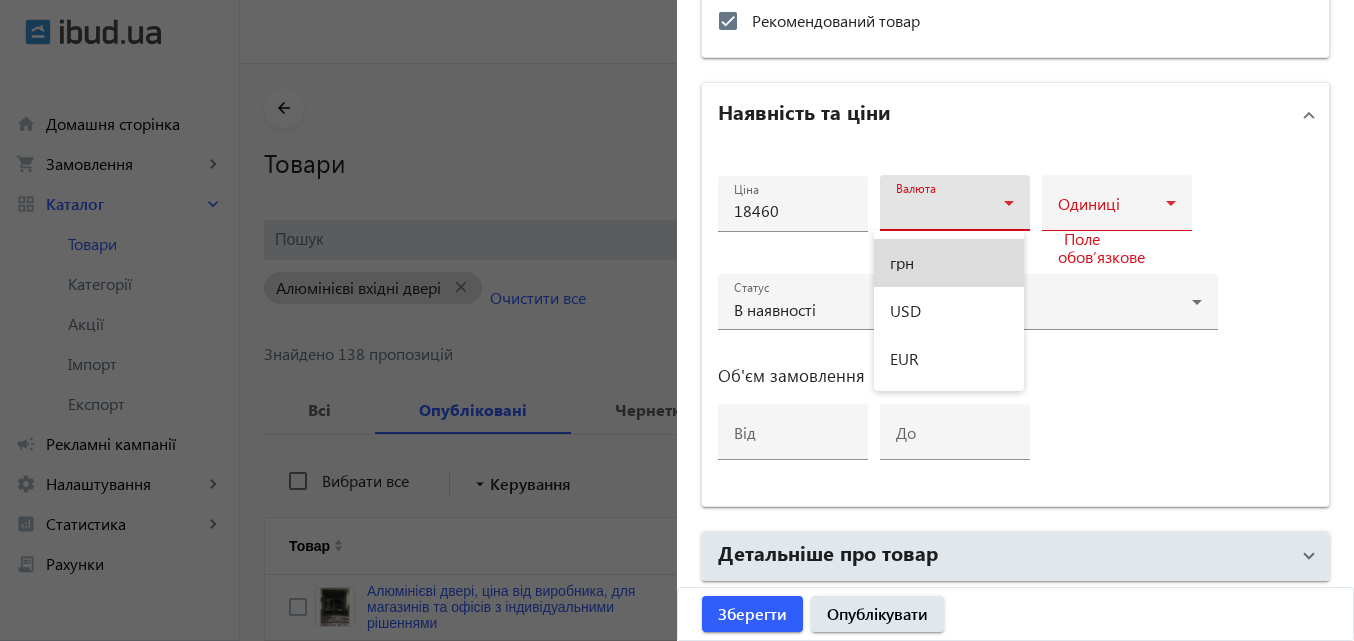 click on "грн" at bounding box center (902, 263) 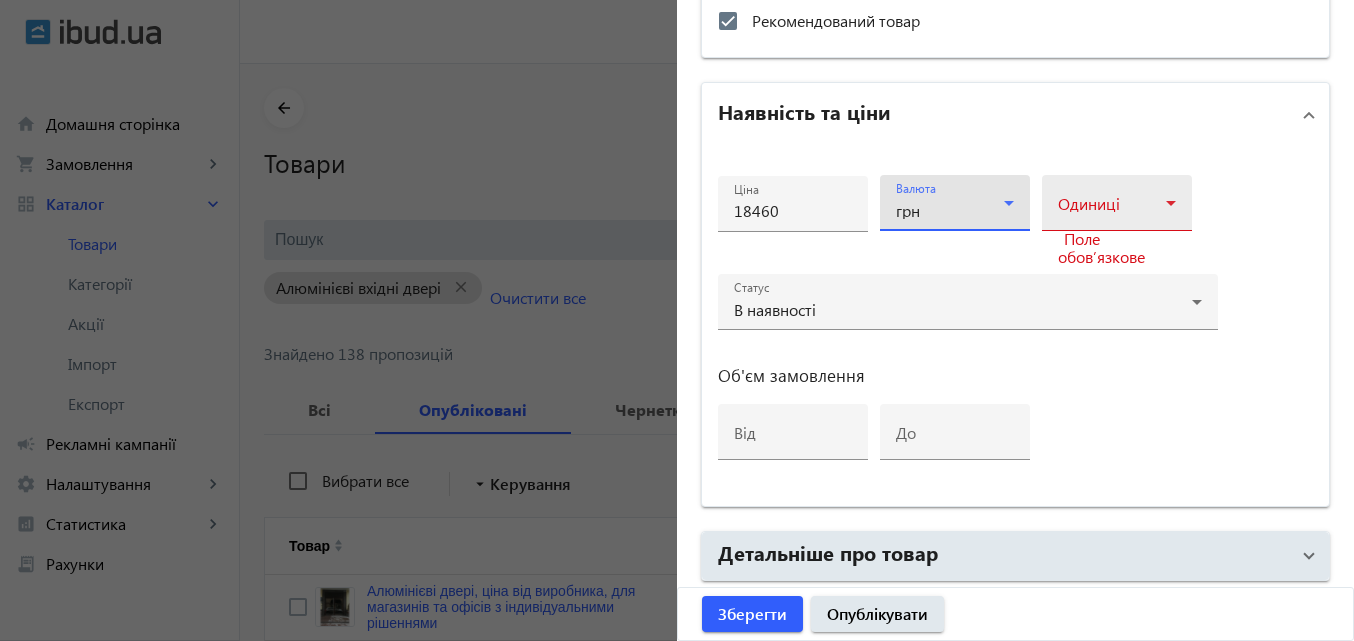 click at bounding box center [1117, 211] 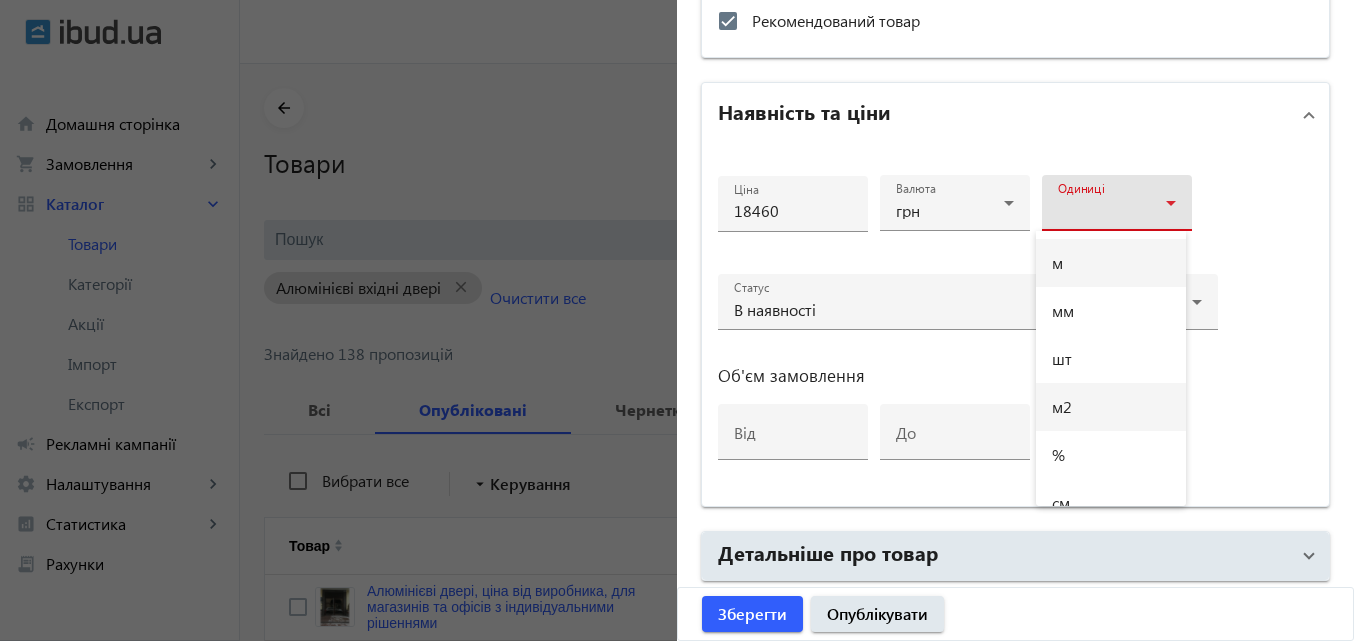 click on "м2" at bounding box center (1062, 407) 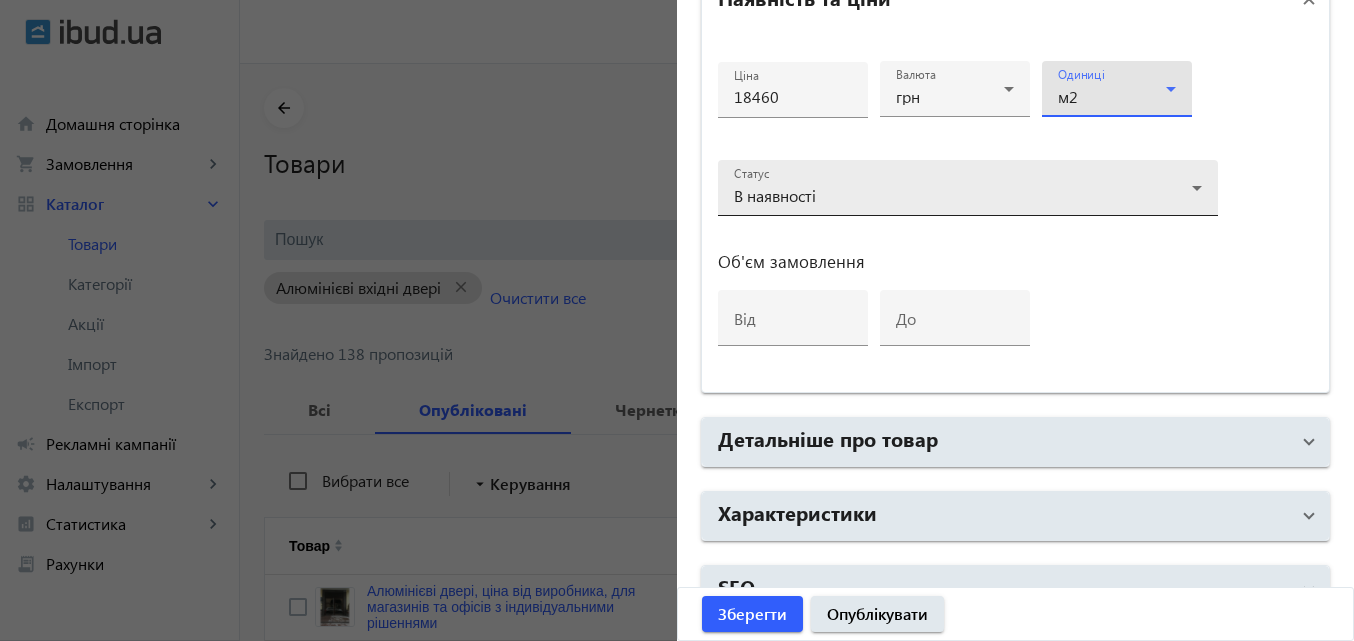 scroll, scrollTop: 852, scrollLeft: 0, axis: vertical 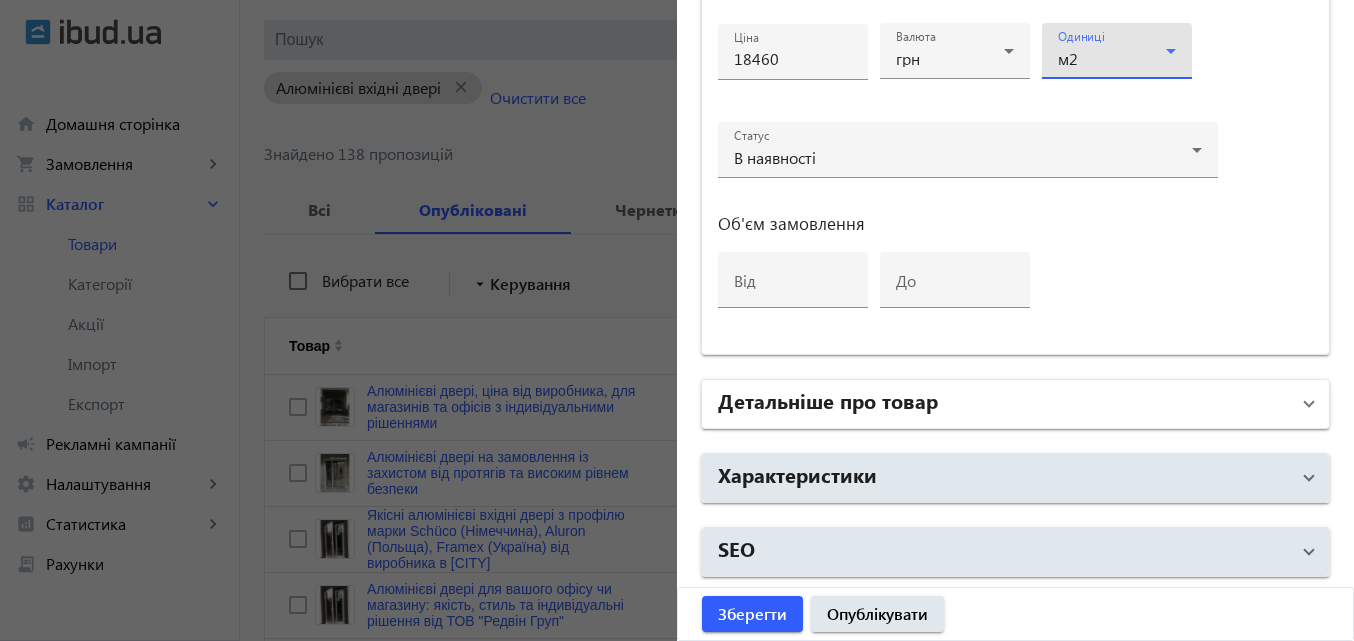 click on "Детальніше про товар" at bounding box center [828, 400] 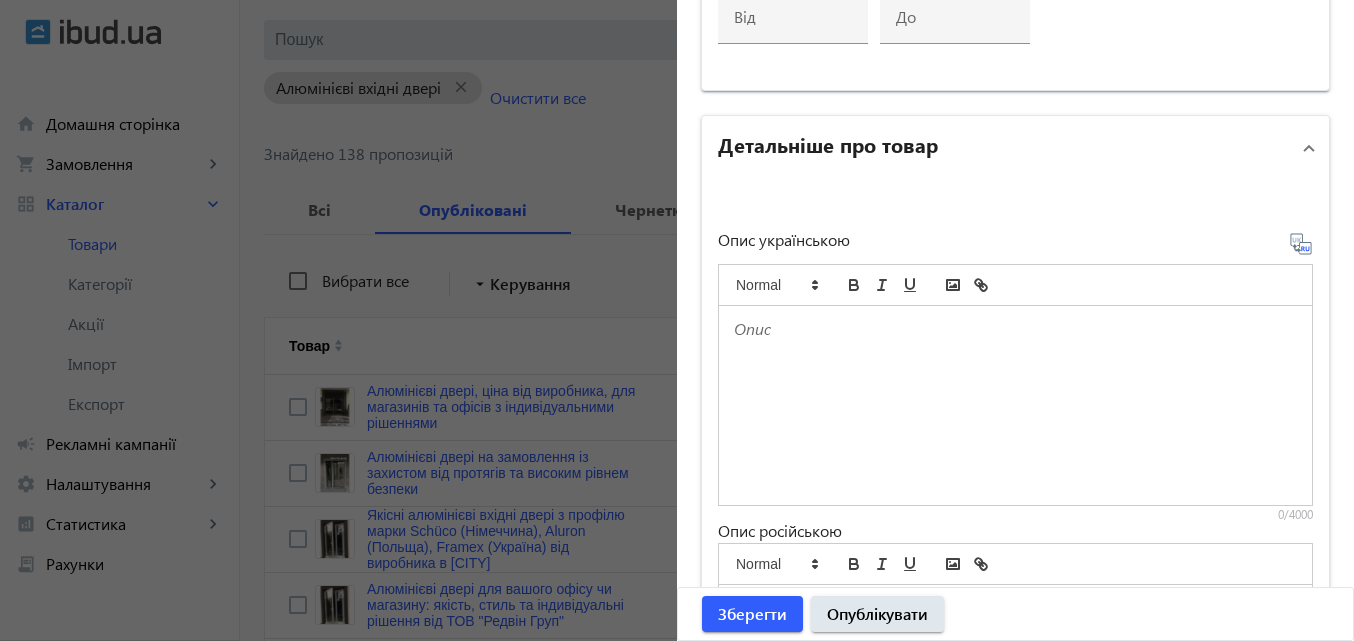 scroll, scrollTop: 1152, scrollLeft: 0, axis: vertical 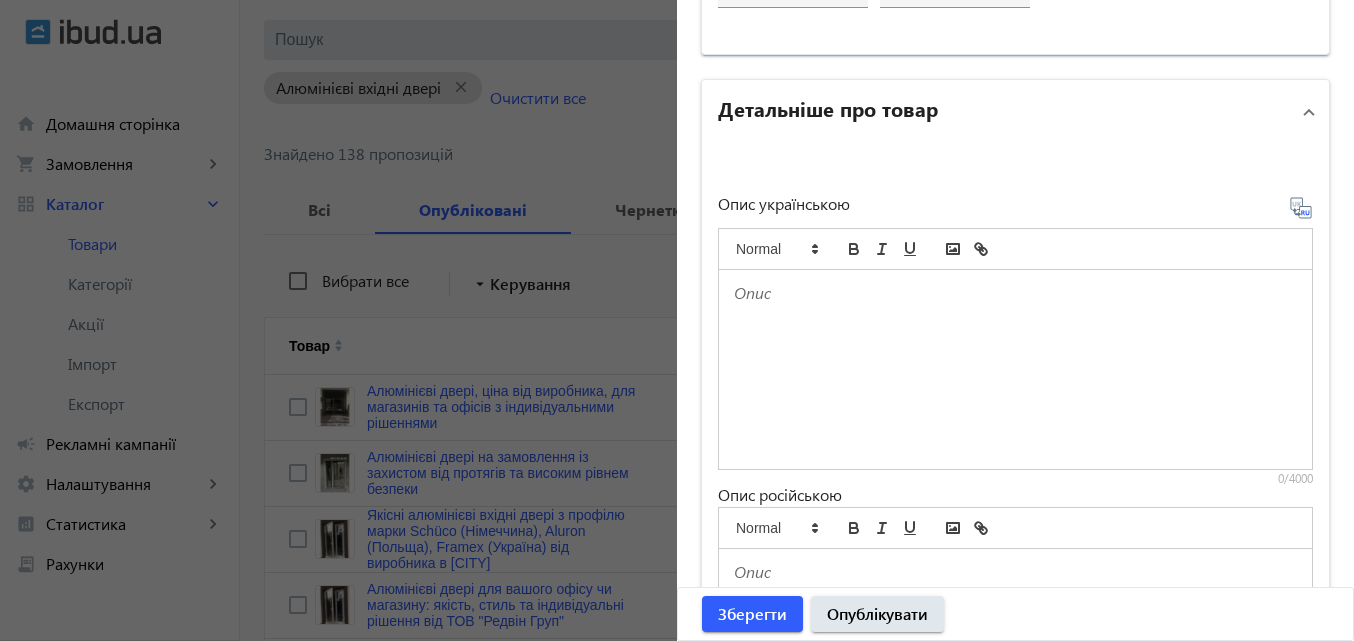 click at bounding box center [1015, 369] 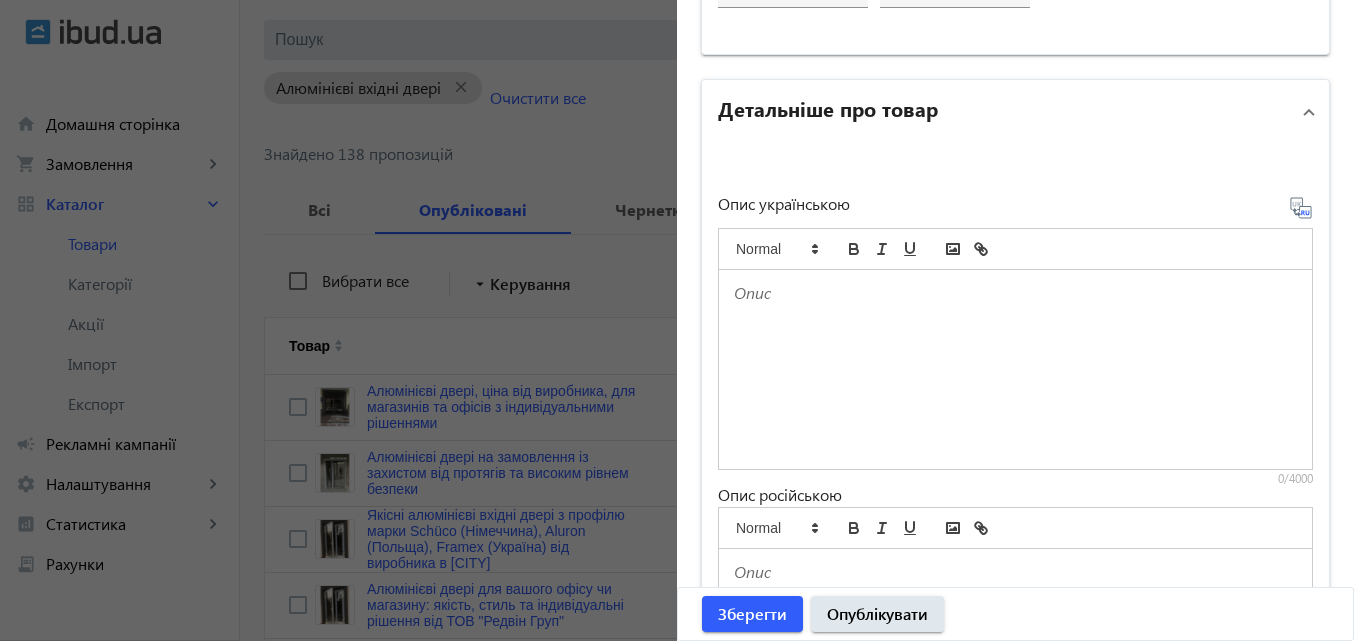 click at bounding box center [1015, 369] 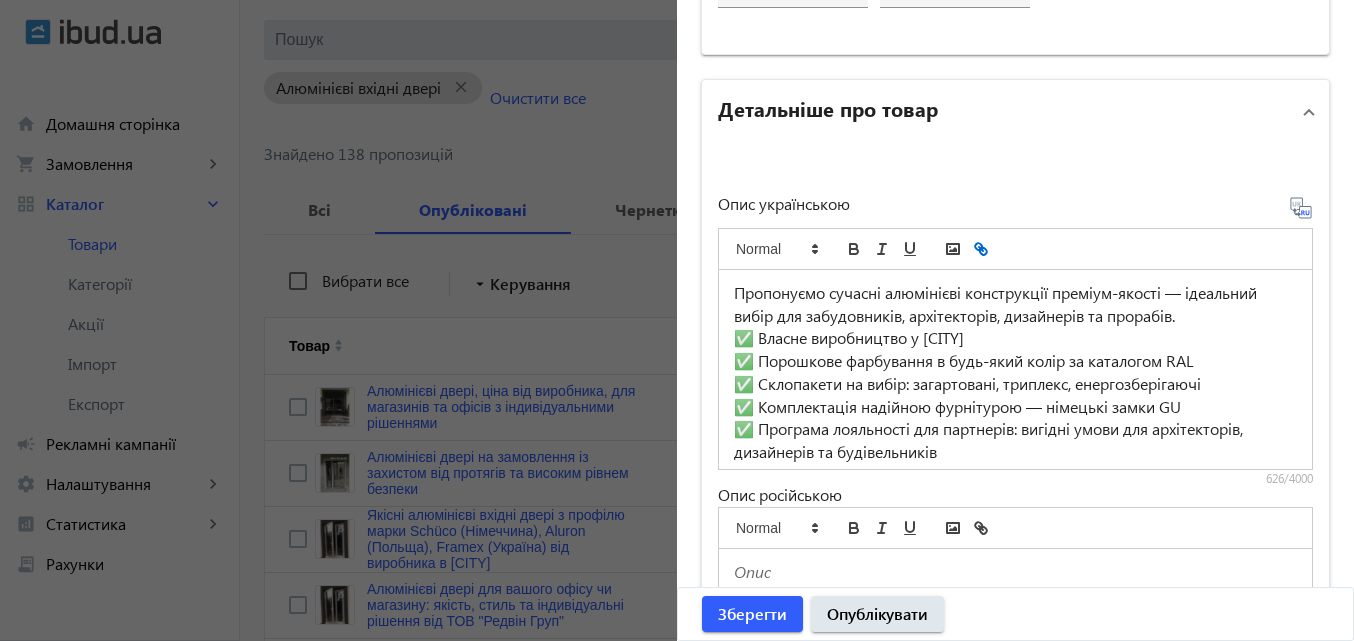 scroll, scrollTop: 129, scrollLeft: 0, axis: vertical 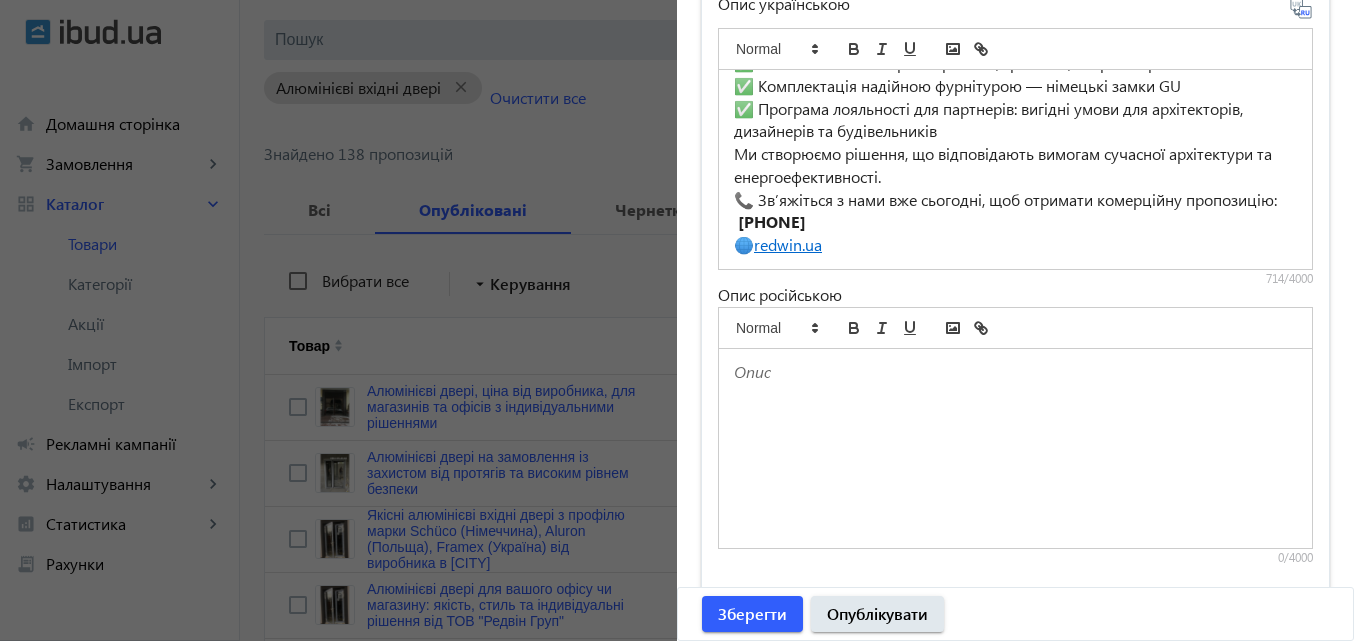 click on "🌐  redwin.ua" at bounding box center (1015, 245) 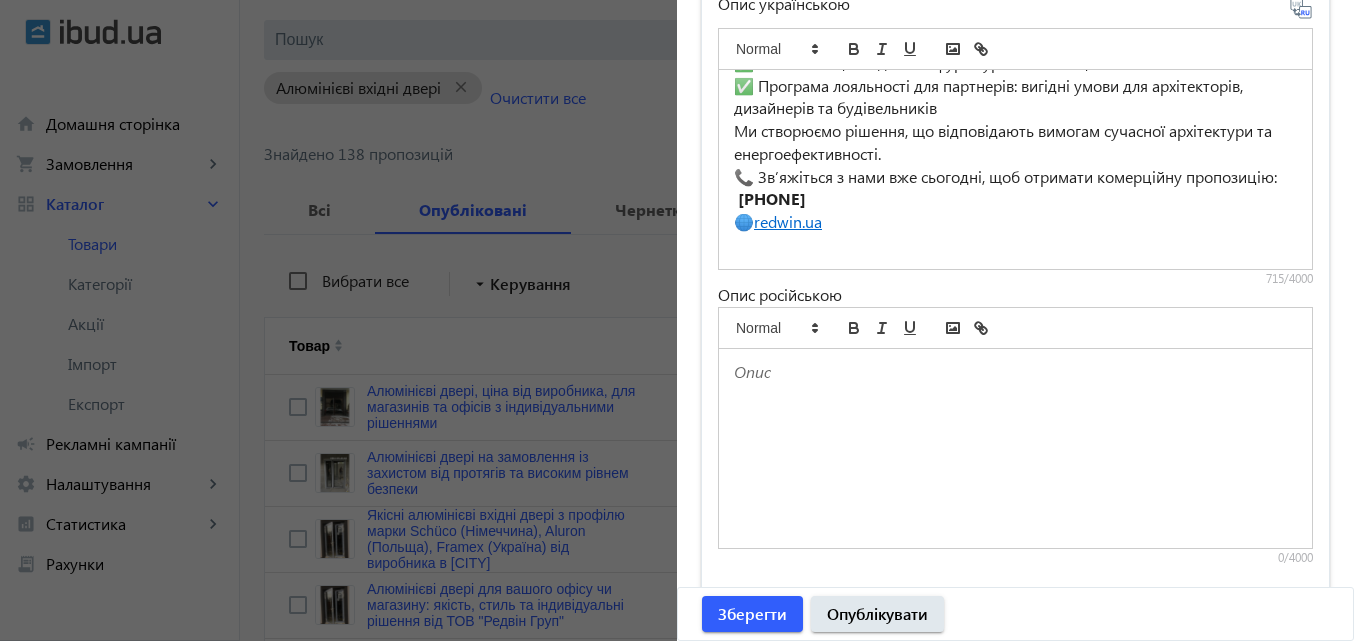scroll, scrollTop: 198, scrollLeft: 0, axis: vertical 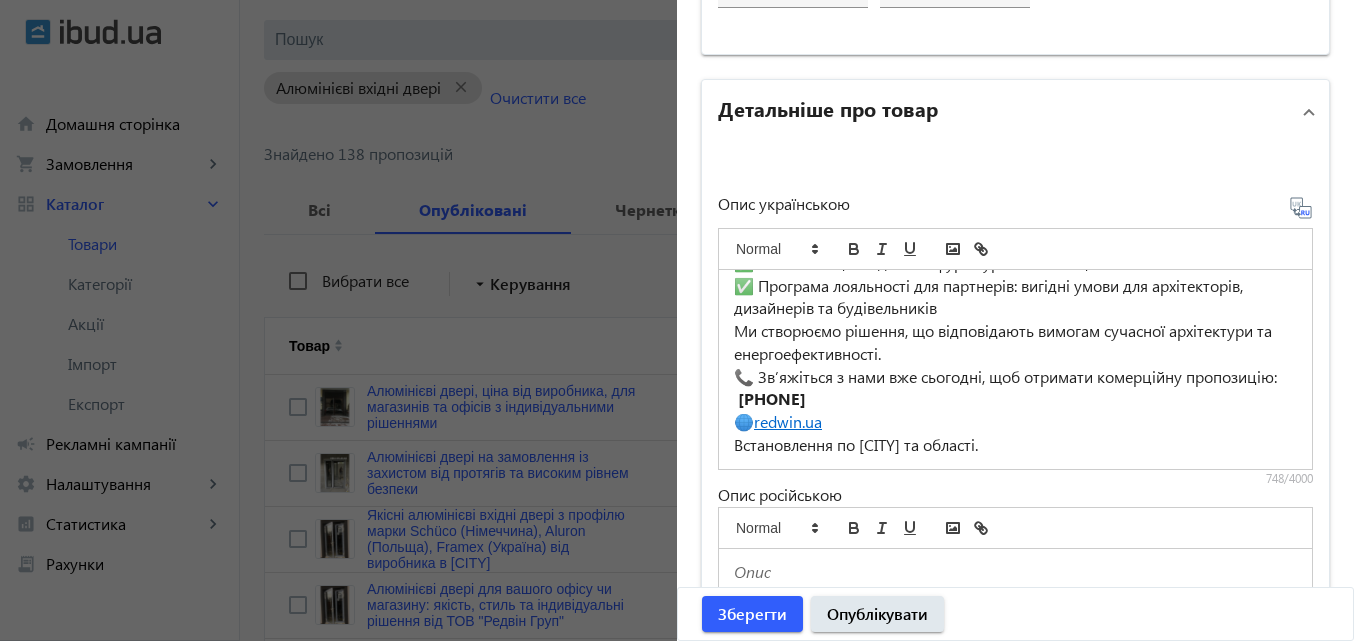 click 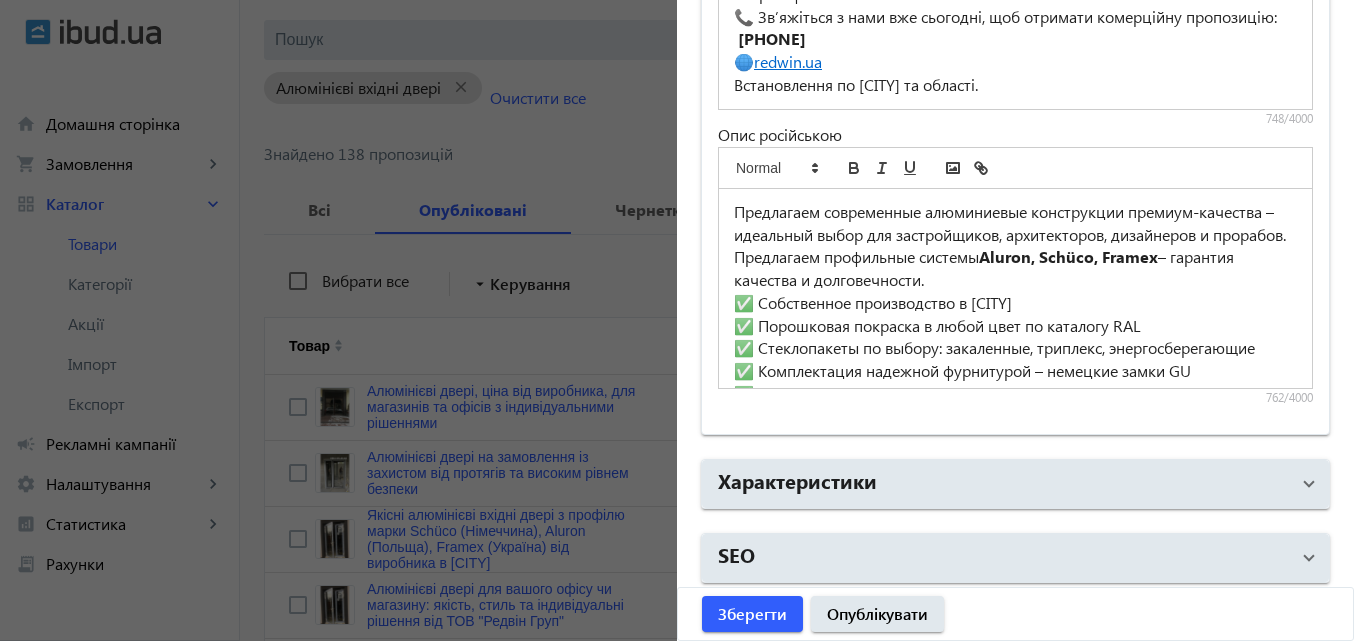 scroll, scrollTop: 1518, scrollLeft: 0, axis: vertical 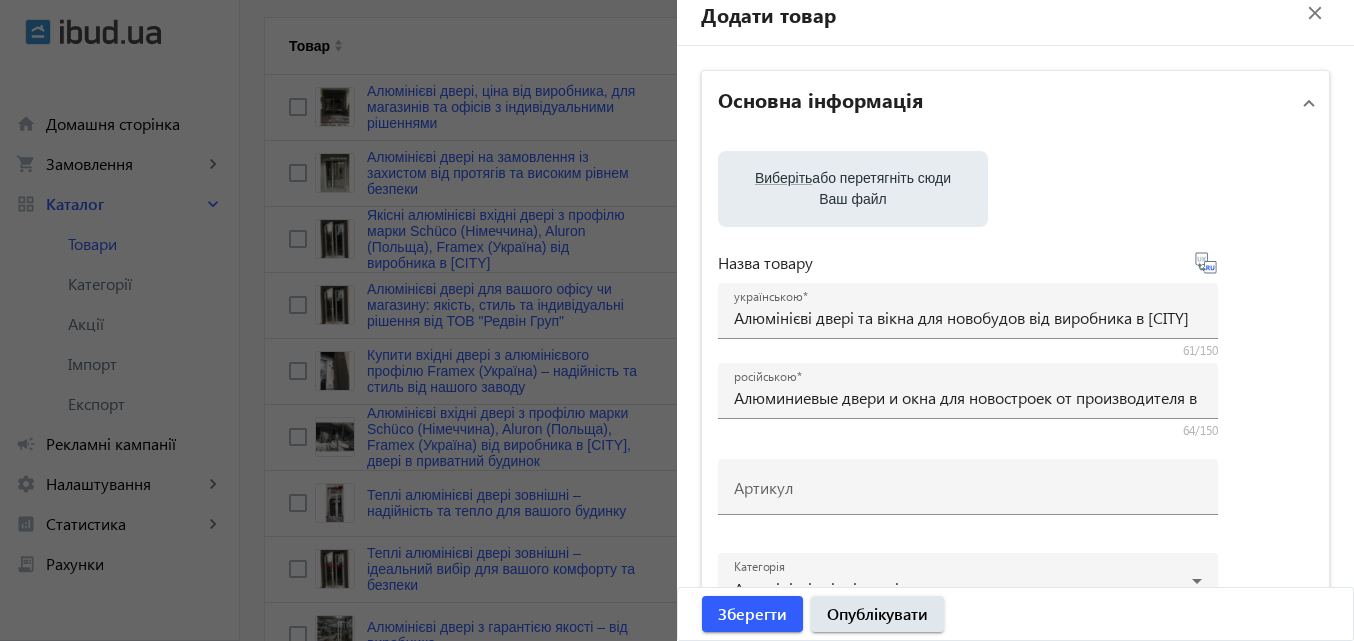 click on "Виберіть" at bounding box center [783, 178] 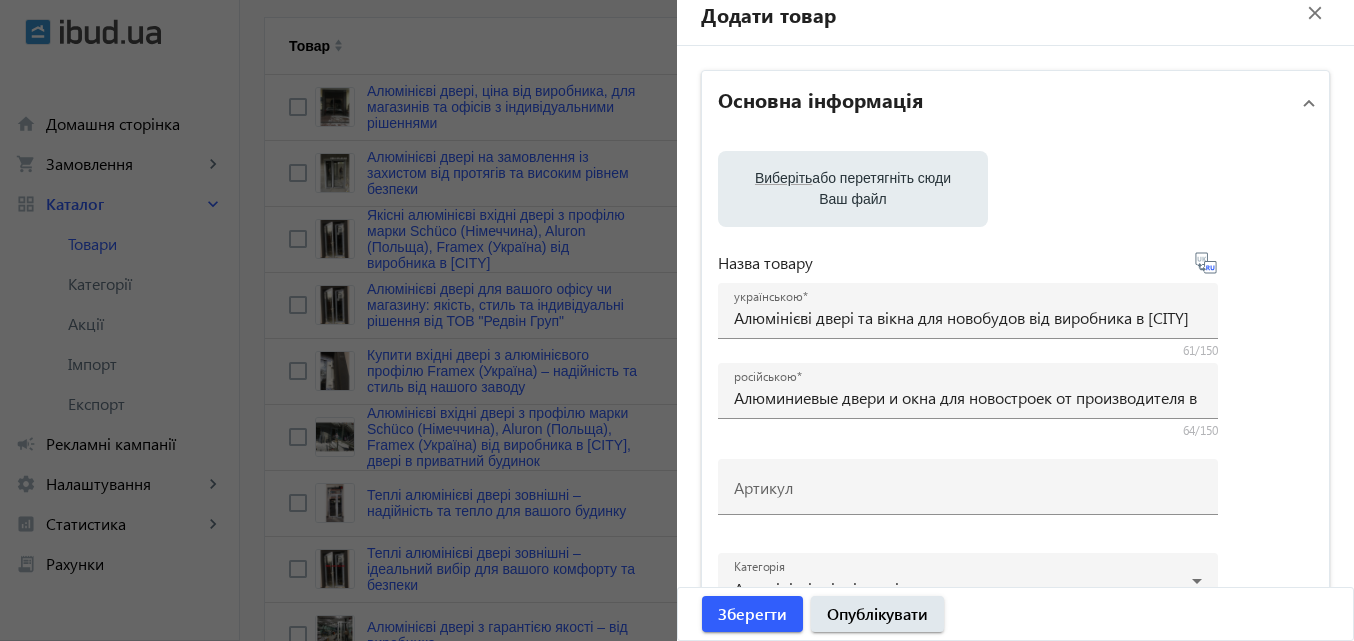 type on "C:\fakepath\Vhidni_dvery_vid_Redwin (5).jpg" 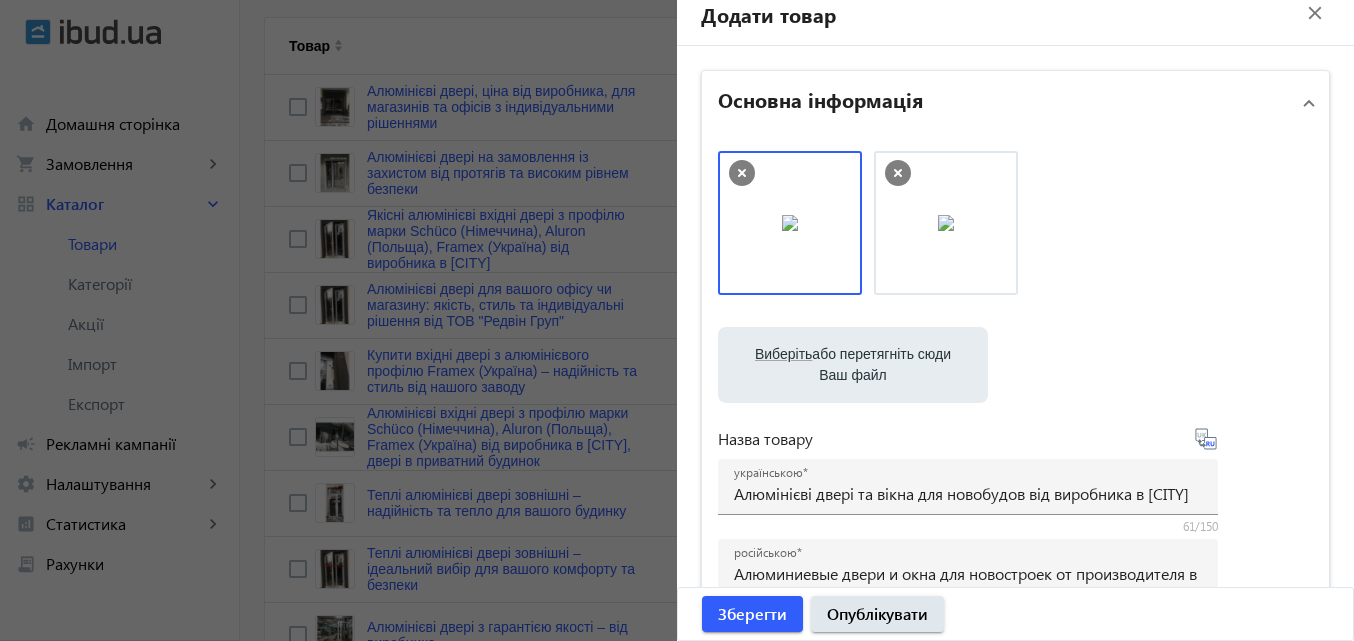 click on "Виберіть" at bounding box center (783, 354) 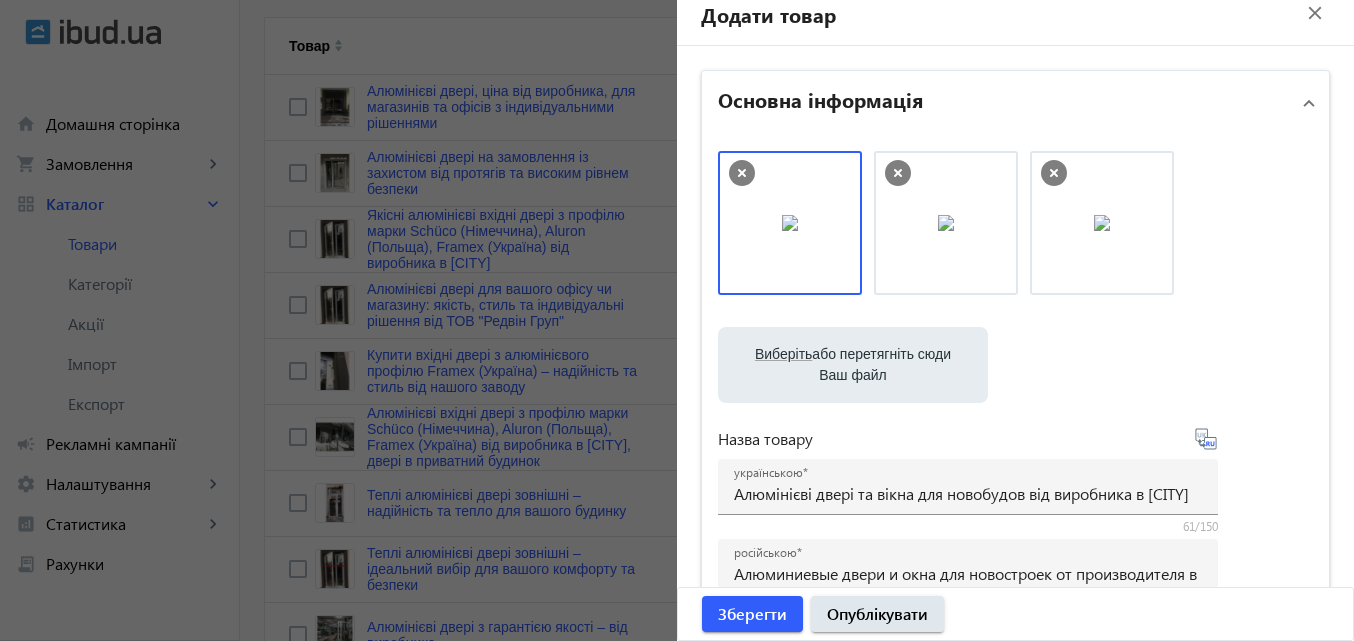 click on "Виберіть" at bounding box center (783, 354) 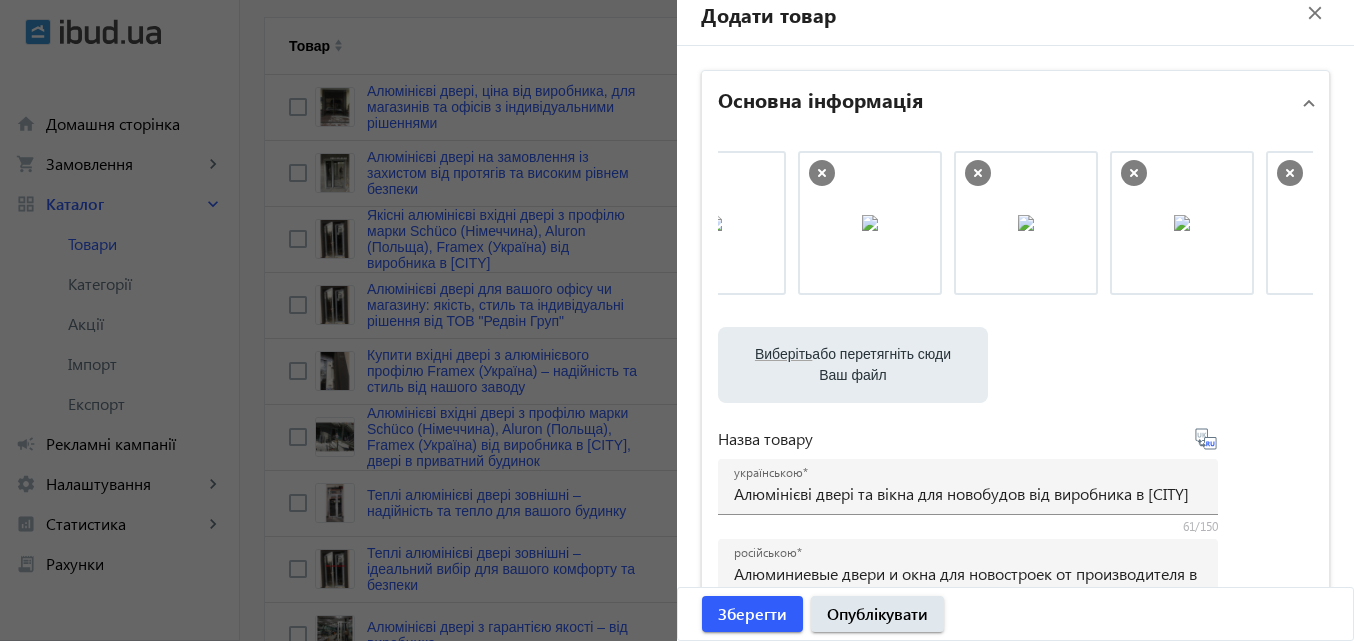scroll, scrollTop: 0, scrollLeft: 347, axis: horizontal 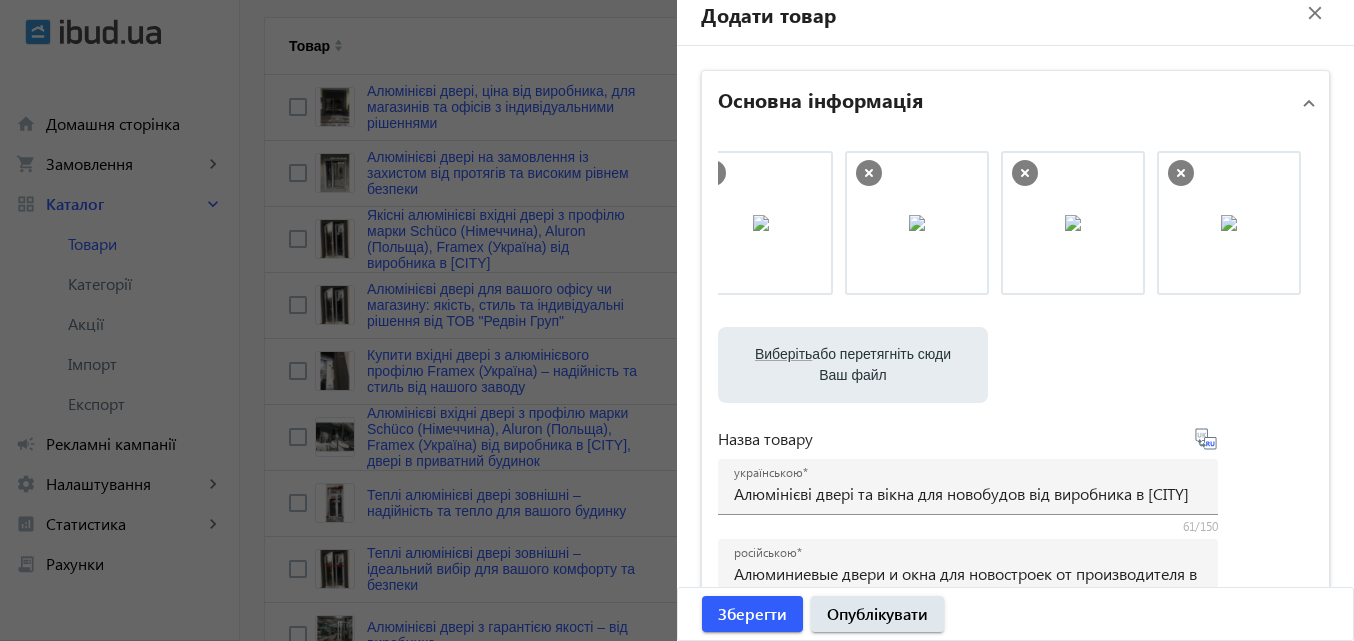 click on "Виберіть" at bounding box center (783, 354) 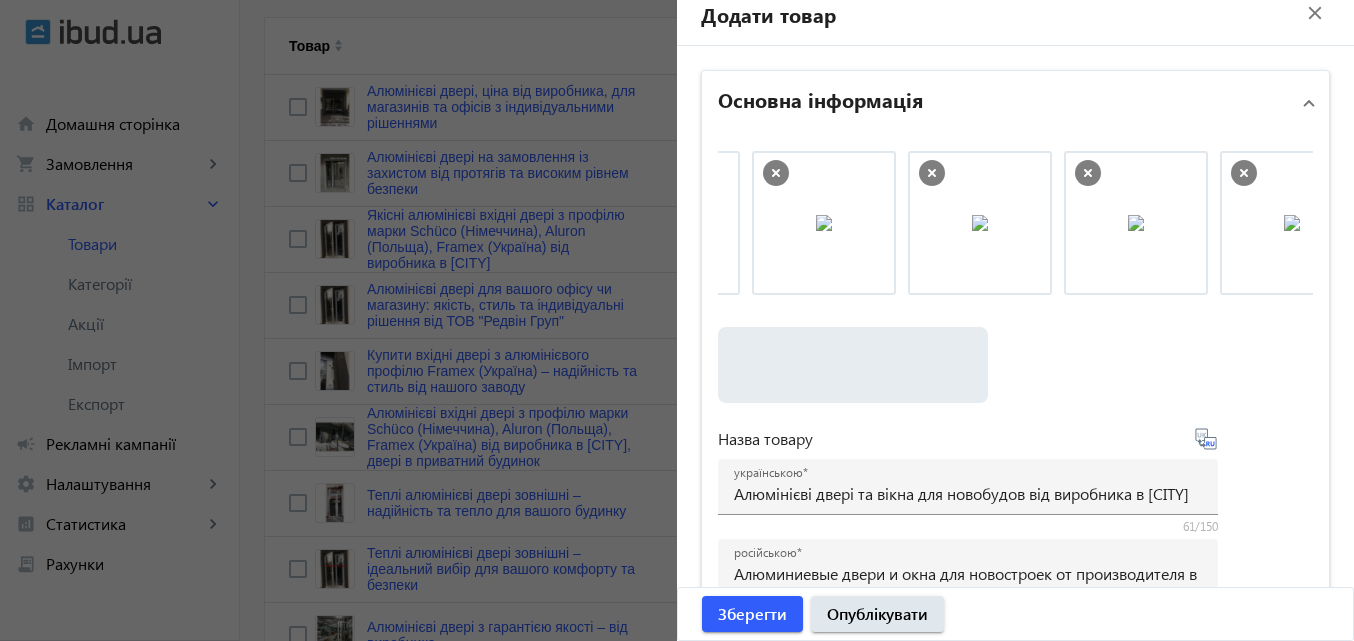 scroll, scrollTop: 0, scrollLeft: 971, axis: horizontal 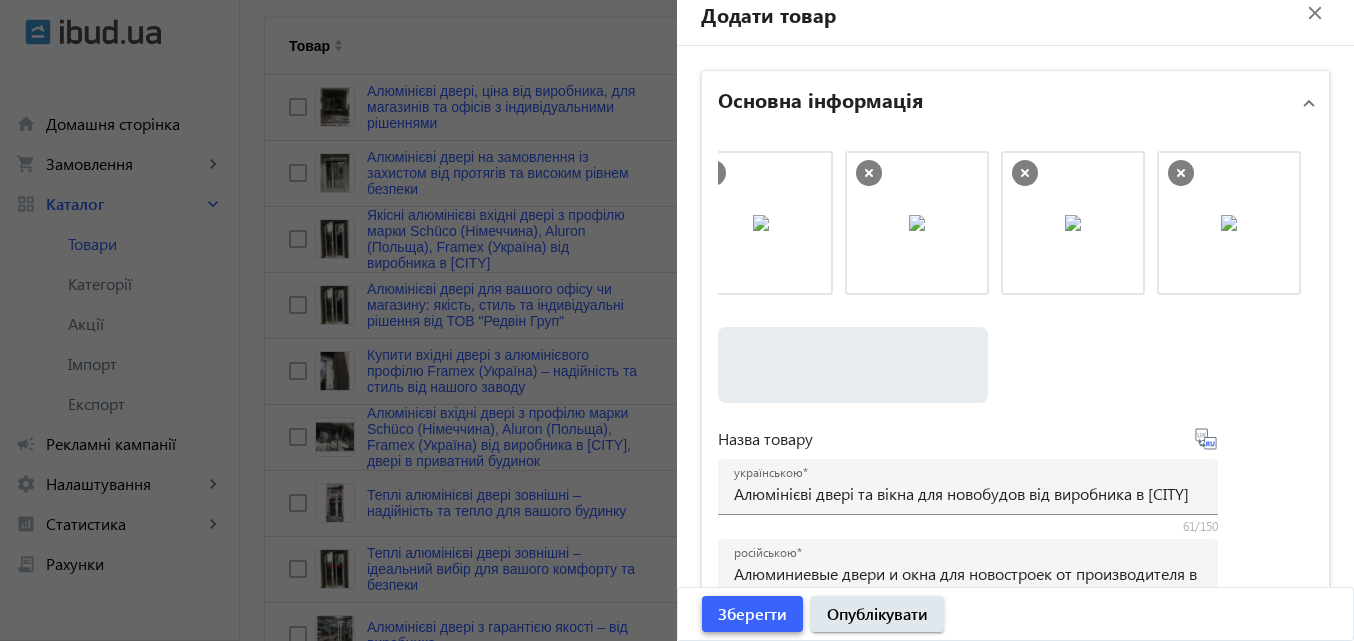 click on "Зберегти" 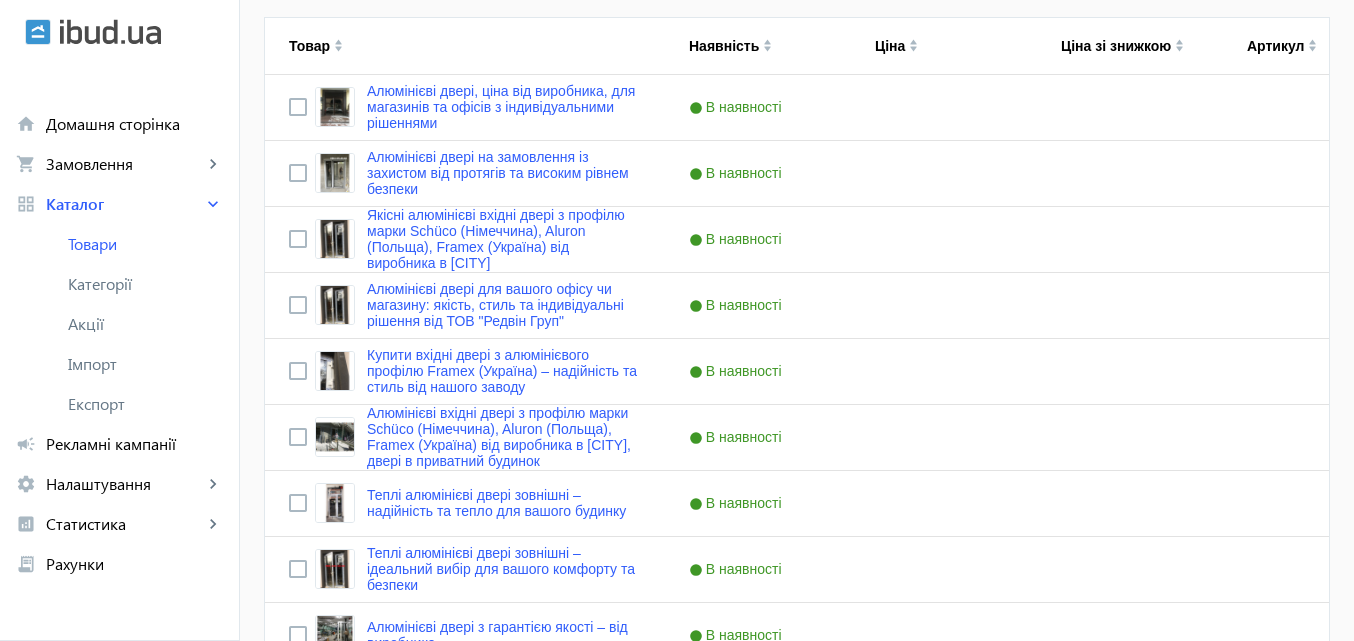 scroll, scrollTop: 0, scrollLeft: 0, axis: both 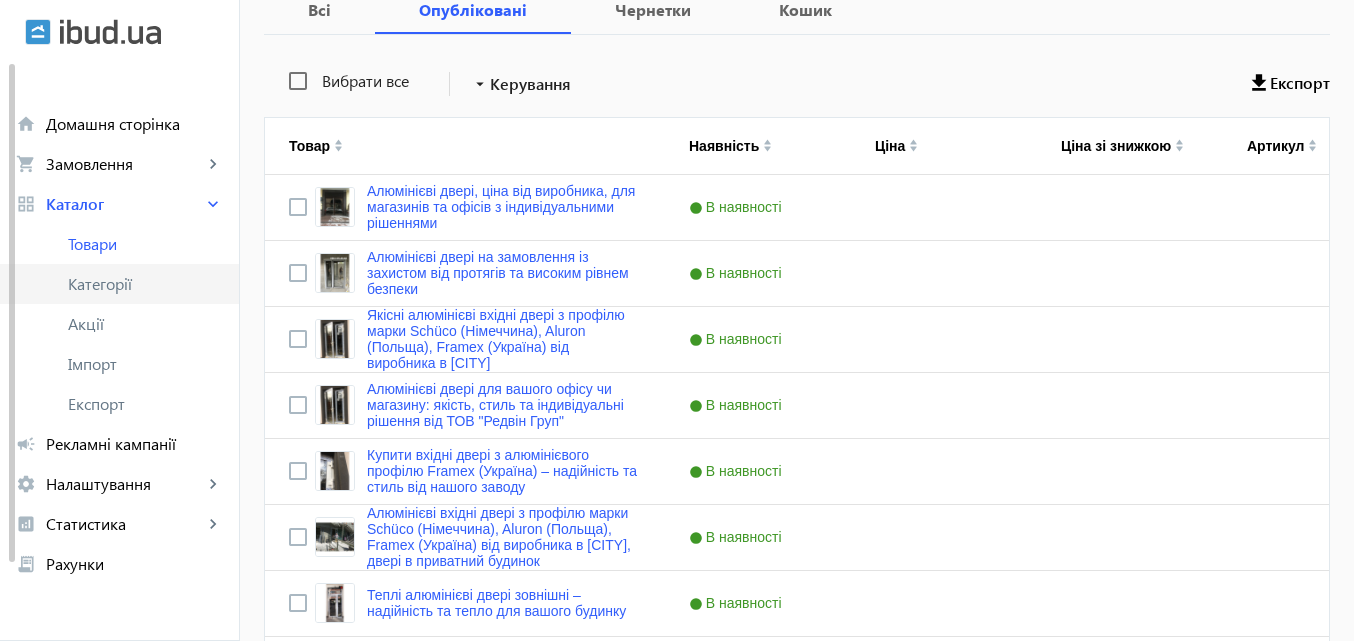 click on "Категорії" 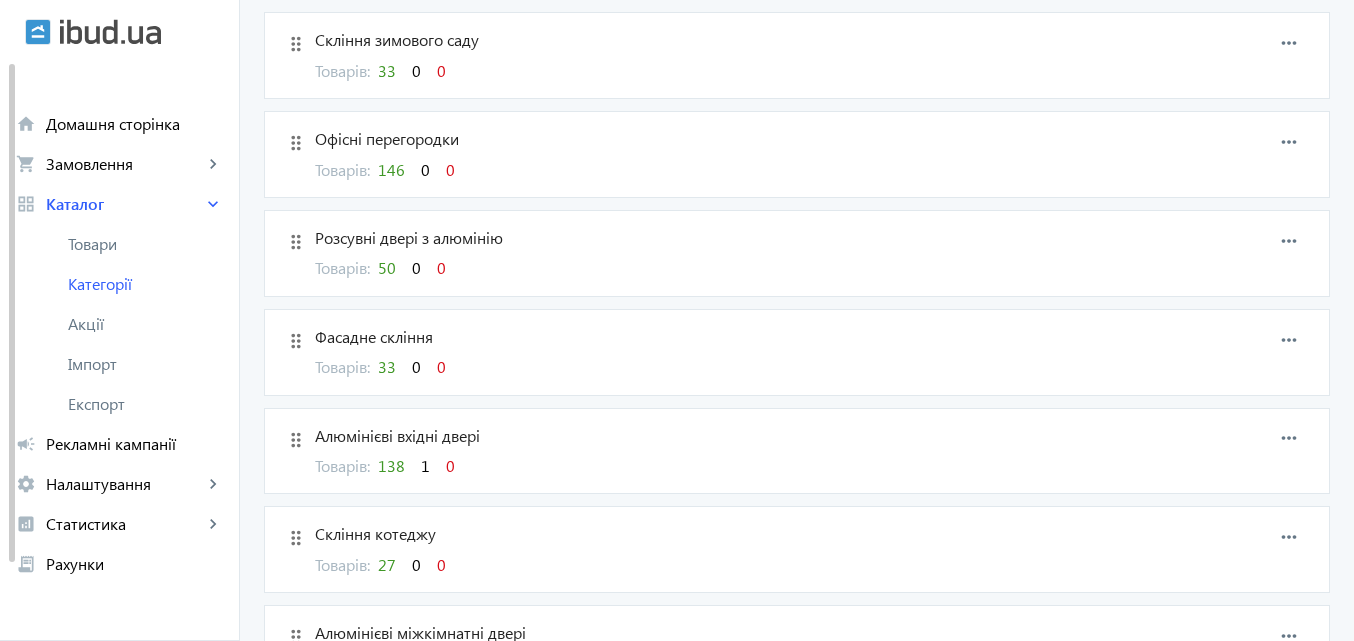 scroll, scrollTop: 600, scrollLeft: 0, axis: vertical 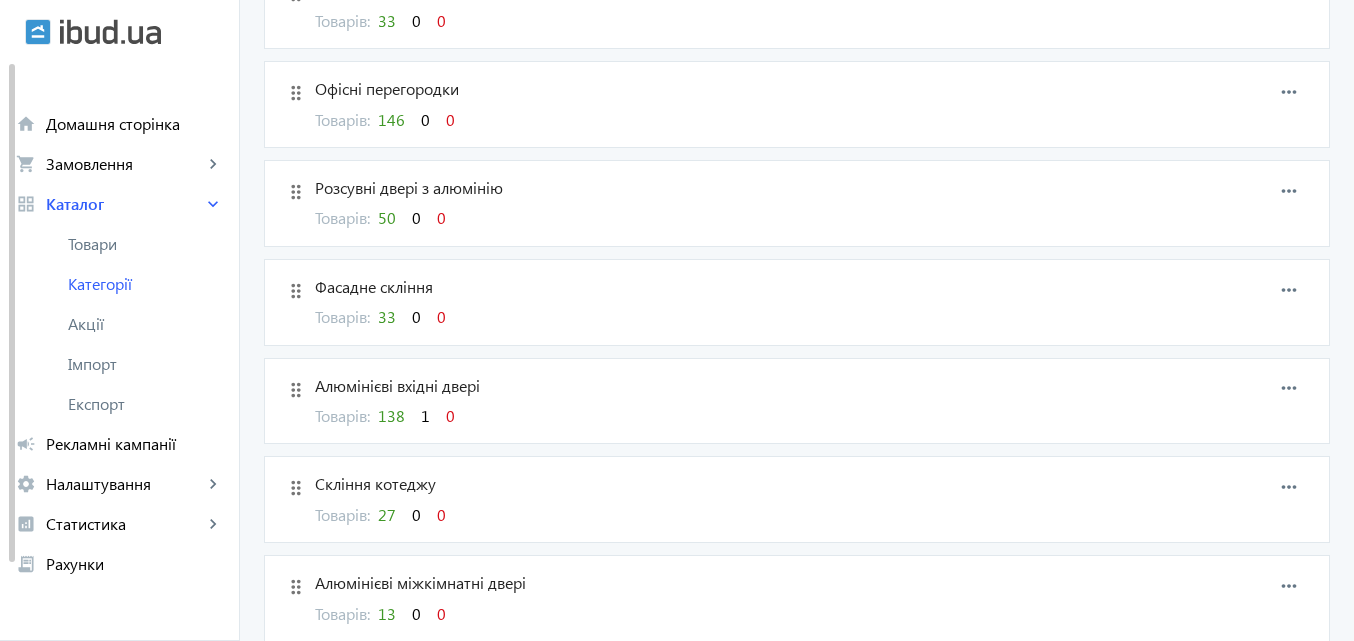 click on "1" at bounding box center [425, 415] 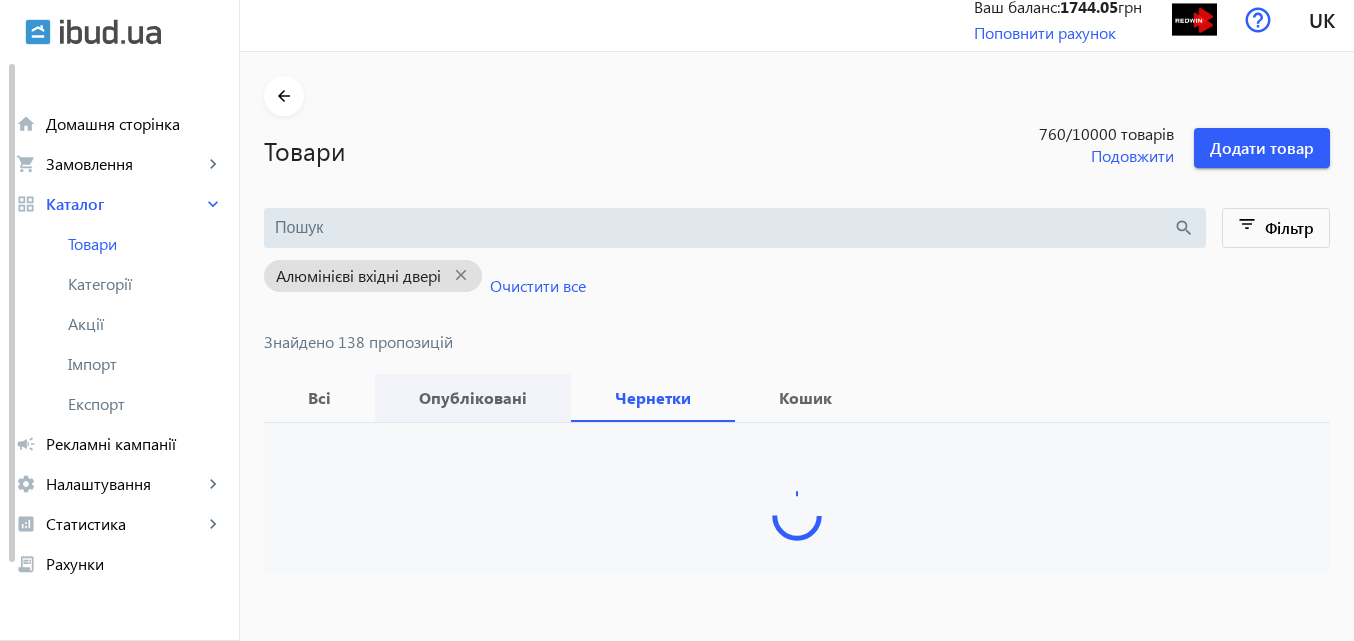 scroll, scrollTop: 0, scrollLeft: 0, axis: both 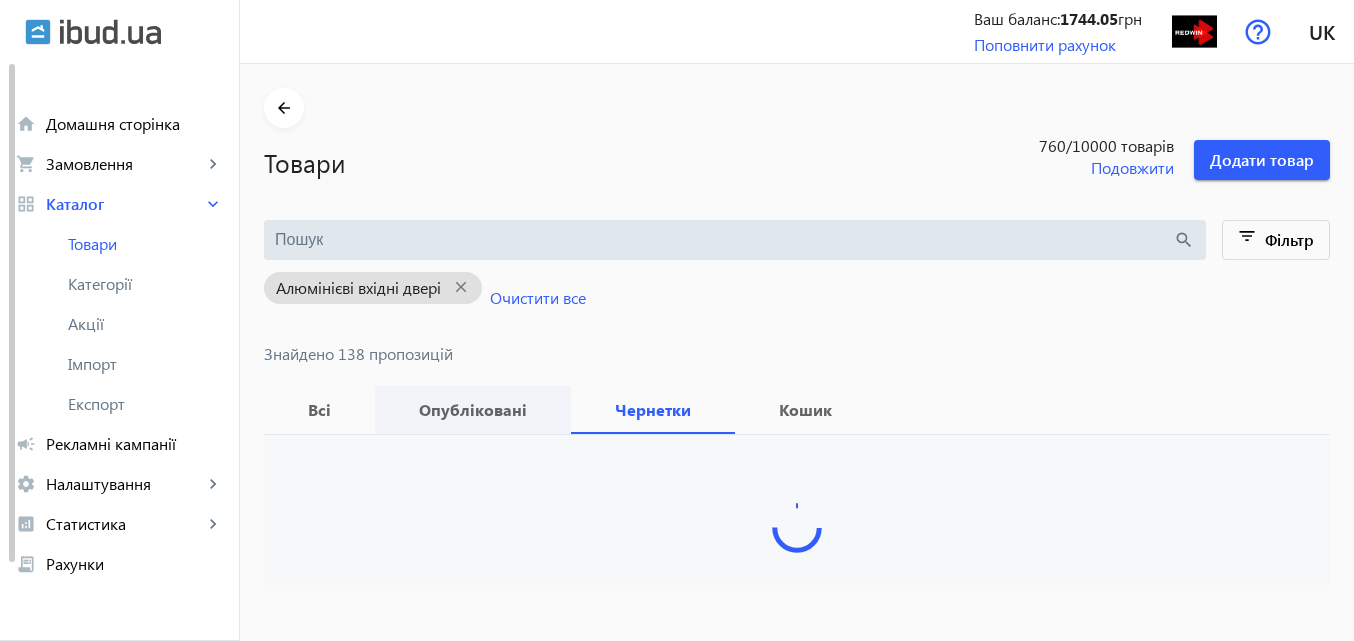 type 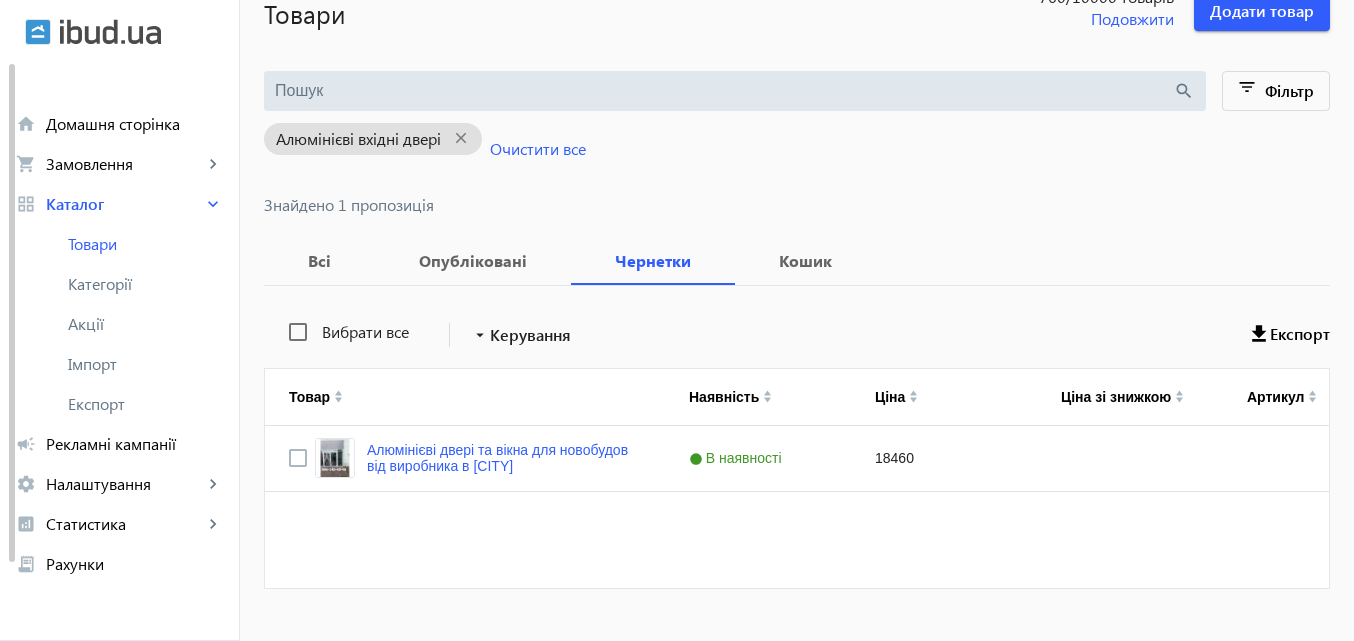 scroll, scrollTop: 189, scrollLeft: 0, axis: vertical 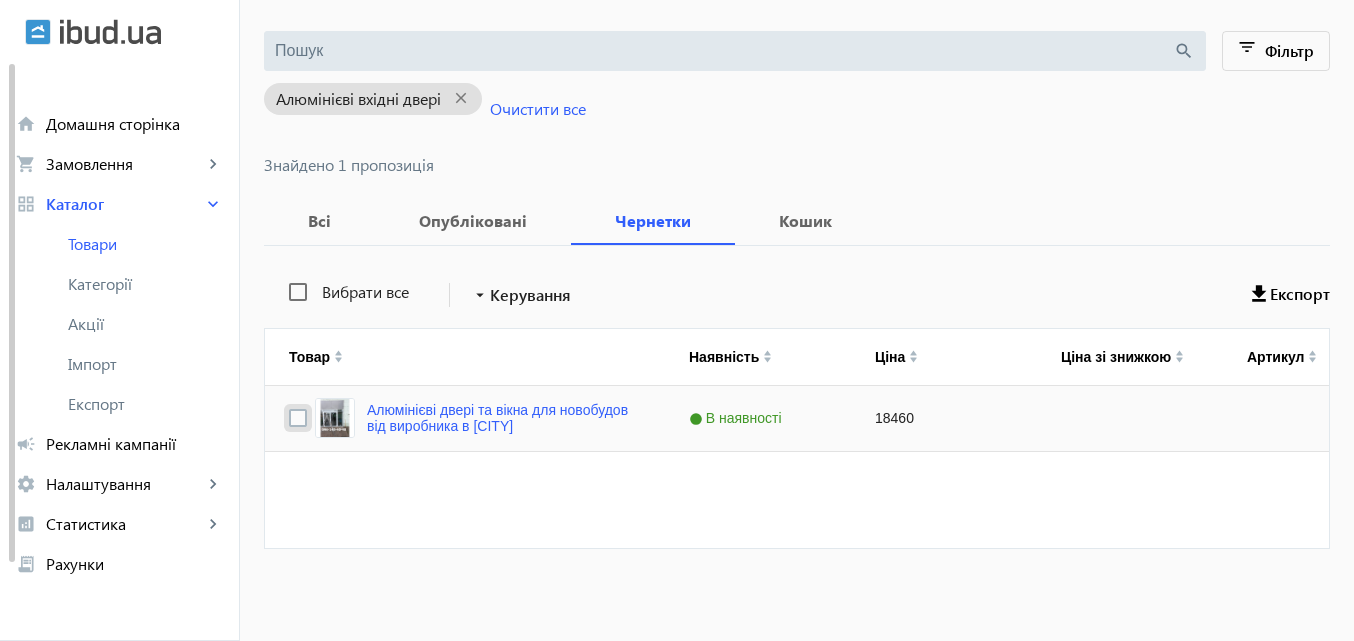 click at bounding box center (298, 418) 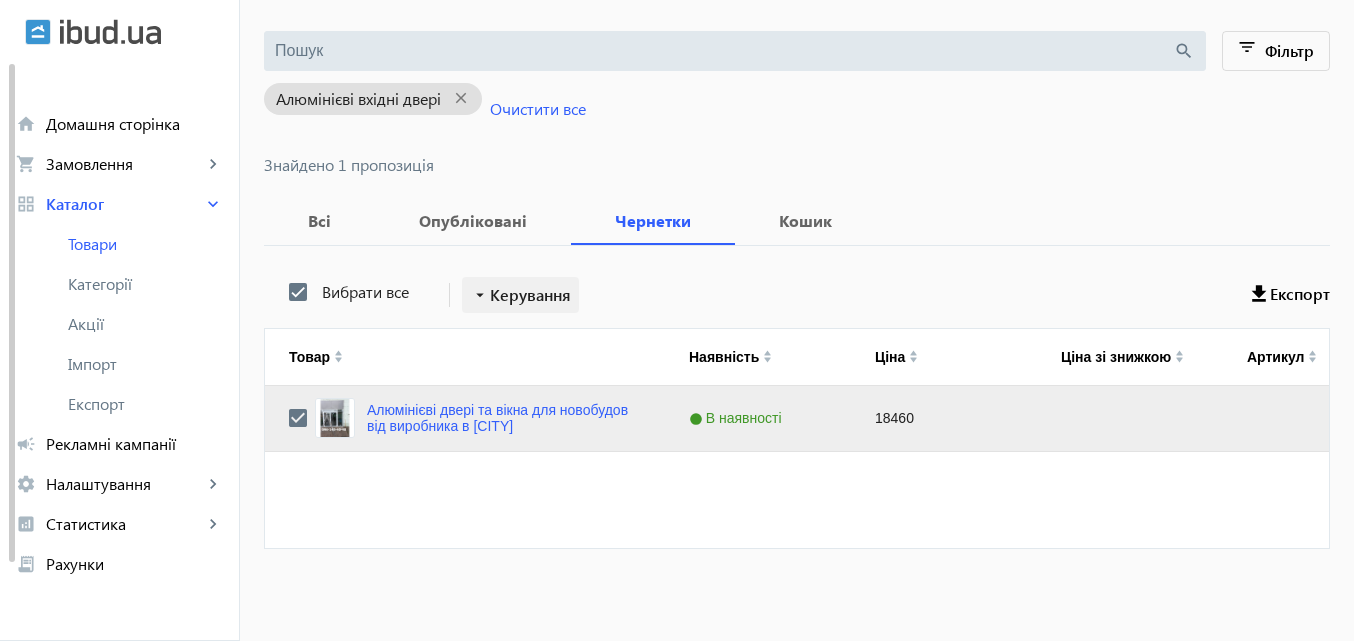 click 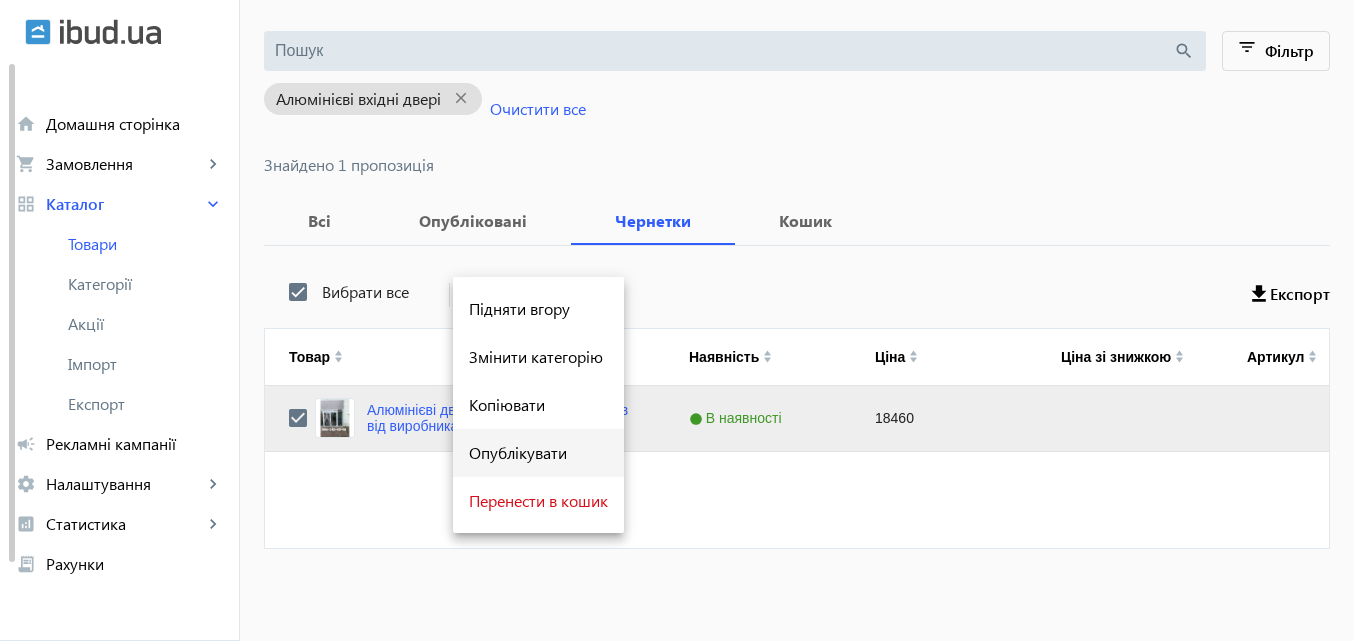 click on "Опублікувати" at bounding box center [538, 453] 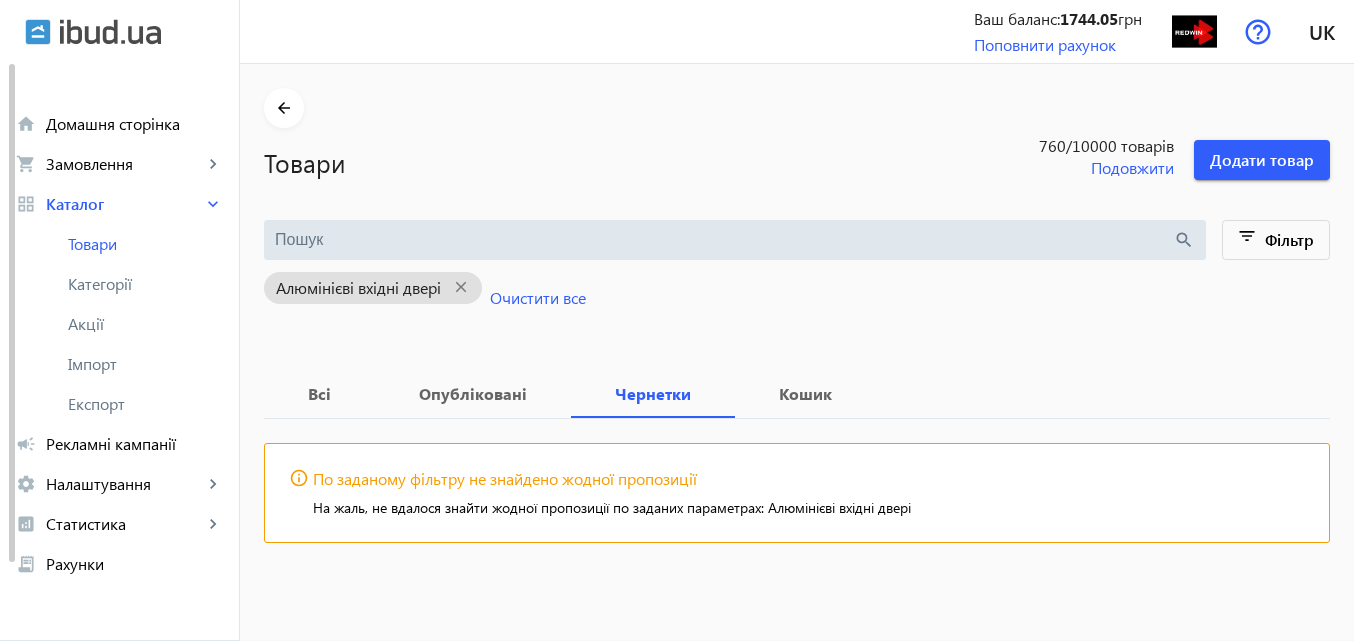 scroll, scrollTop: 0, scrollLeft: 0, axis: both 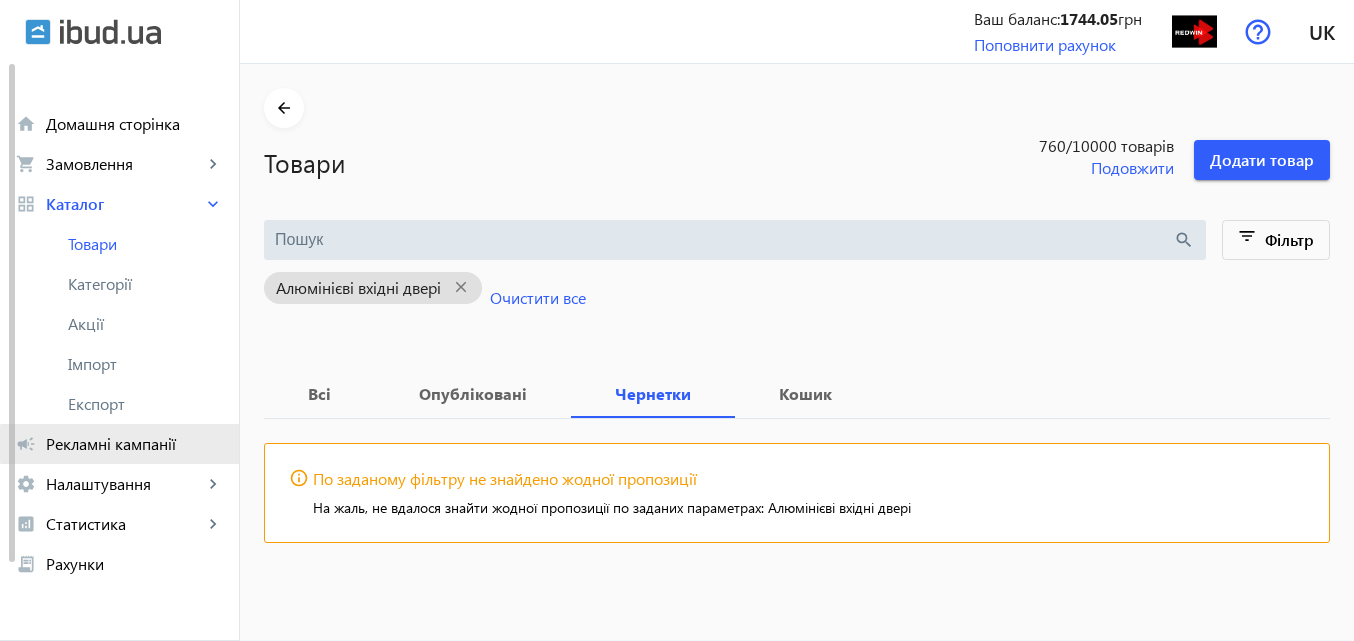 click on "Рекламні кампанії" 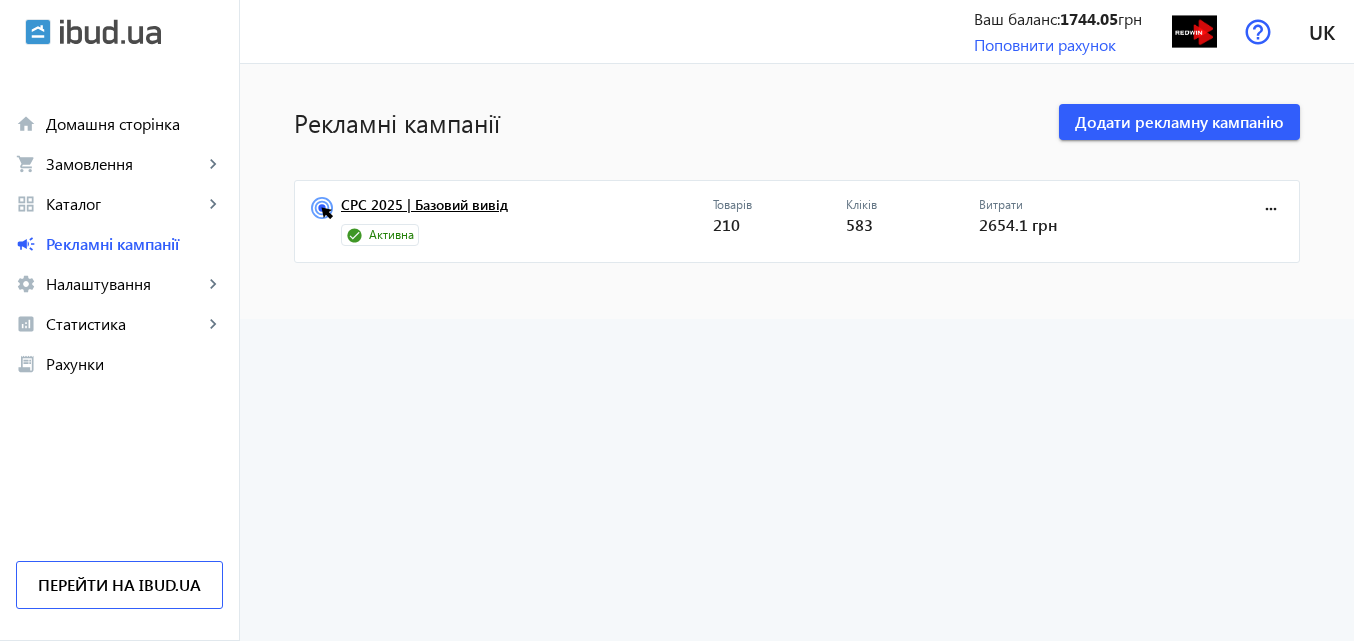 click on "CPC 2025 | Базовий вивід" at bounding box center [527, 211] 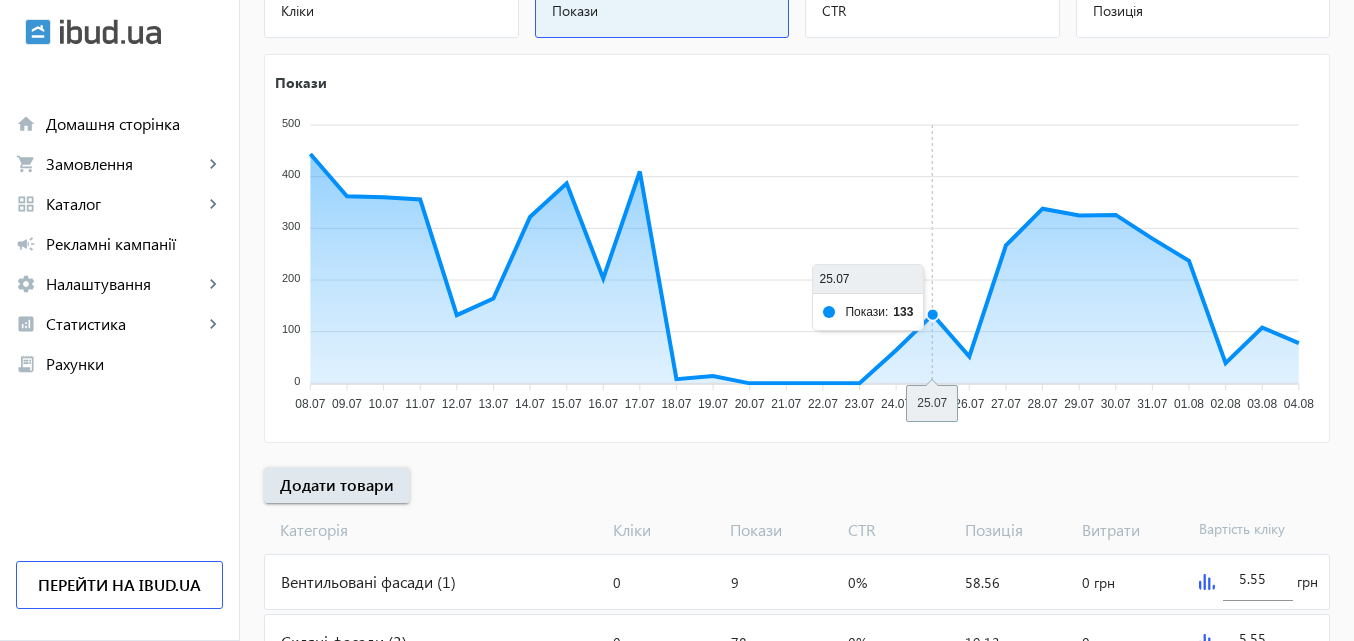 scroll, scrollTop: 300, scrollLeft: 0, axis: vertical 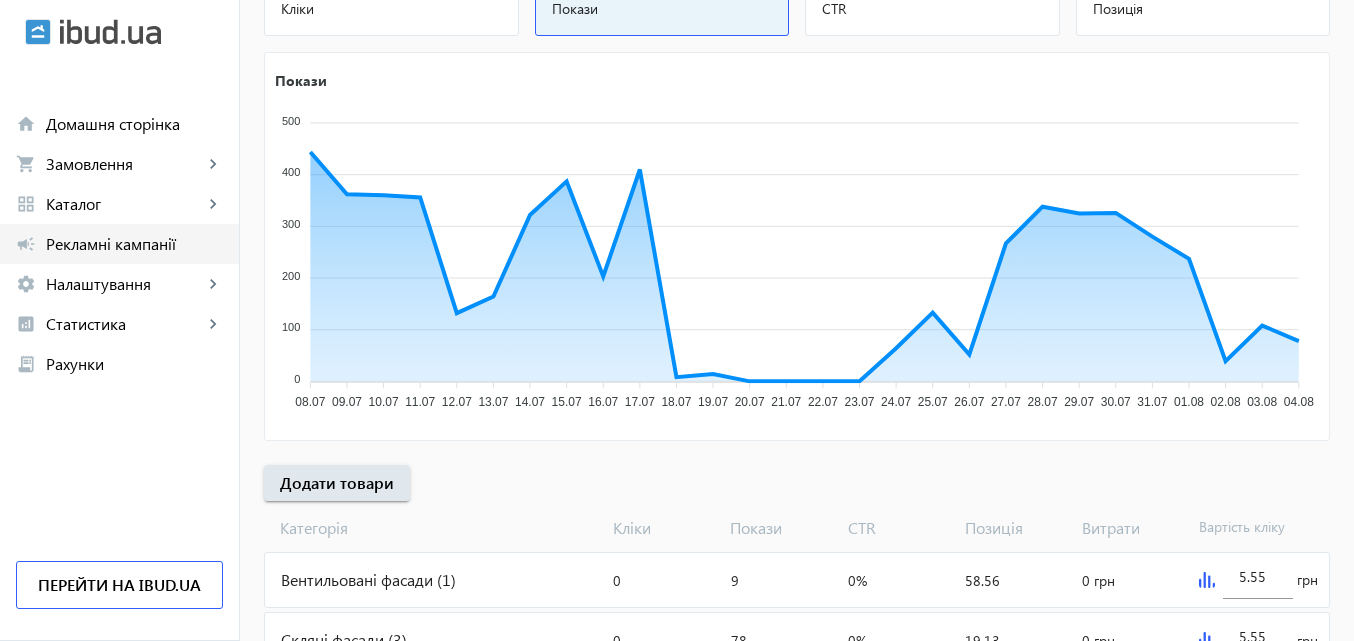 click on "Рекламні кампанії" 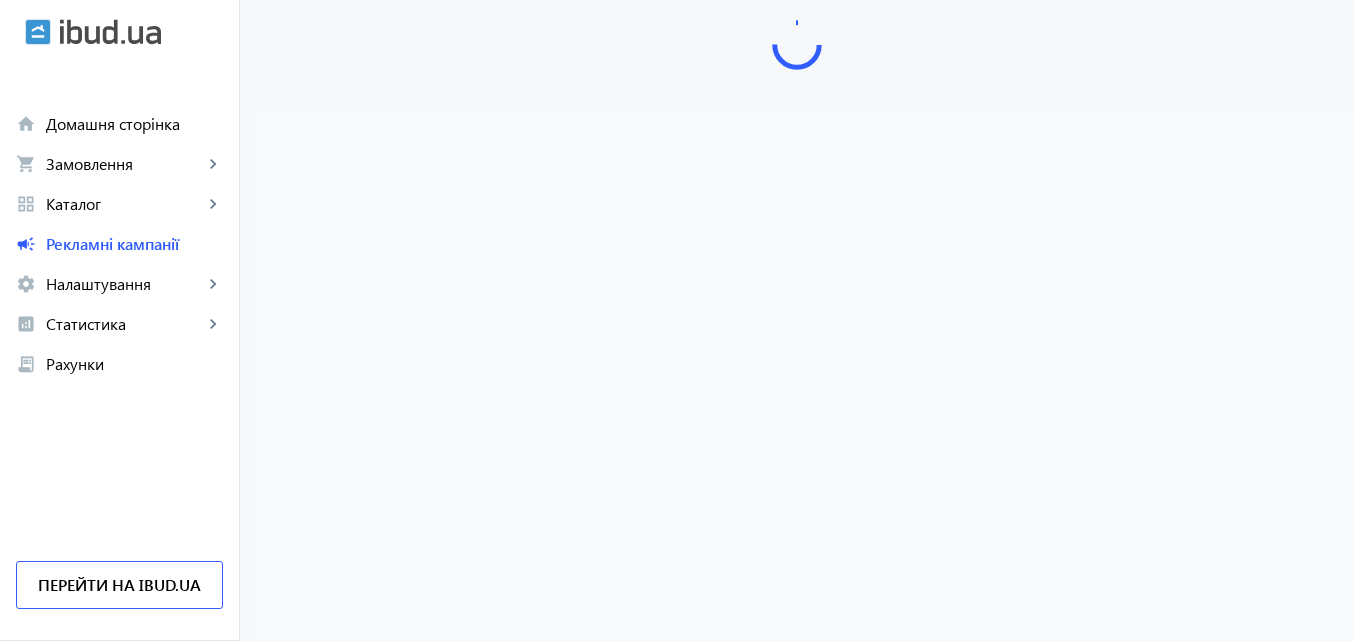 scroll, scrollTop: 0, scrollLeft: 0, axis: both 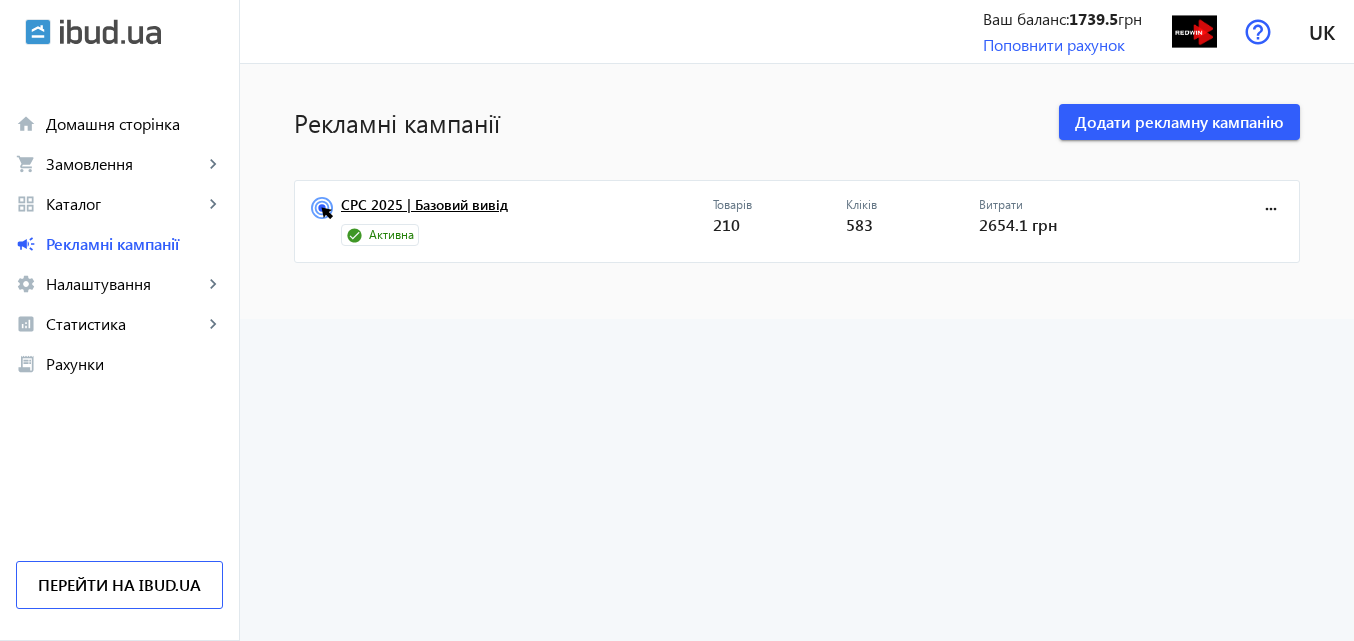 click on "CPC 2025 | Базовий вивід" at bounding box center (527, 211) 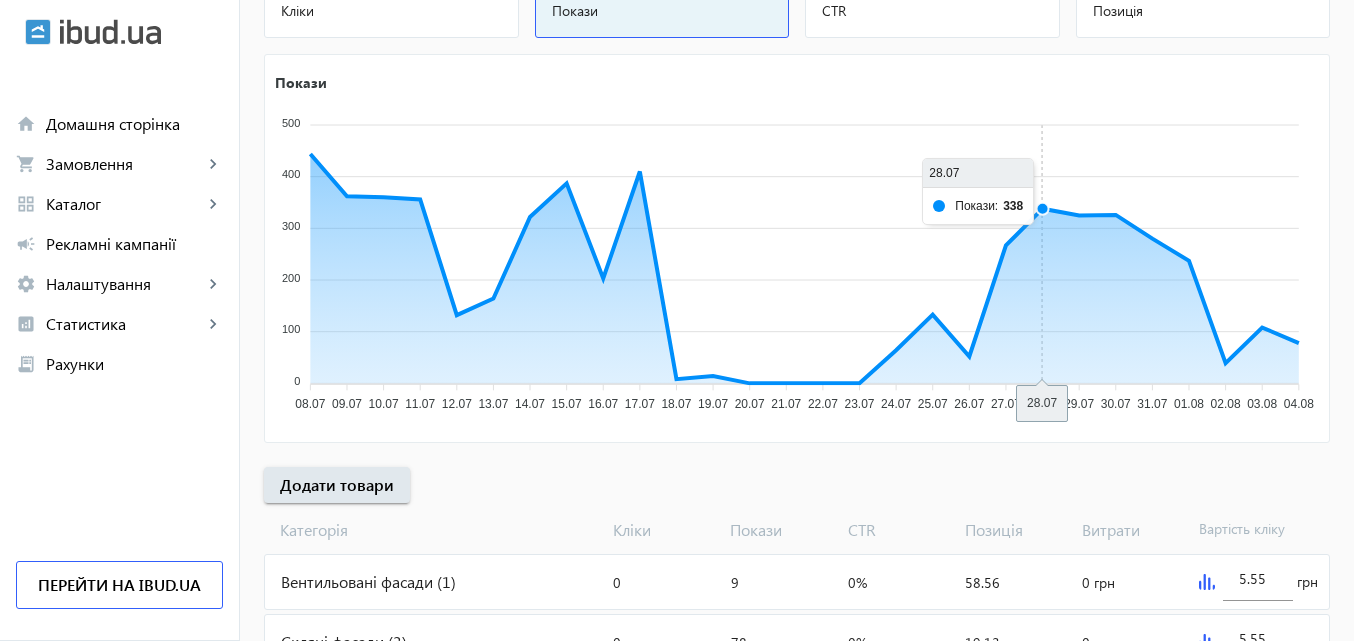 scroll, scrollTop: 300, scrollLeft: 0, axis: vertical 